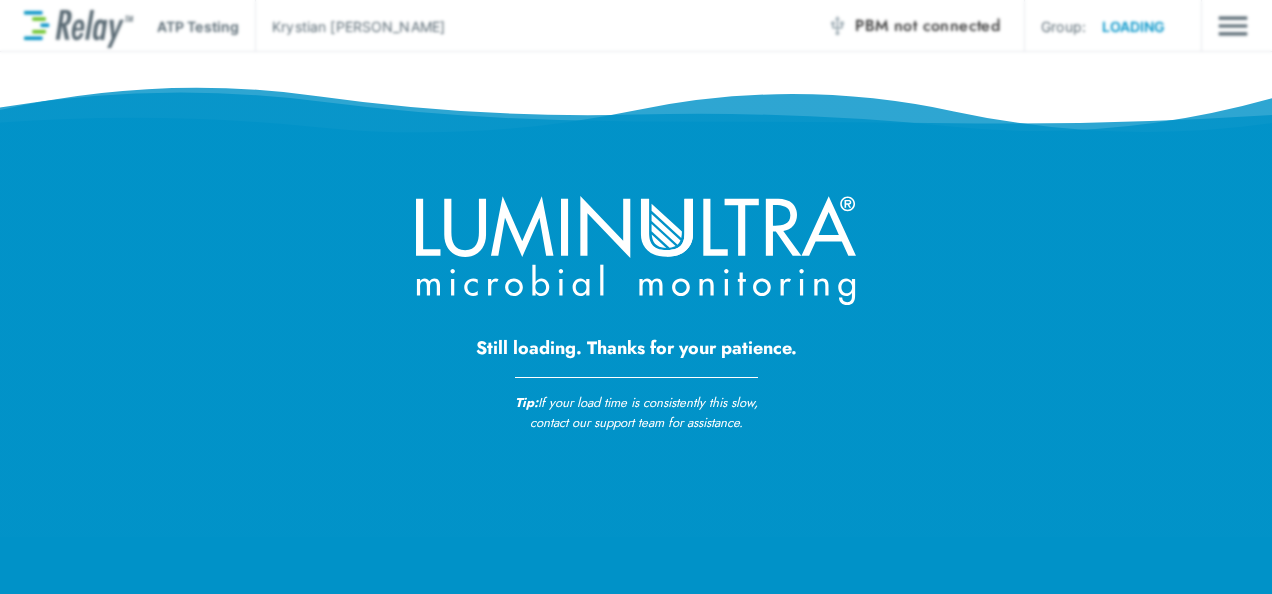 scroll, scrollTop: 0, scrollLeft: 0, axis: both 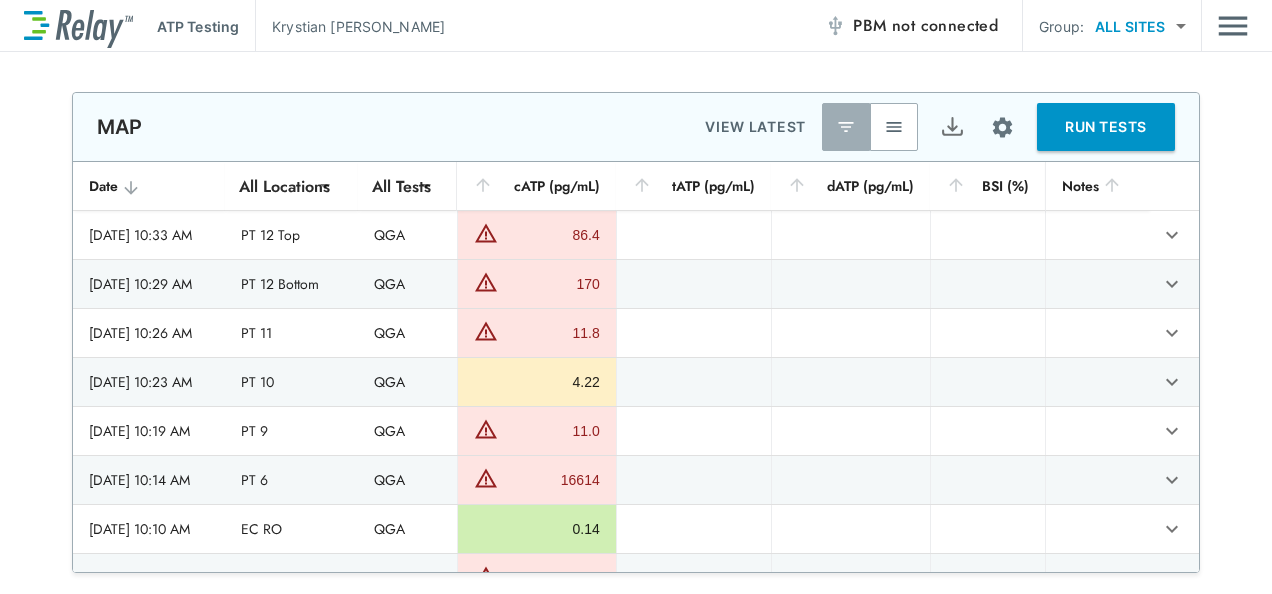 type on "*" 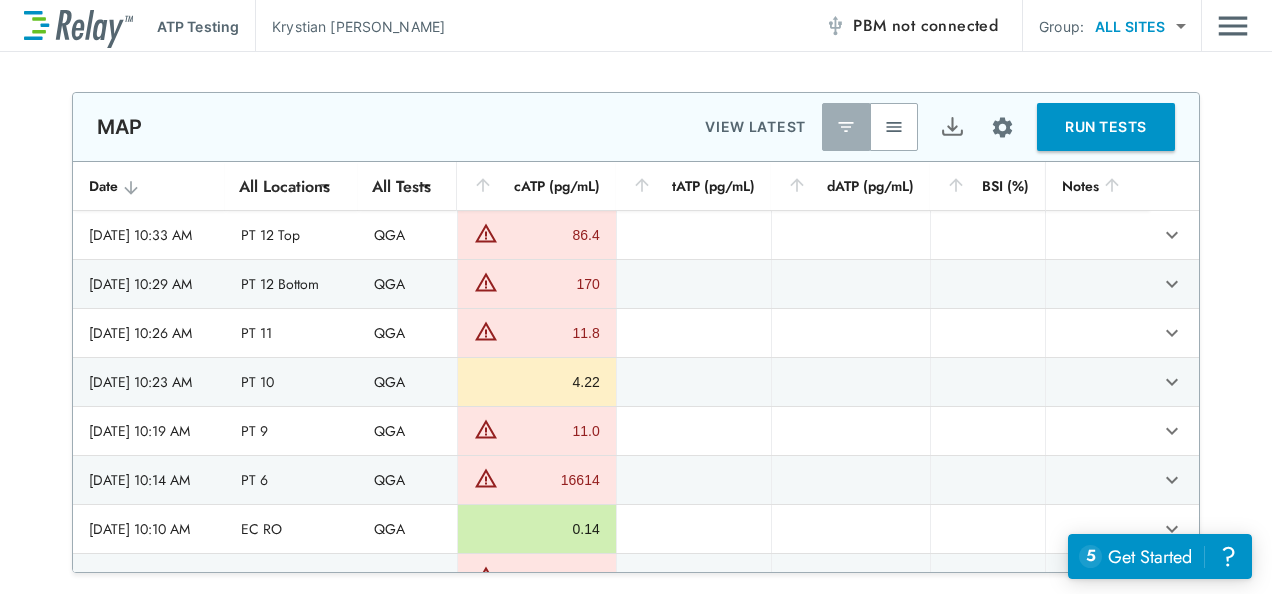 scroll, scrollTop: 0, scrollLeft: 0, axis: both 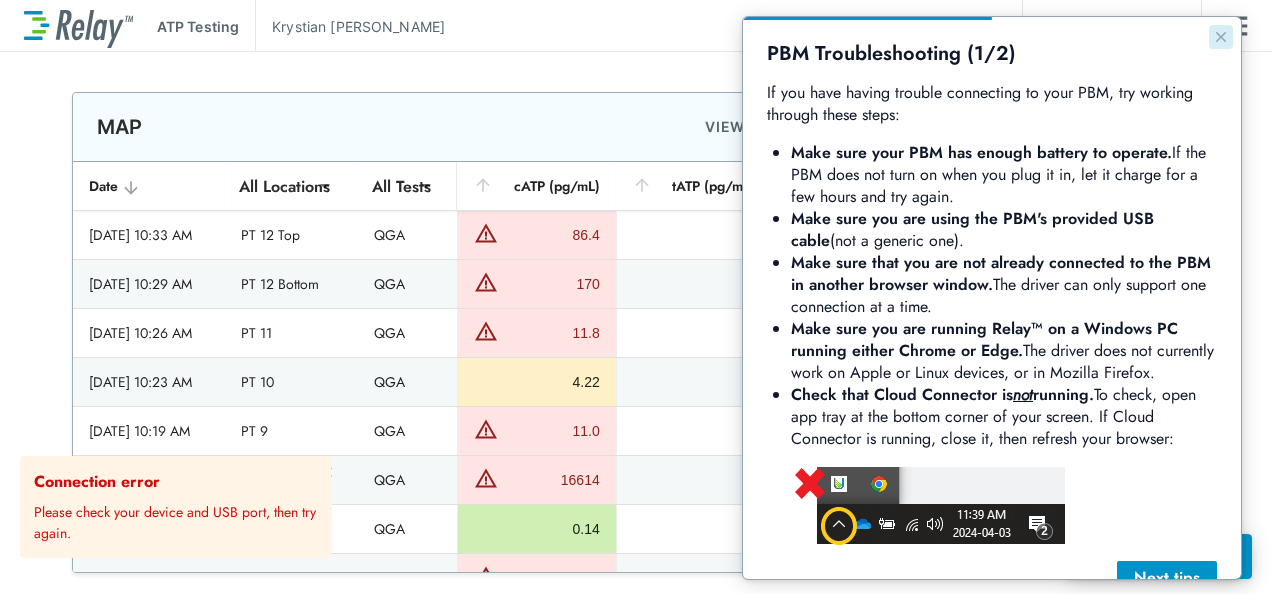 click 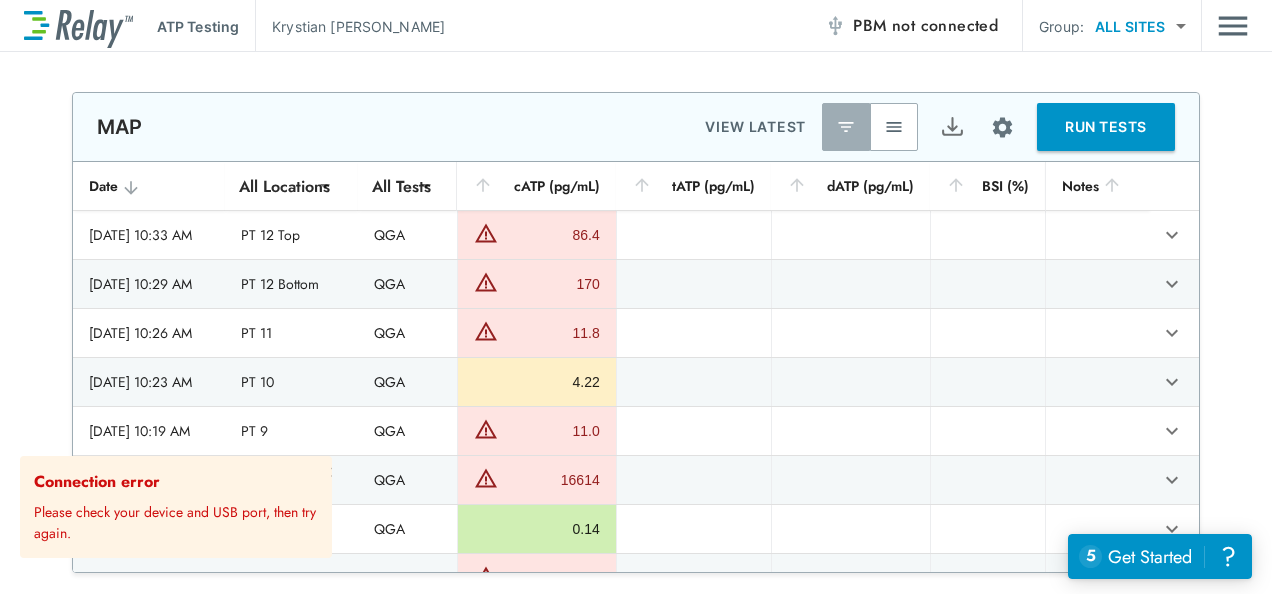 click on "not connected" at bounding box center (945, 25) 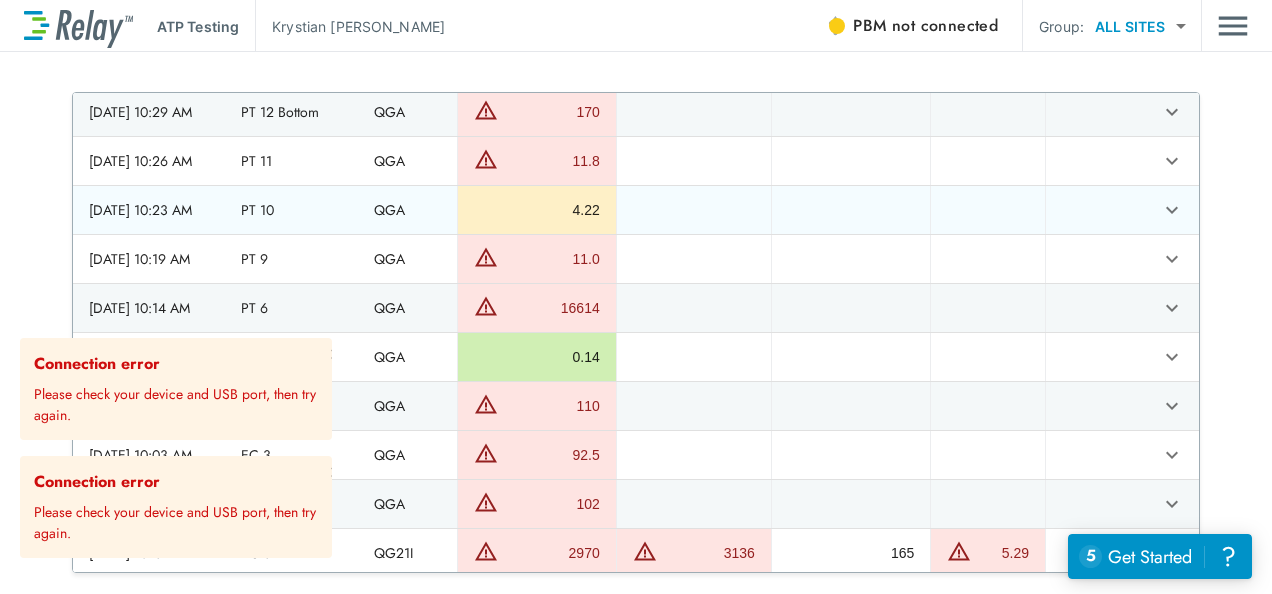 scroll, scrollTop: 0, scrollLeft: 0, axis: both 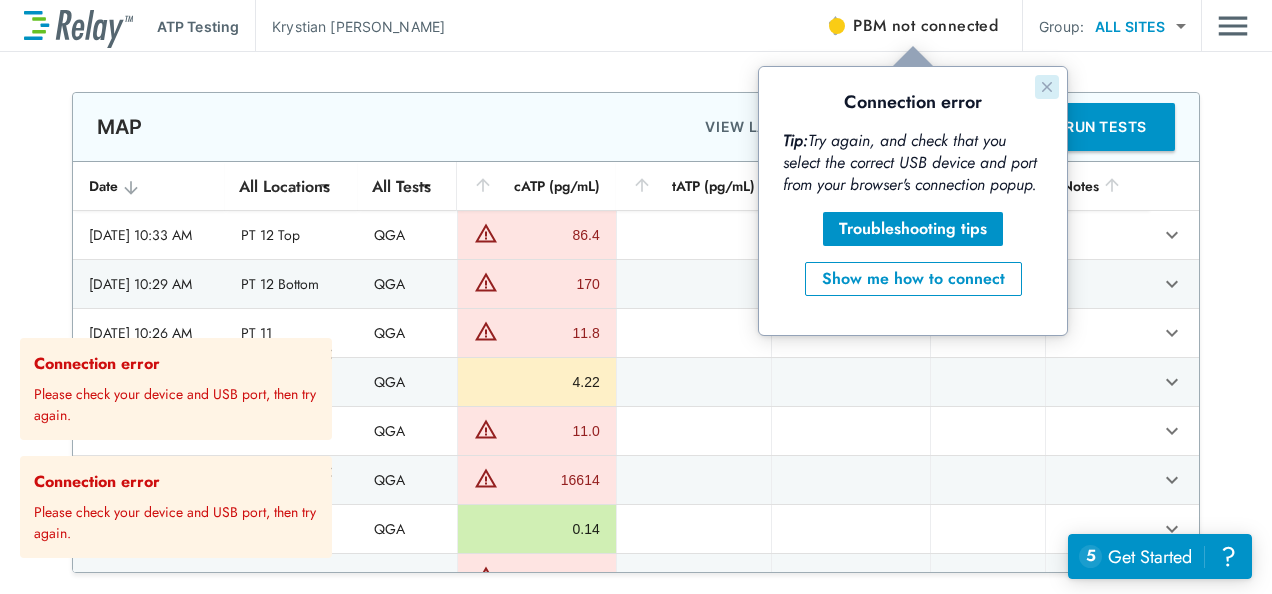 click 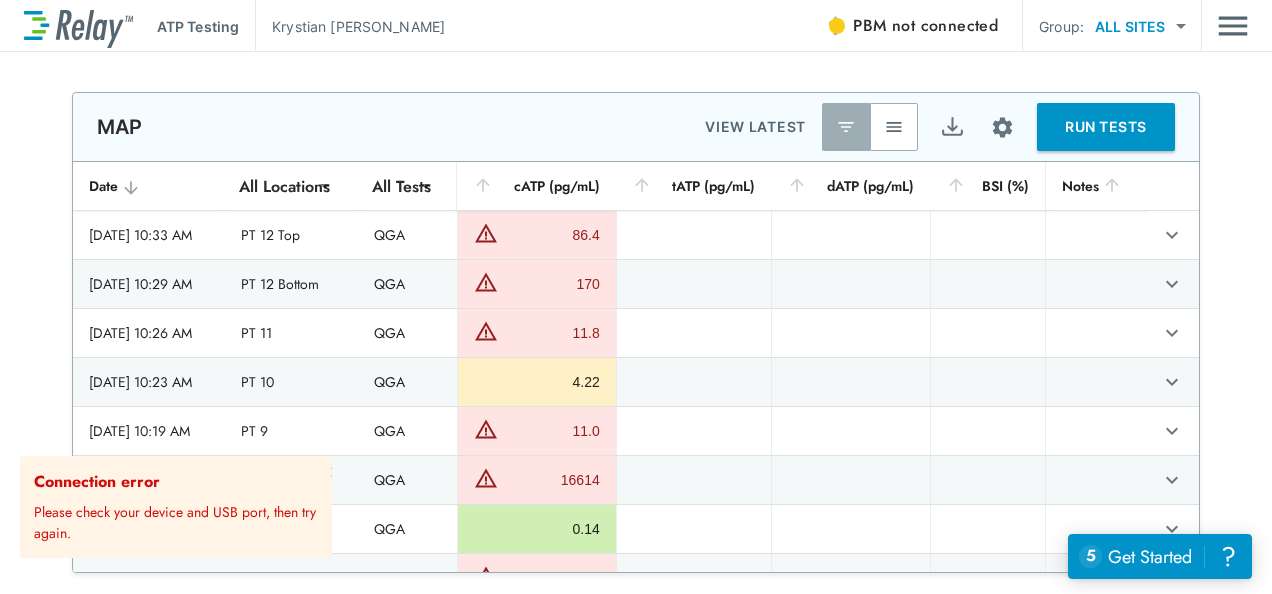 scroll, scrollTop: 0, scrollLeft: 0, axis: both 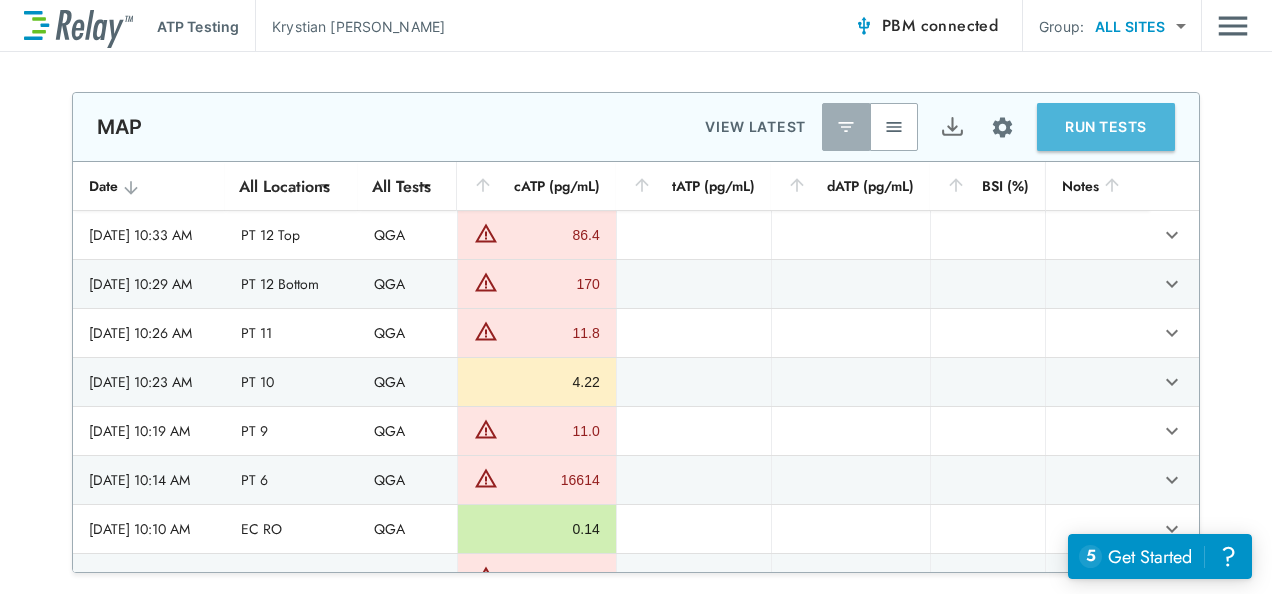 click on "RUN TESTS" at bounding box center [1106, 127] 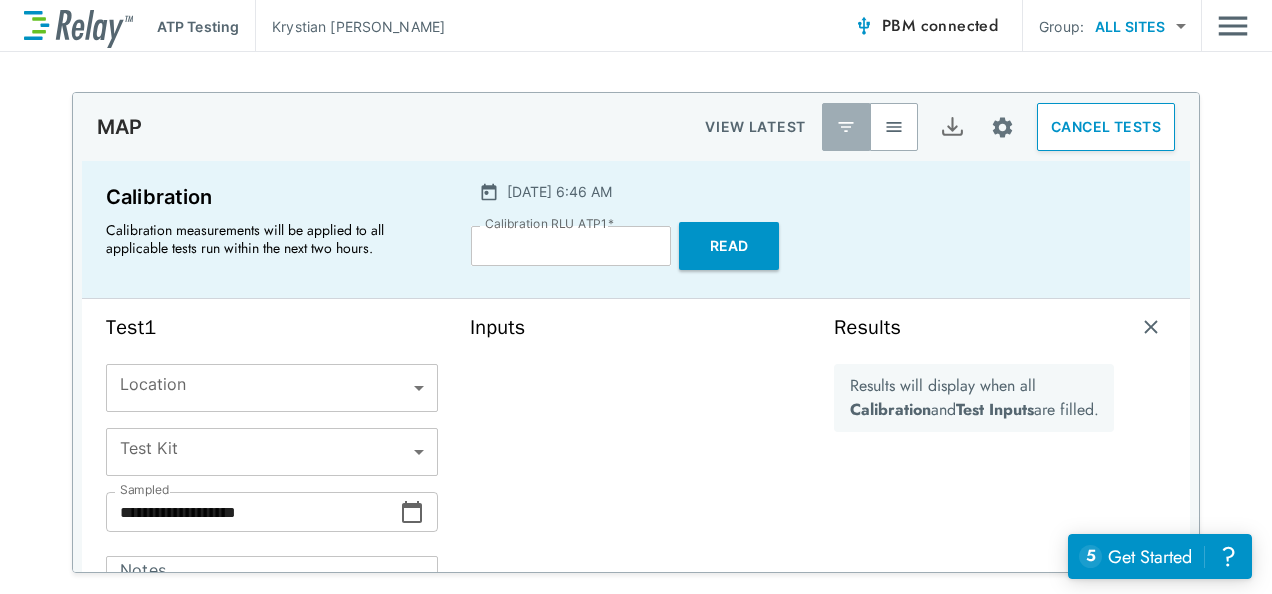 click on "Read" at bounding box center (729, 246) 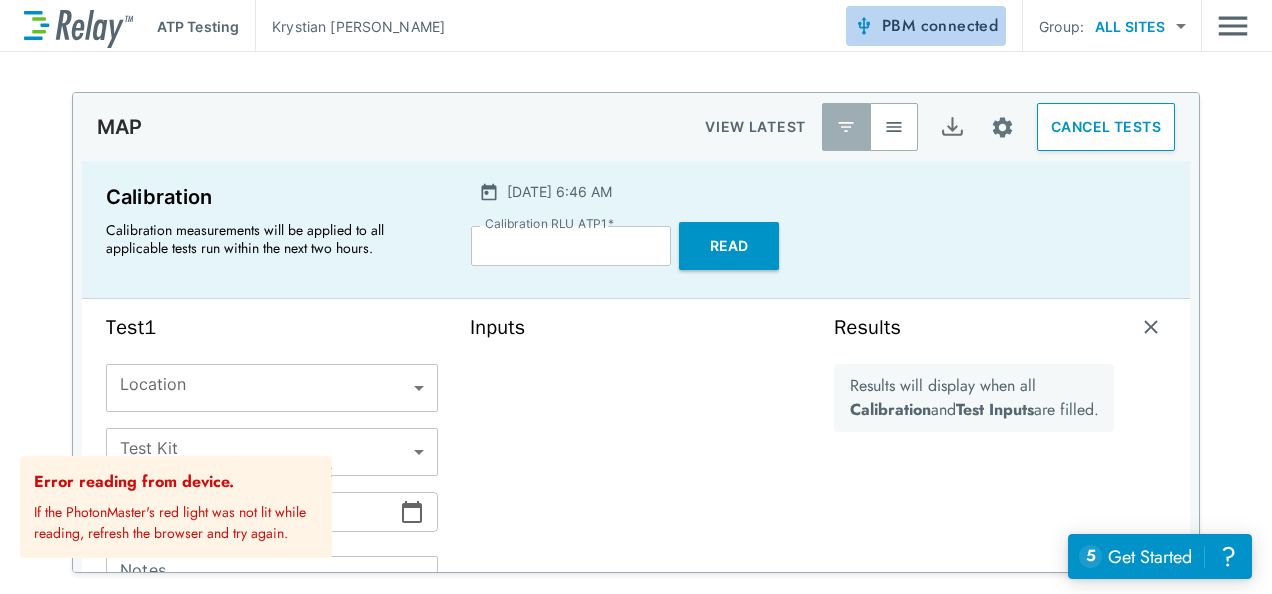 click on "PBM   connected" at bounding box center (940, 26) 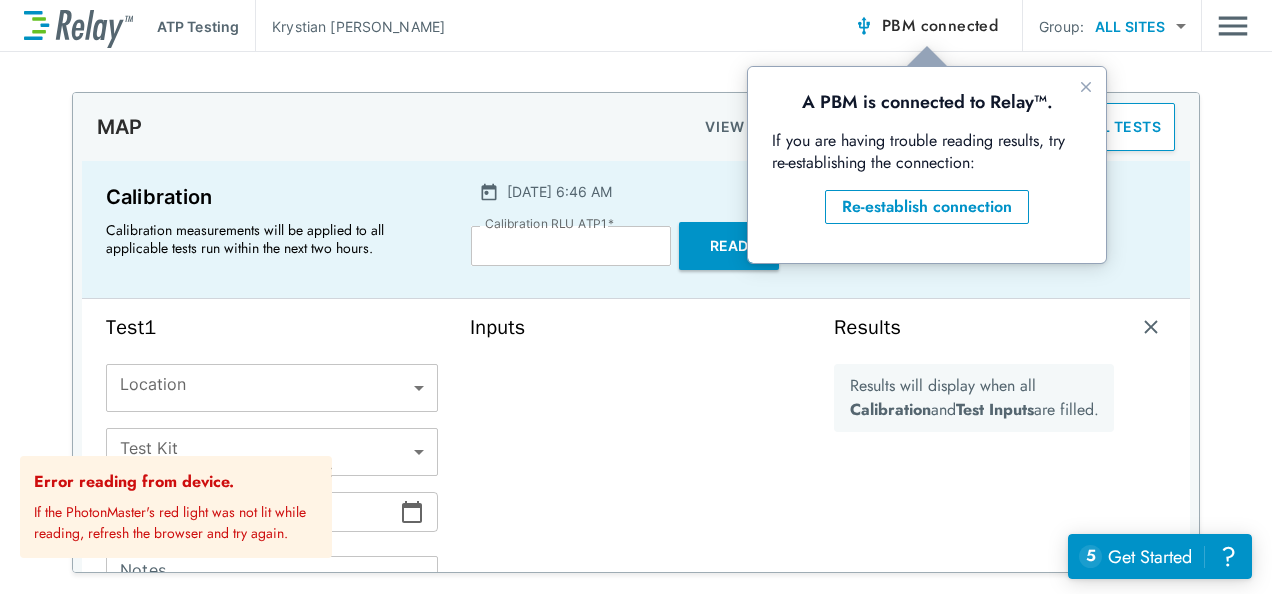 scroll, scrollTop: 0, scrollLeft: 0, axis: both 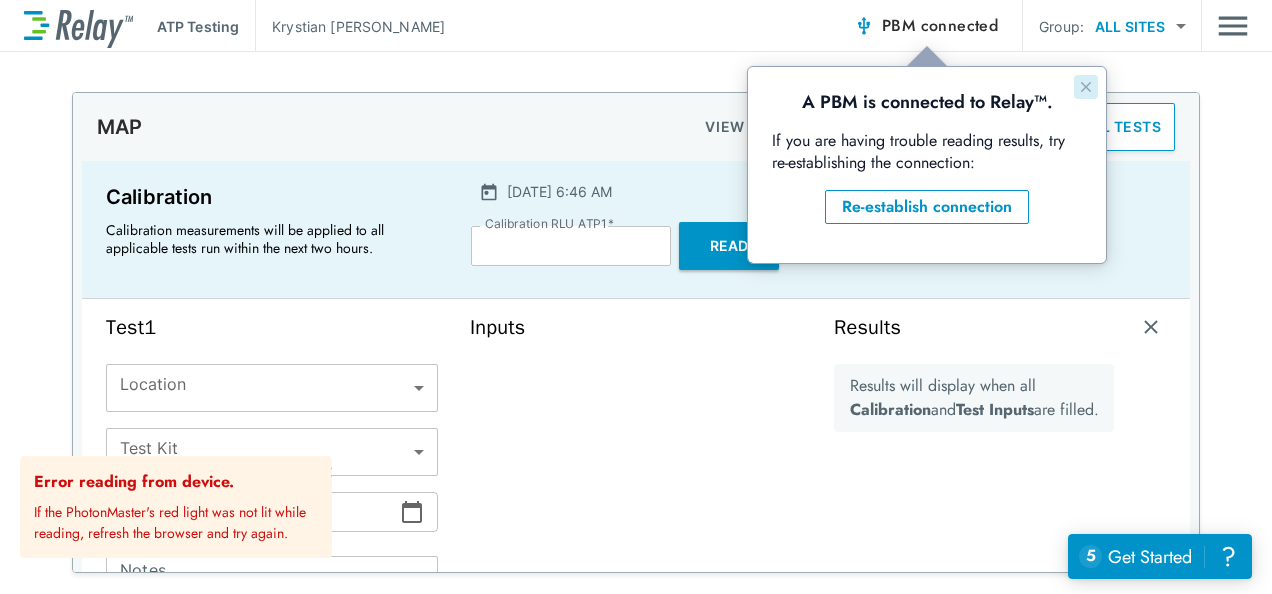 click 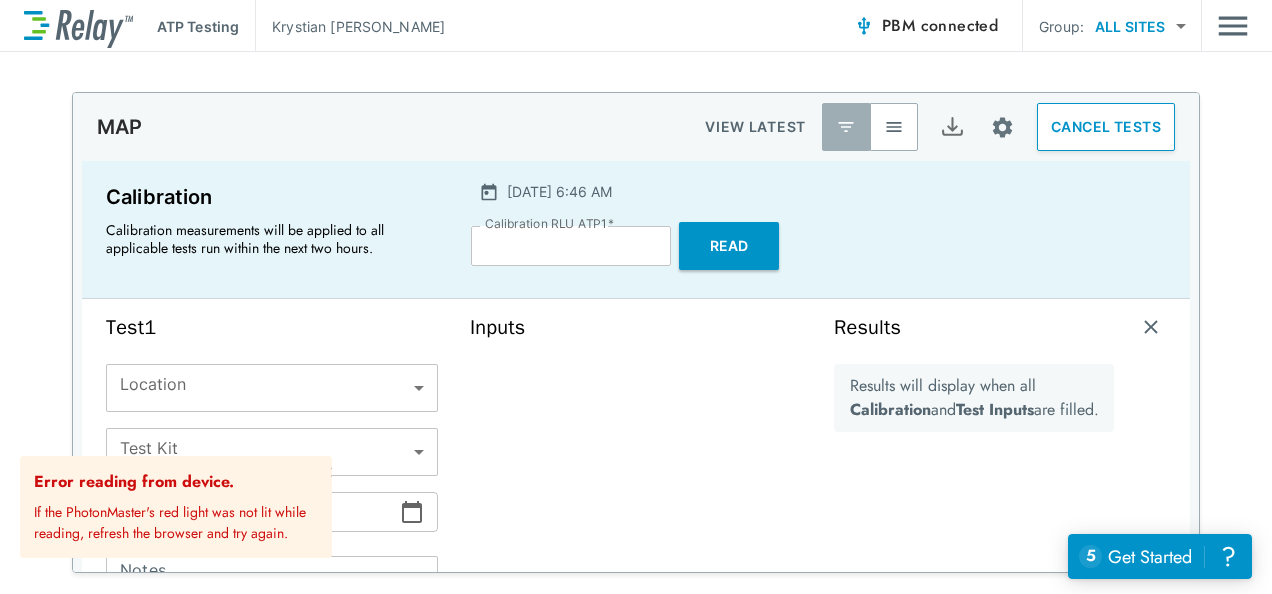 click on "connected" at bounding box center [960, 25] 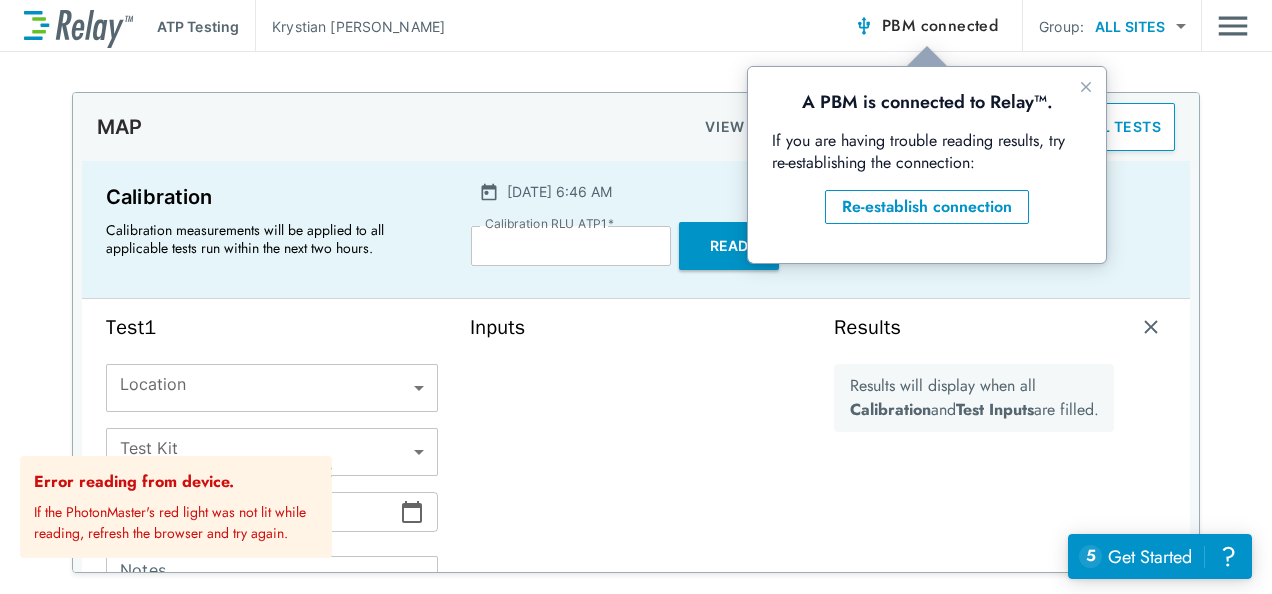 scroll, scrollTop: 0, scrollLeft: 0, axis: both 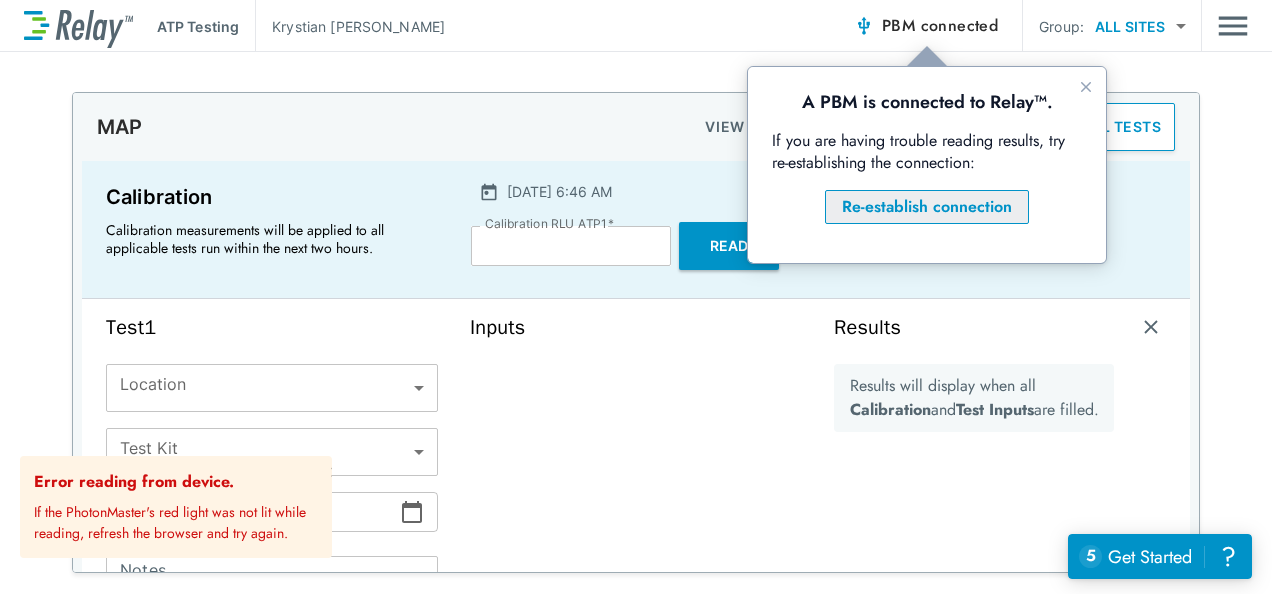click on "Re-establish connection" at bounding box center (927, 207) 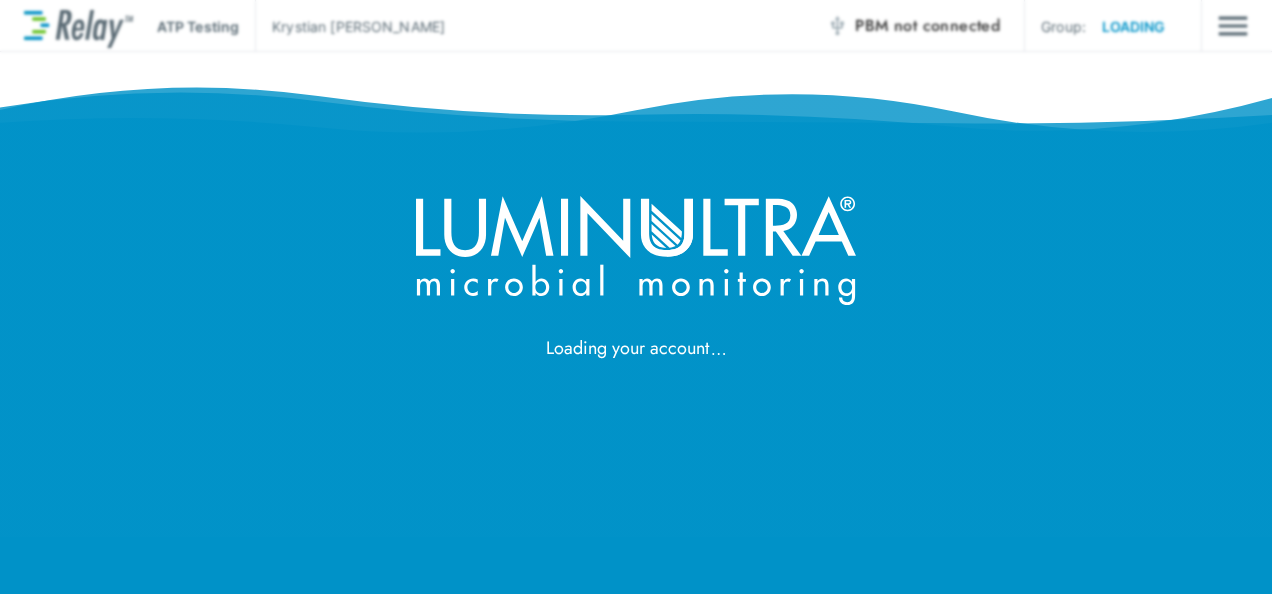 scroll, scrollTop: 0, scrollLeft: 0, axis: both 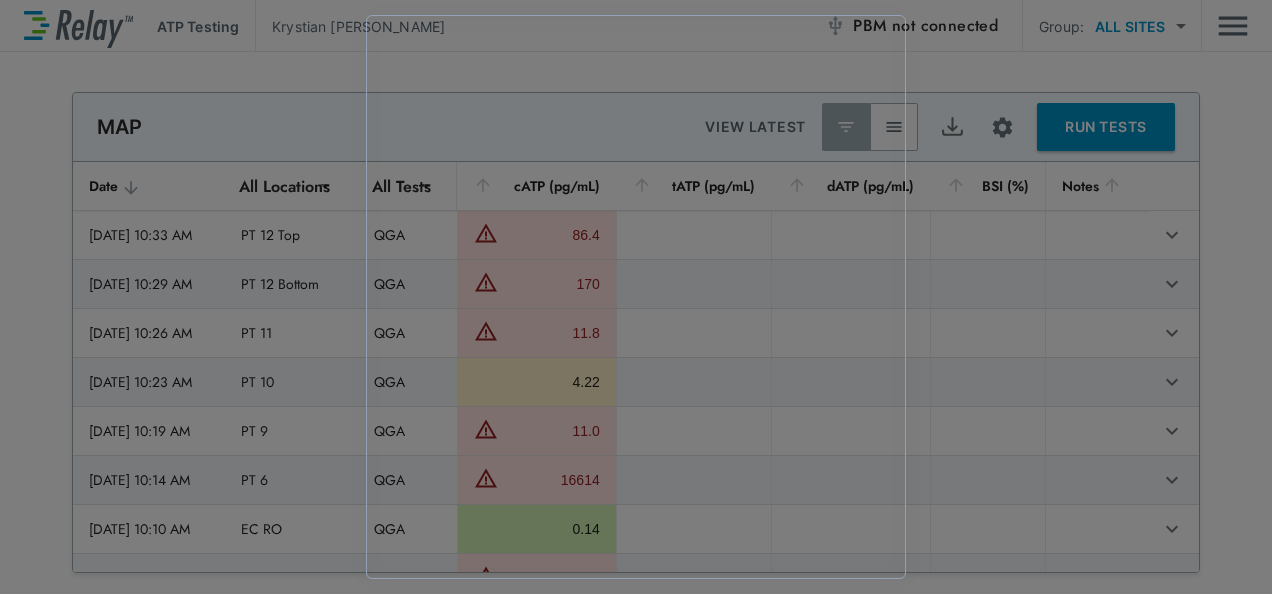 type on "*" 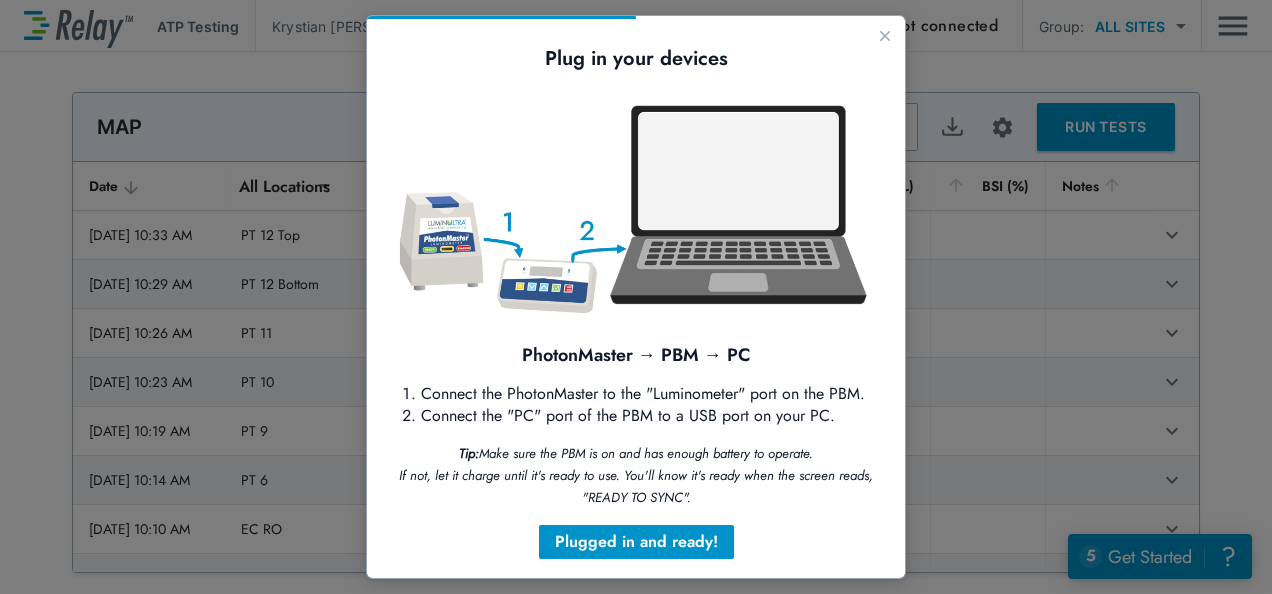 scroll, scrollTop: 0, scrollLeft: 0, axis: both 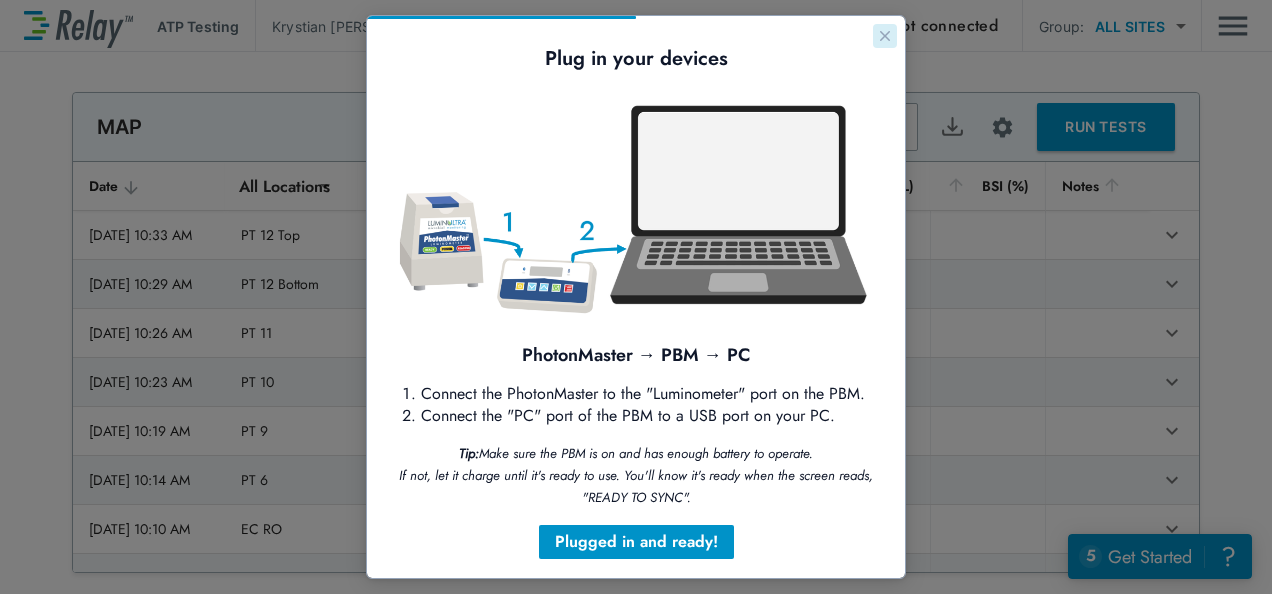 click at bounding box center (885, 36) 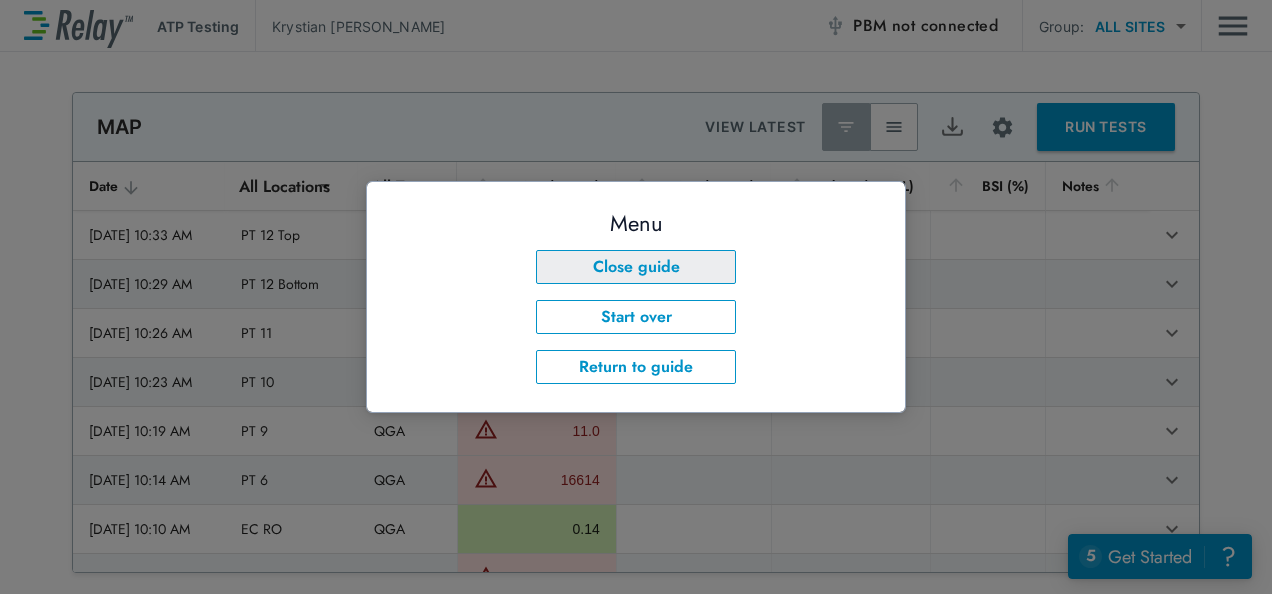 click on "Close guide" at bounding box center (636, 267) 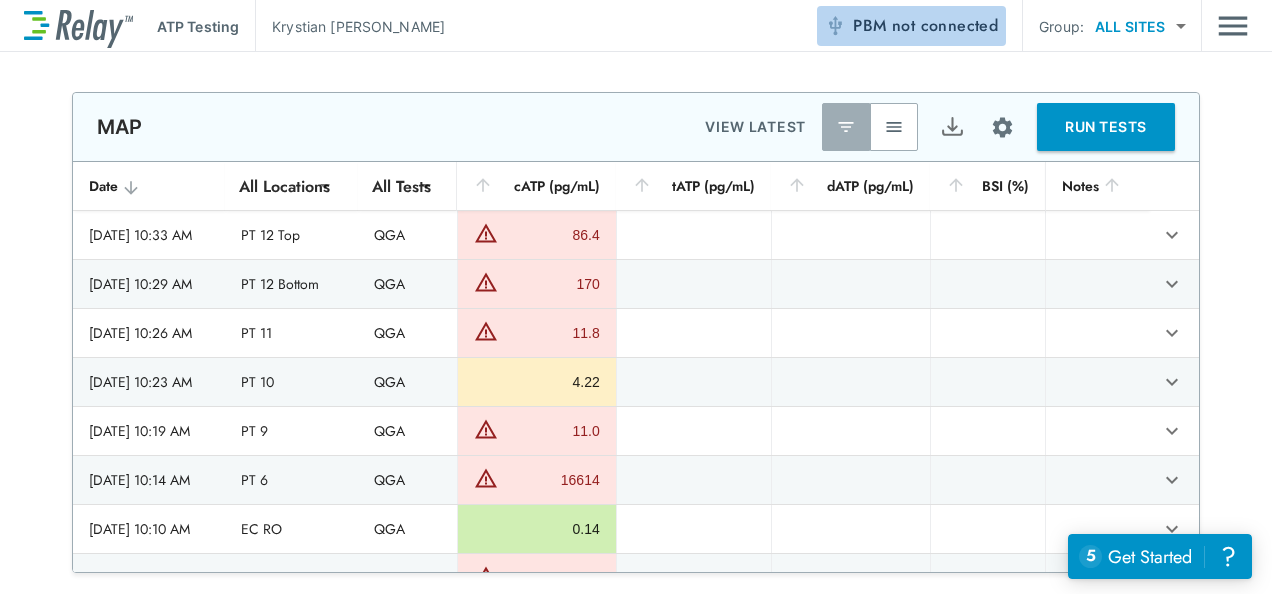 click on "not connected" at bounding box center (945, 25) 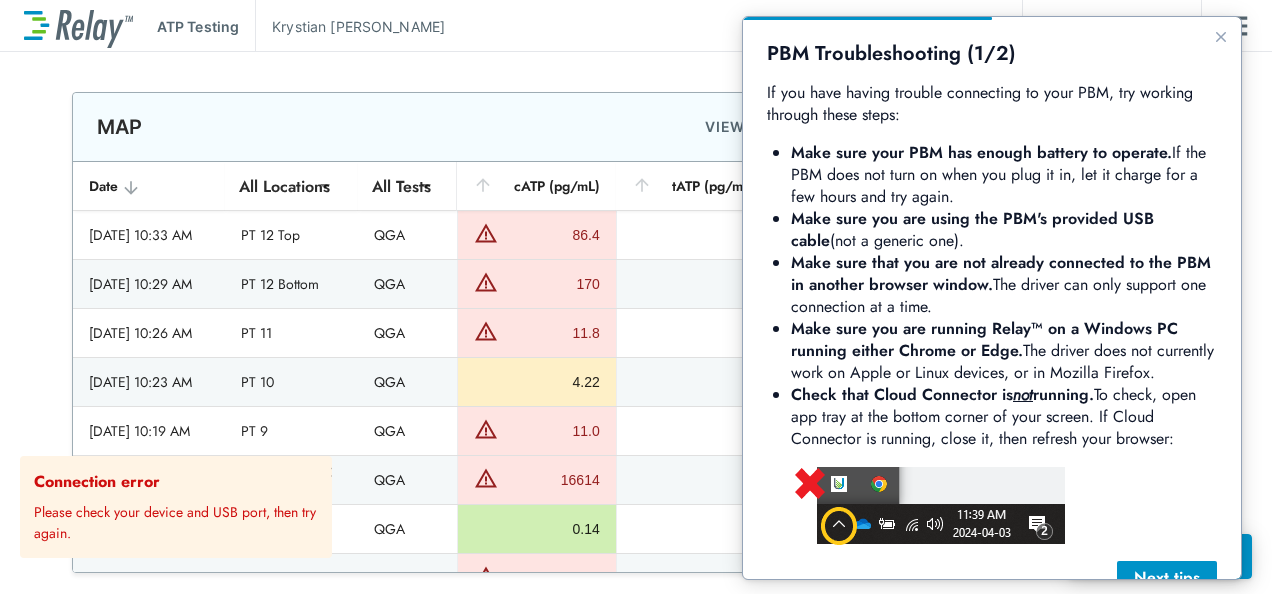 scroll, scrollTop: 0, scrollLeft: 0, axis: both 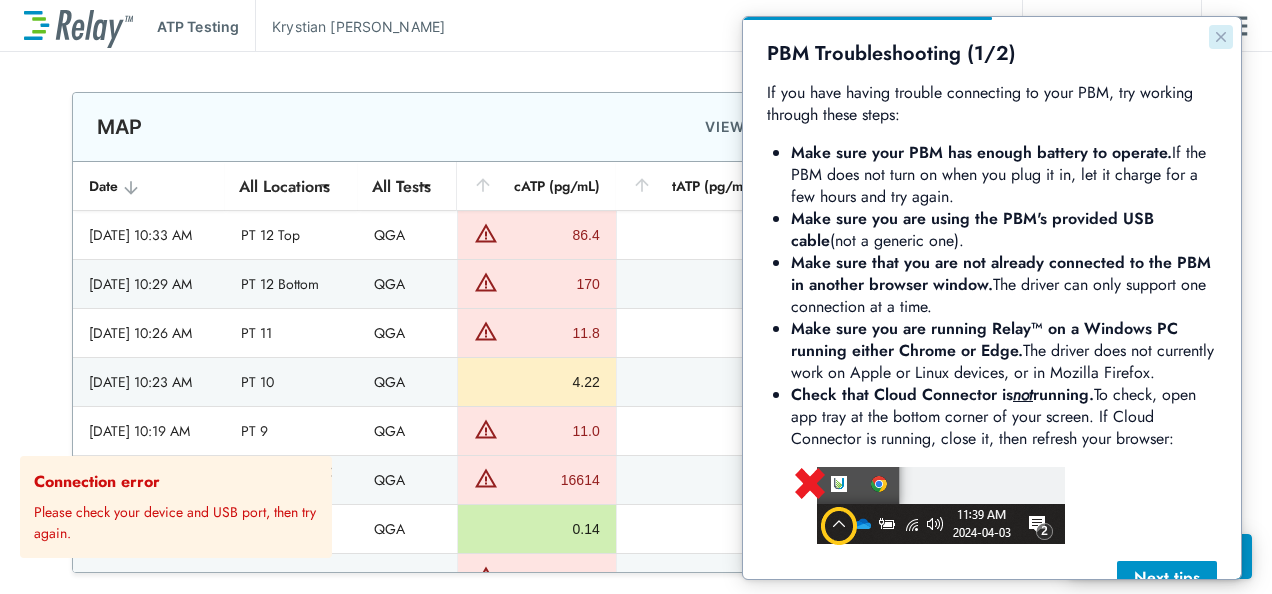 click at bounding box center (1221, 37) 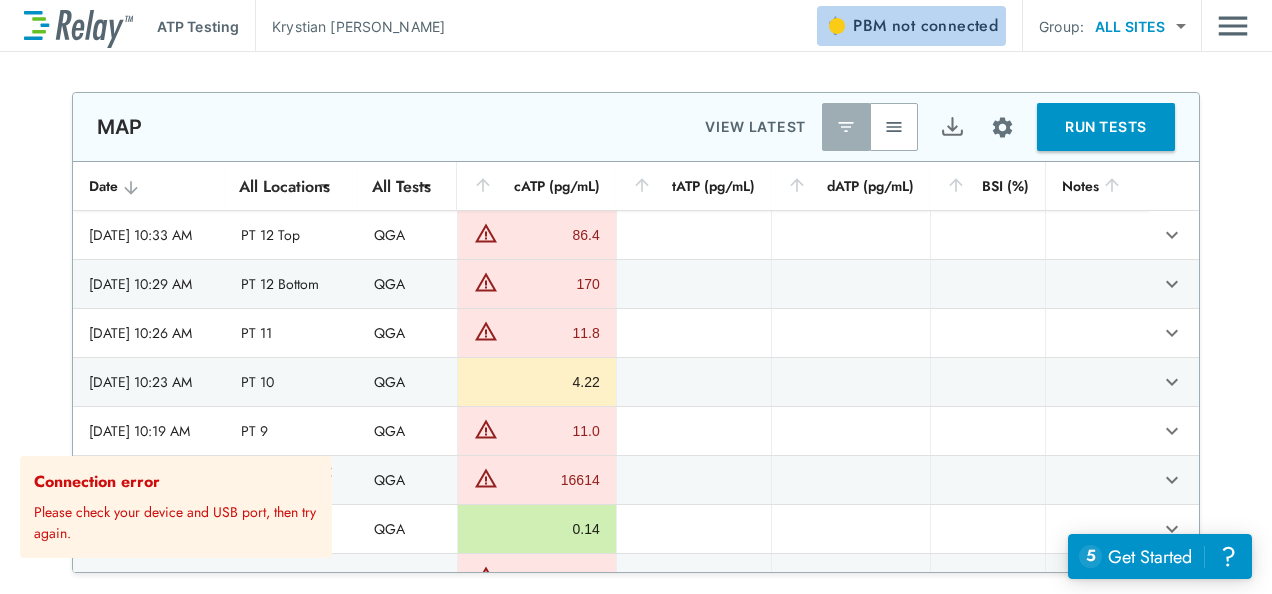 click on "not connected" at bounding box center (945, 25) 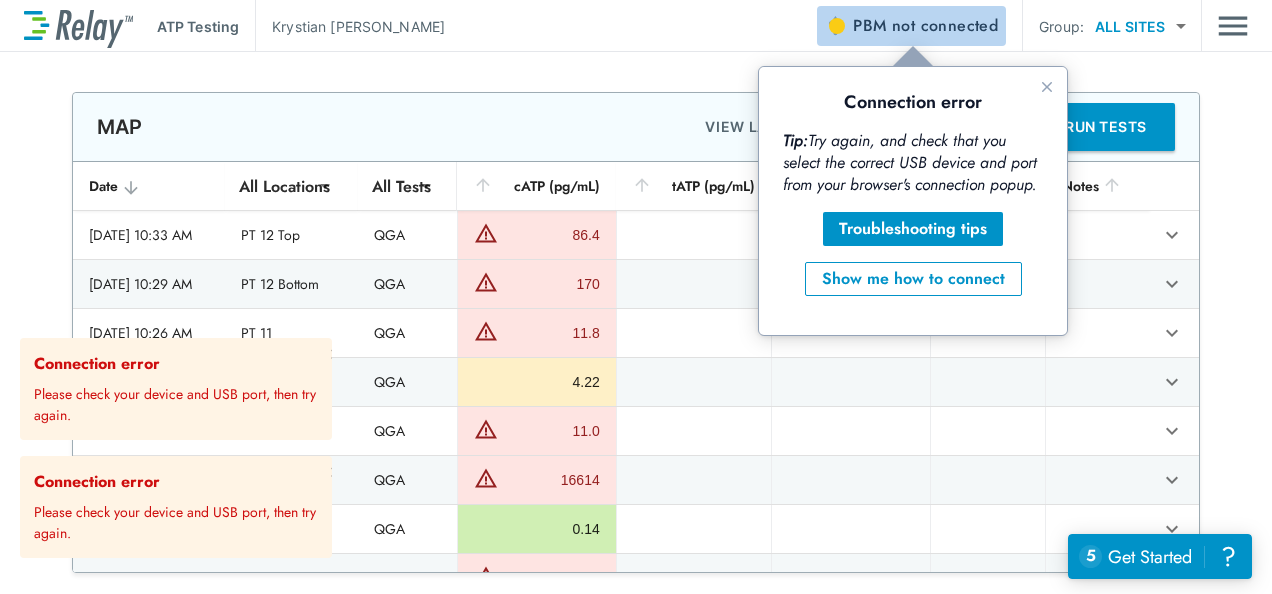 scroll, scrollTop: 0, scrollLeft: 0, axis: both 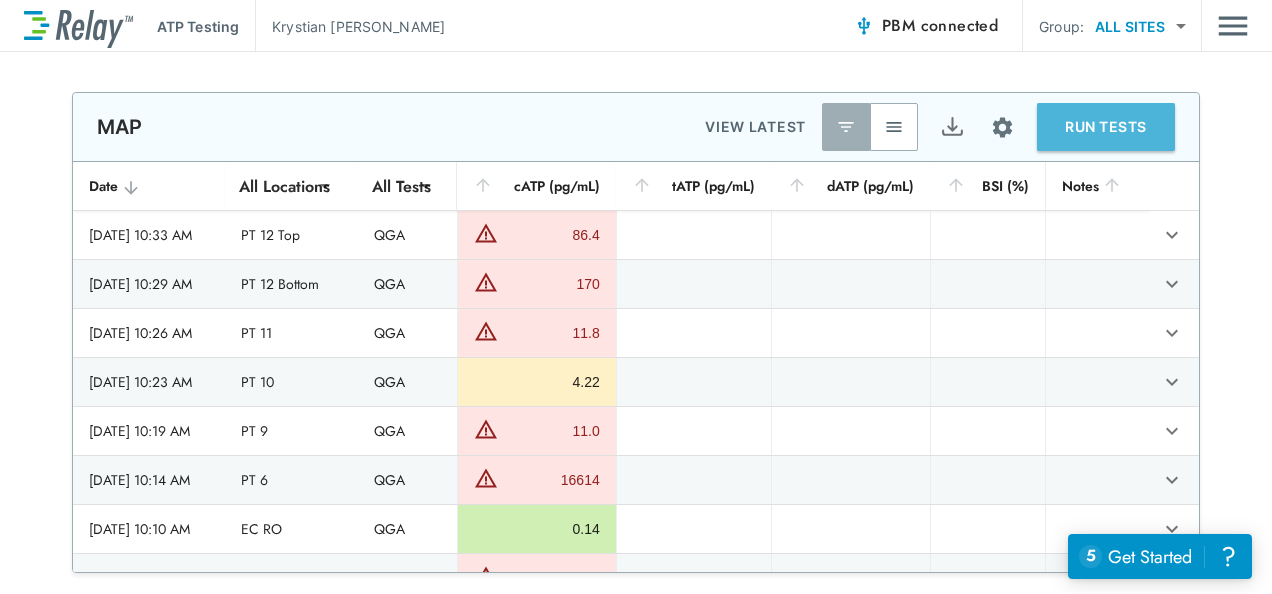 click on "RUN TESTS" at bounding box center [1106, 127] 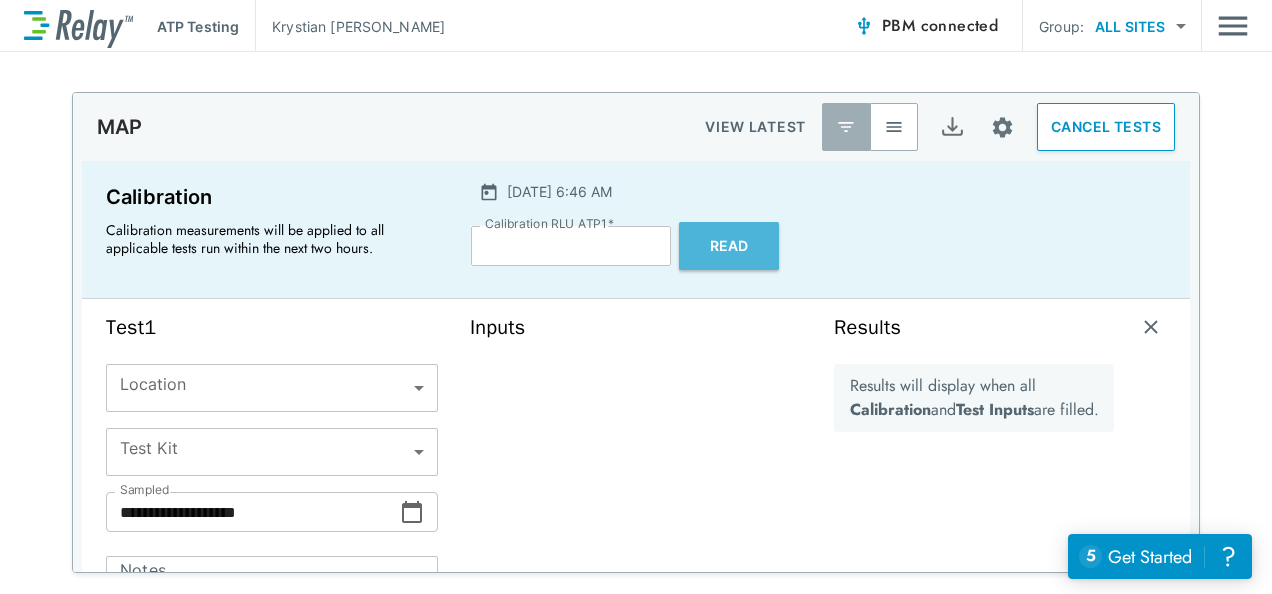 click on "Read" at bounding box center [729, 246] 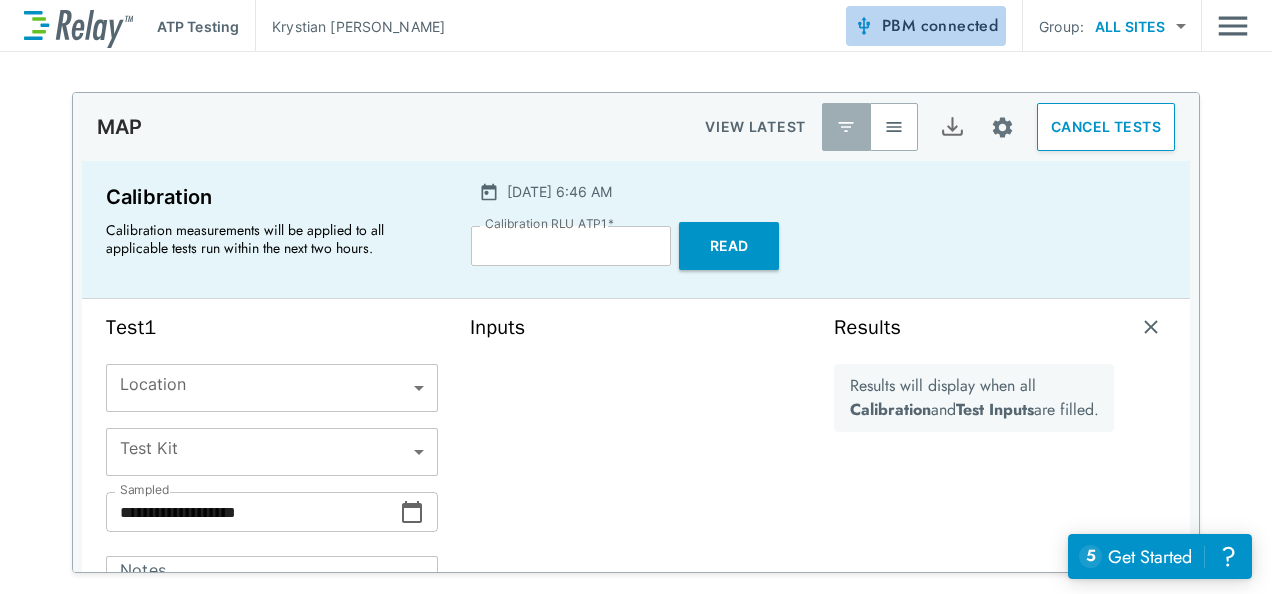 click on "connected" at bounding box center [960, 25] 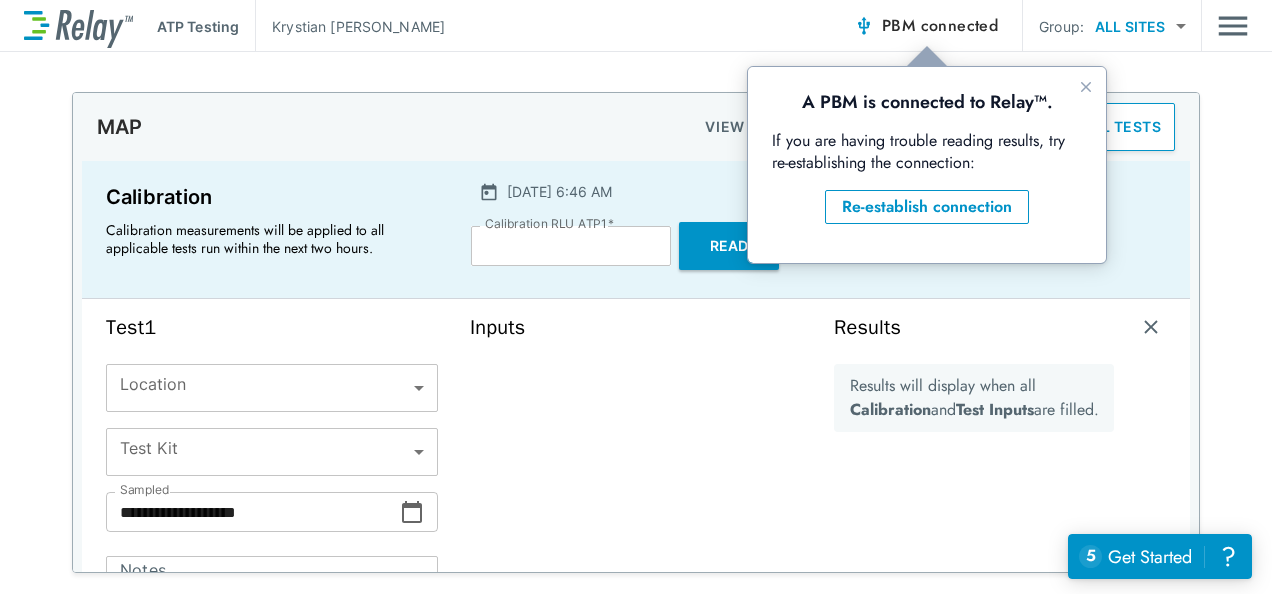scroll, scrollTop: 0, scrollLeft: 0, axis: both 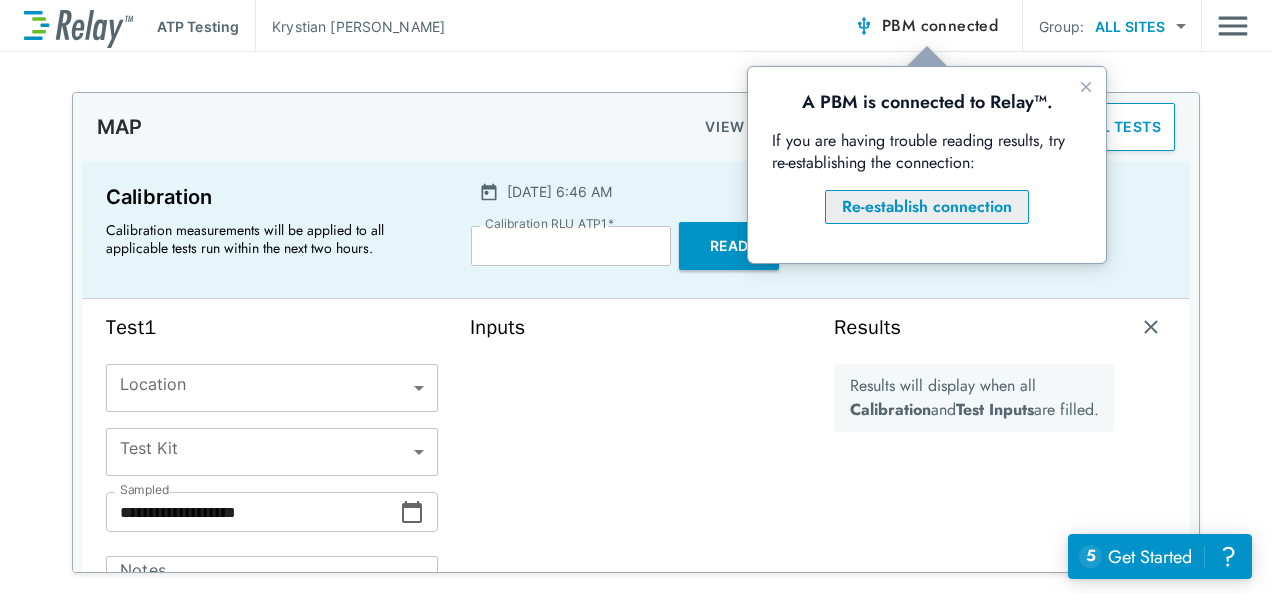 click on "Re-establish connection" at bounding box center (927, 207) 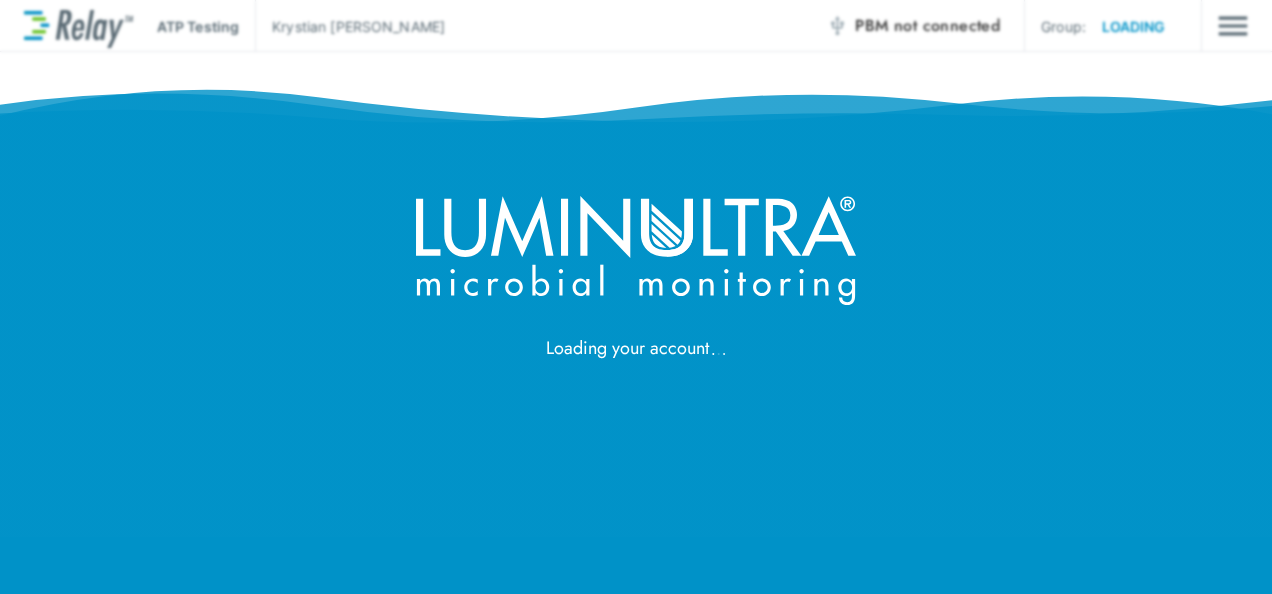 scroll, scrollTop: 0, scrollLeft: 0, axis: both 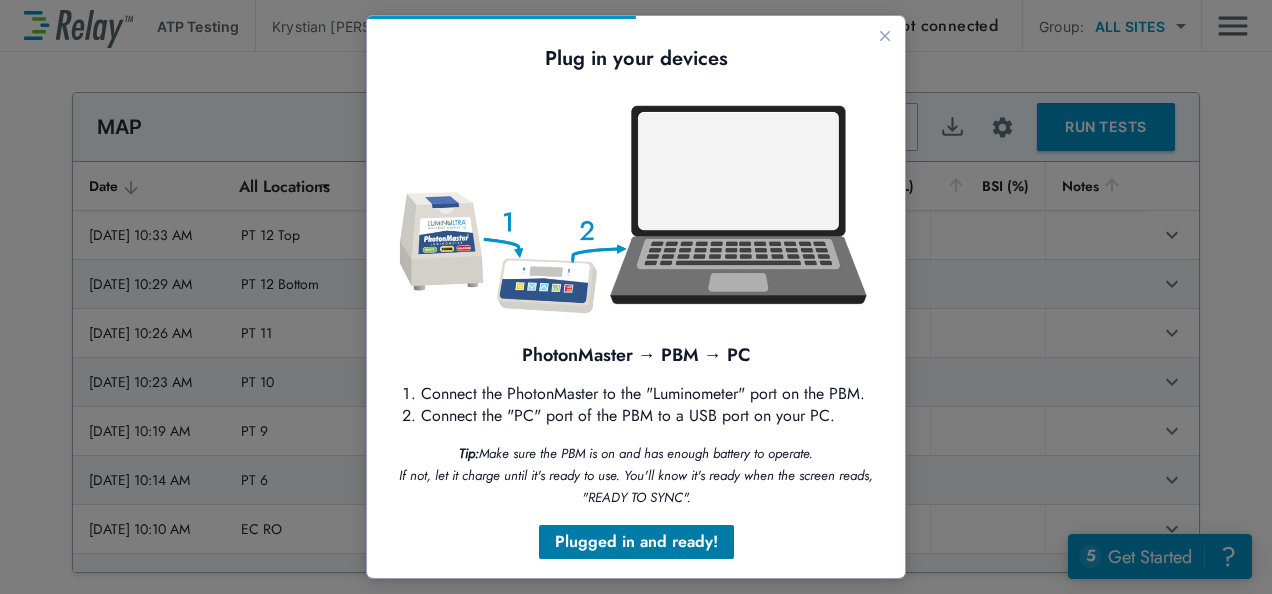 click on "Plugged in and ready!" at bounding box center [636, 542] 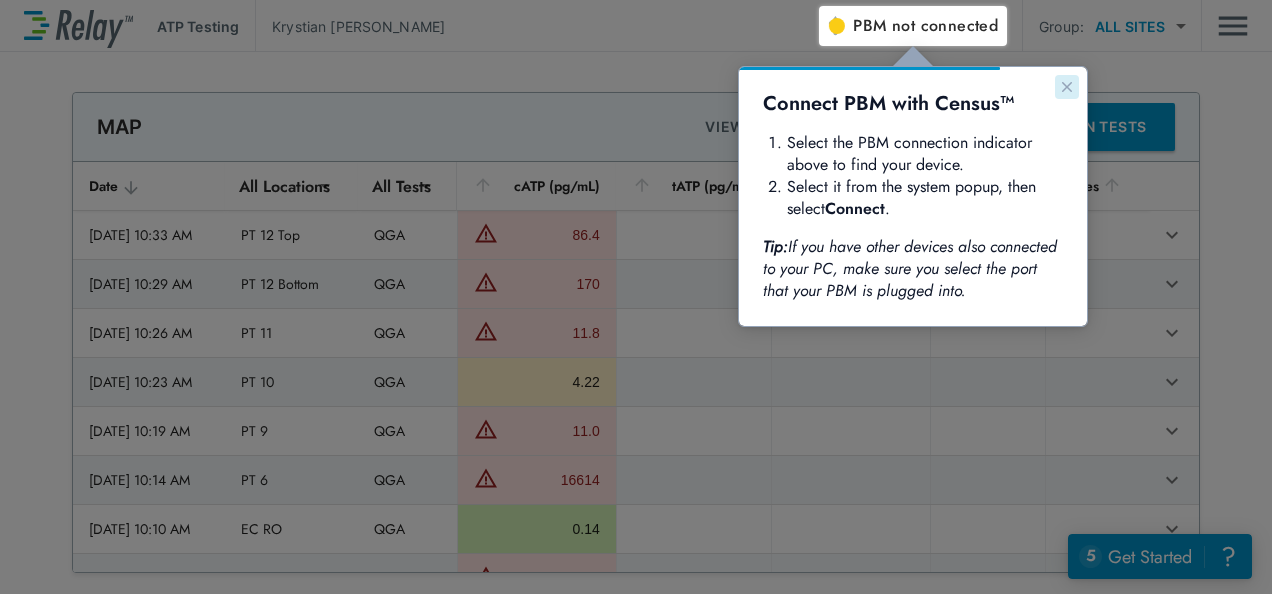 click 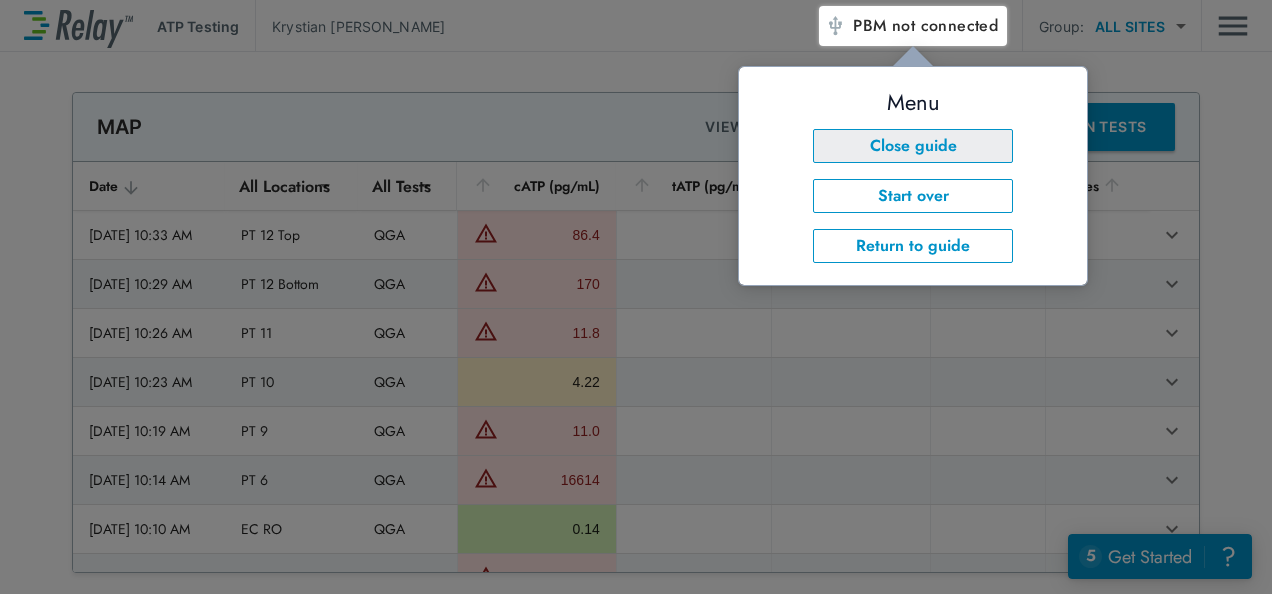 click on "Close guide" at bounding box center (913, 146) 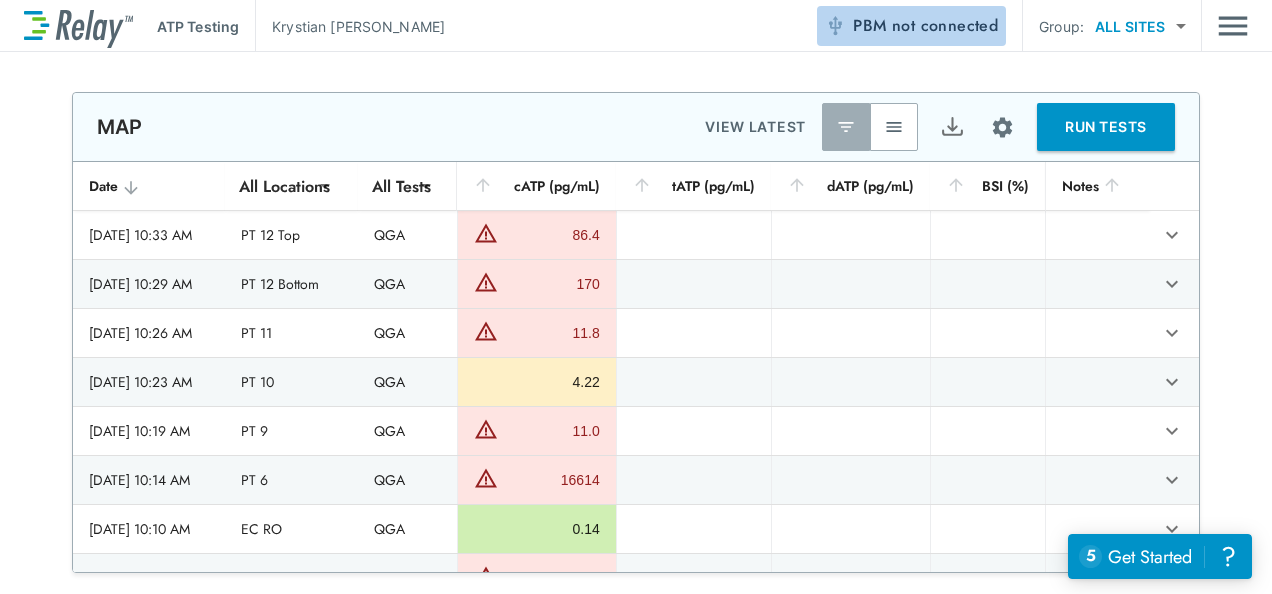 click on "PBM   not connected" at bounding box center [925, 26] 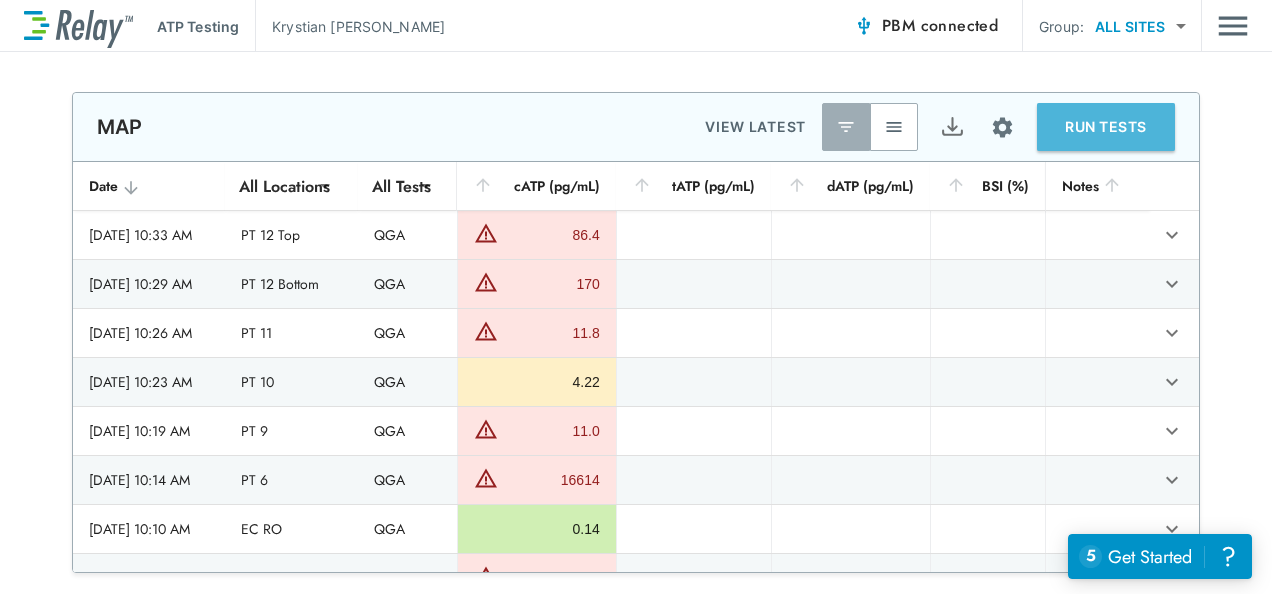 click on "RUN TESTS" at bounding box center [1106, 127] 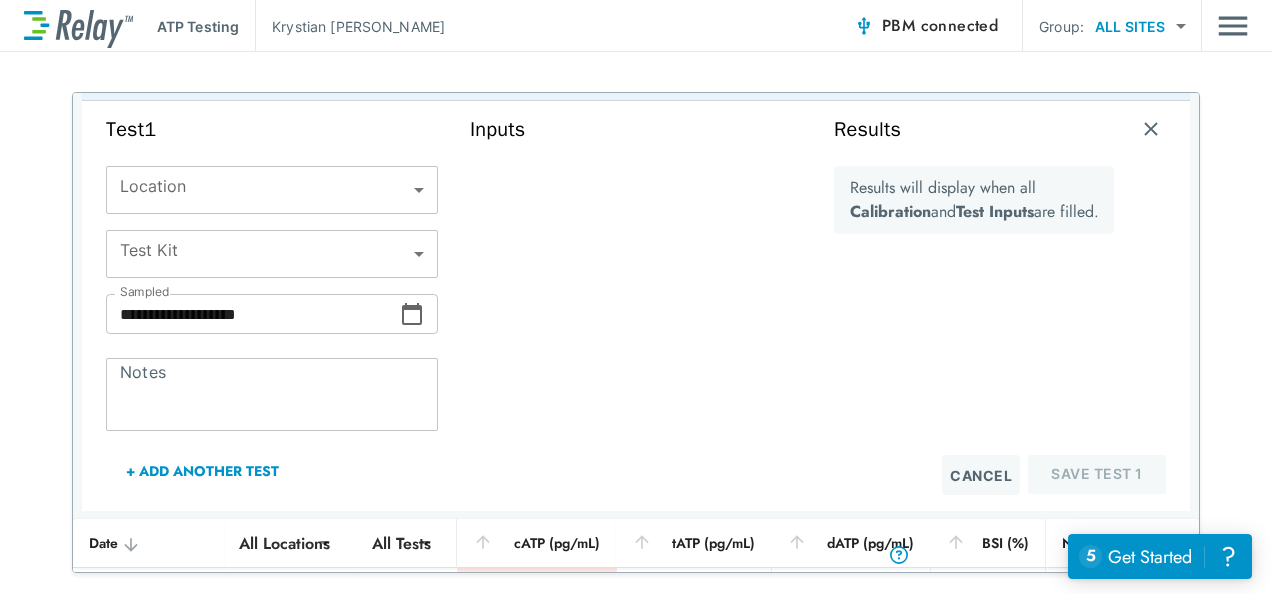 scroll, scrollTop: 0, scrollLeft: 0, axis: both 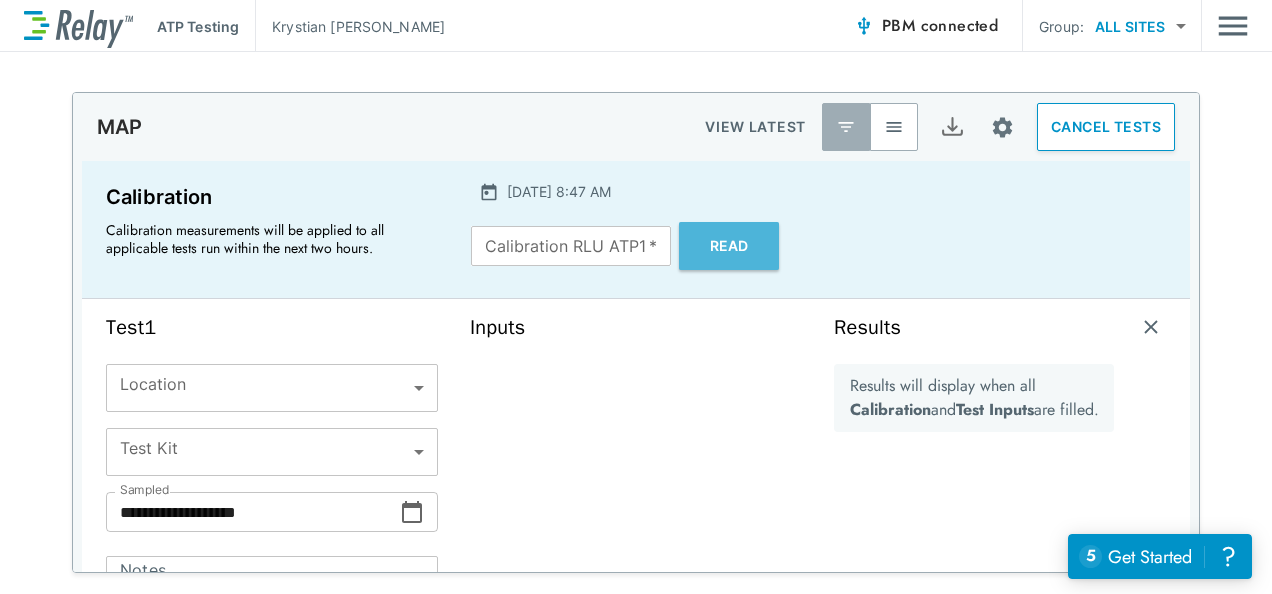 click on "Read" at bounding box center [729, 246] 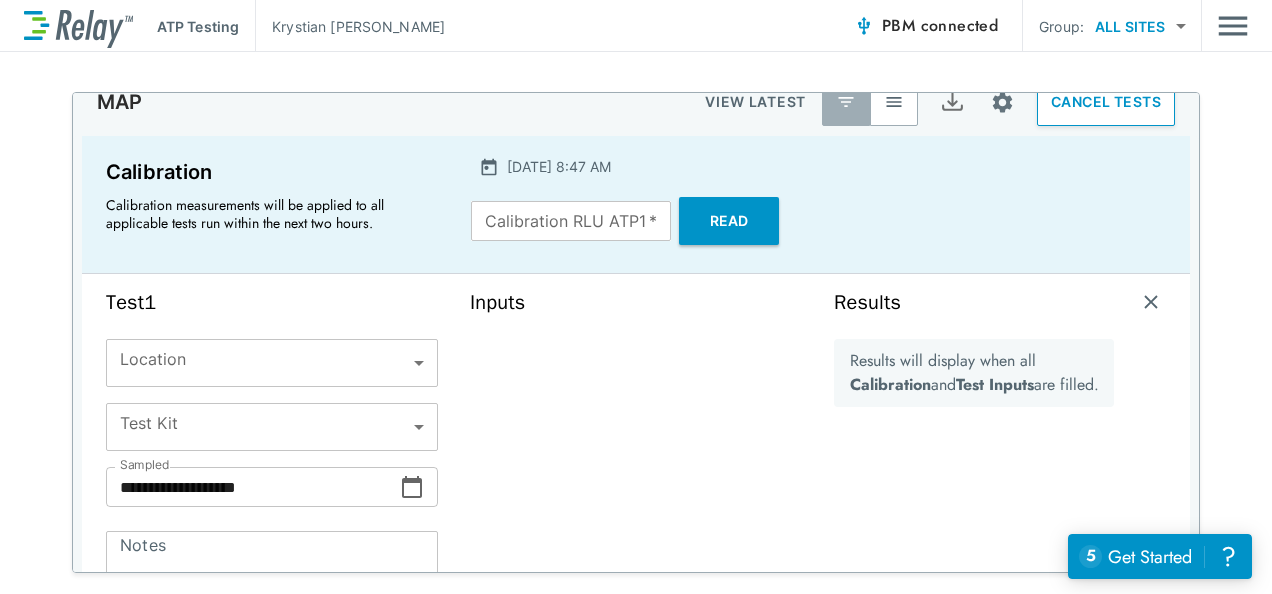 scroll, scrollTop: 0, scrollLeft: 0, axis: both 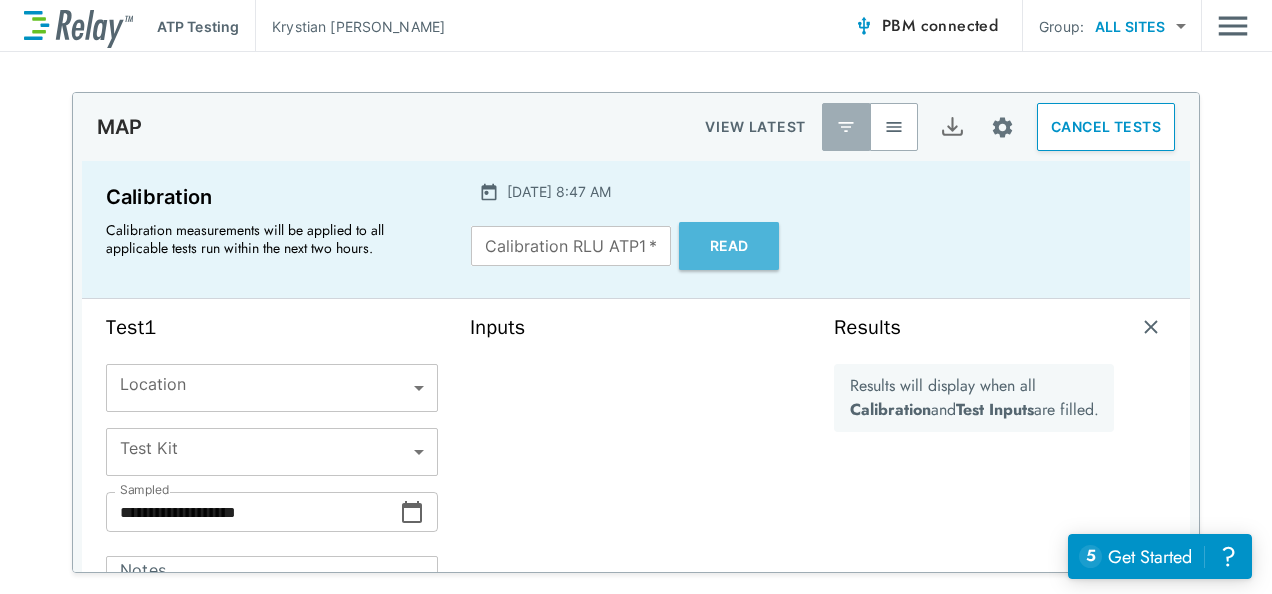 click on "Read" at bounding box center (729, 246) 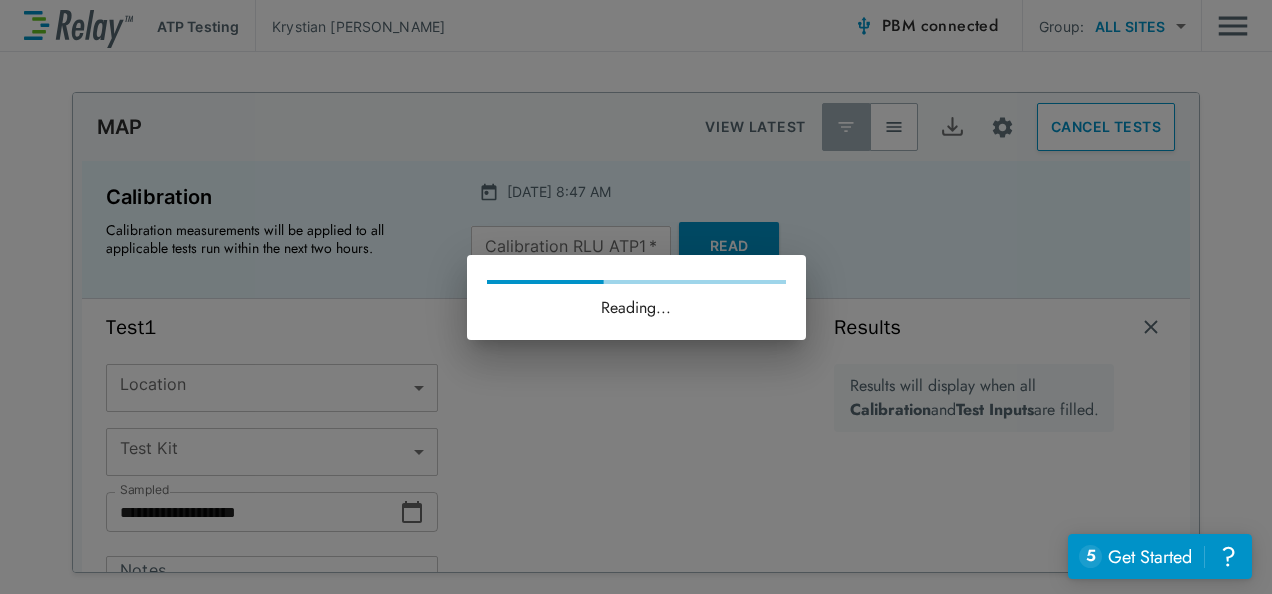 click on "Reading..." at bounding box center (636, 297) 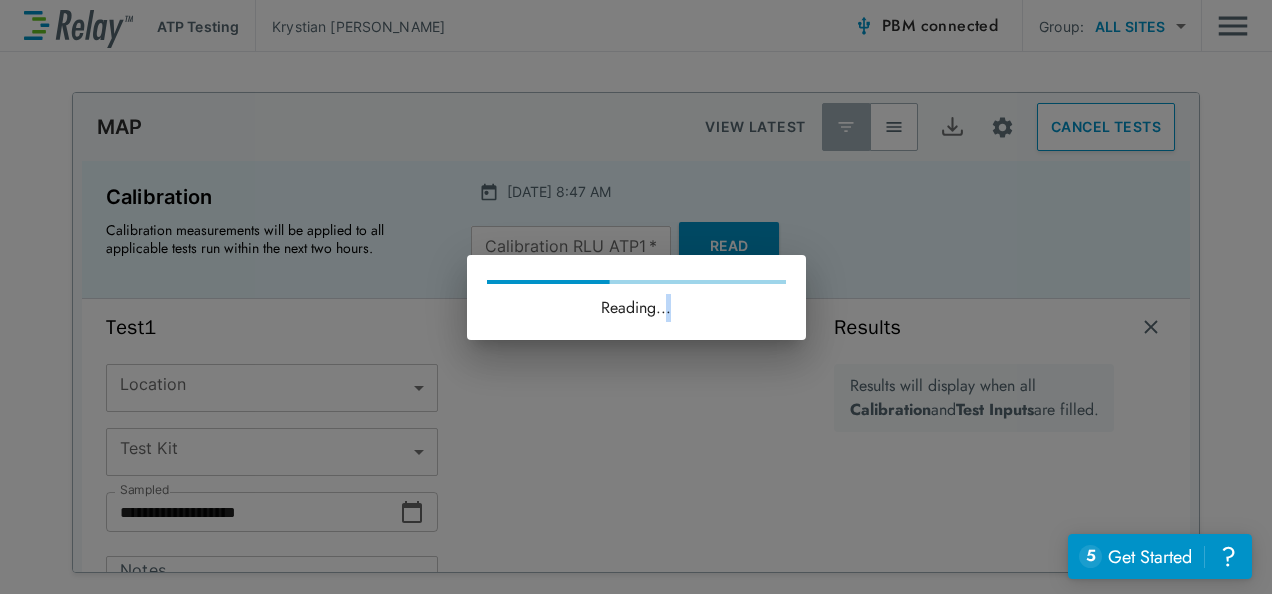 click on "Reading..." at bounding box center (636, 297) 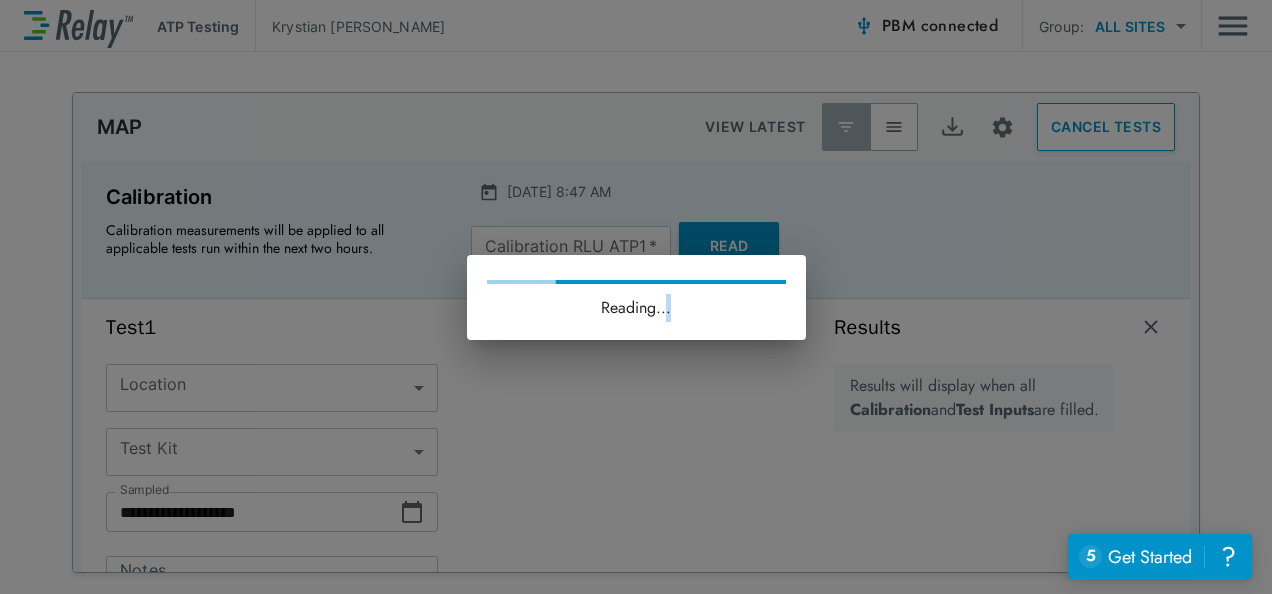 click on "Reading..." at bounding box center (636, 297) 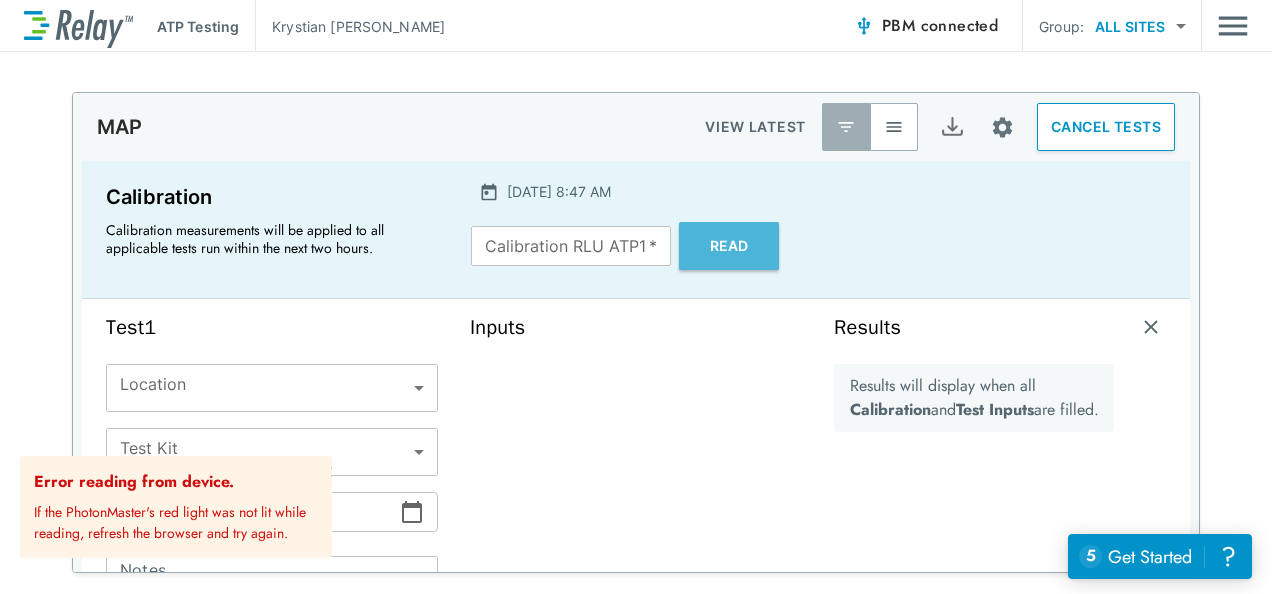click on "Read" at bounding box center (729, 246) 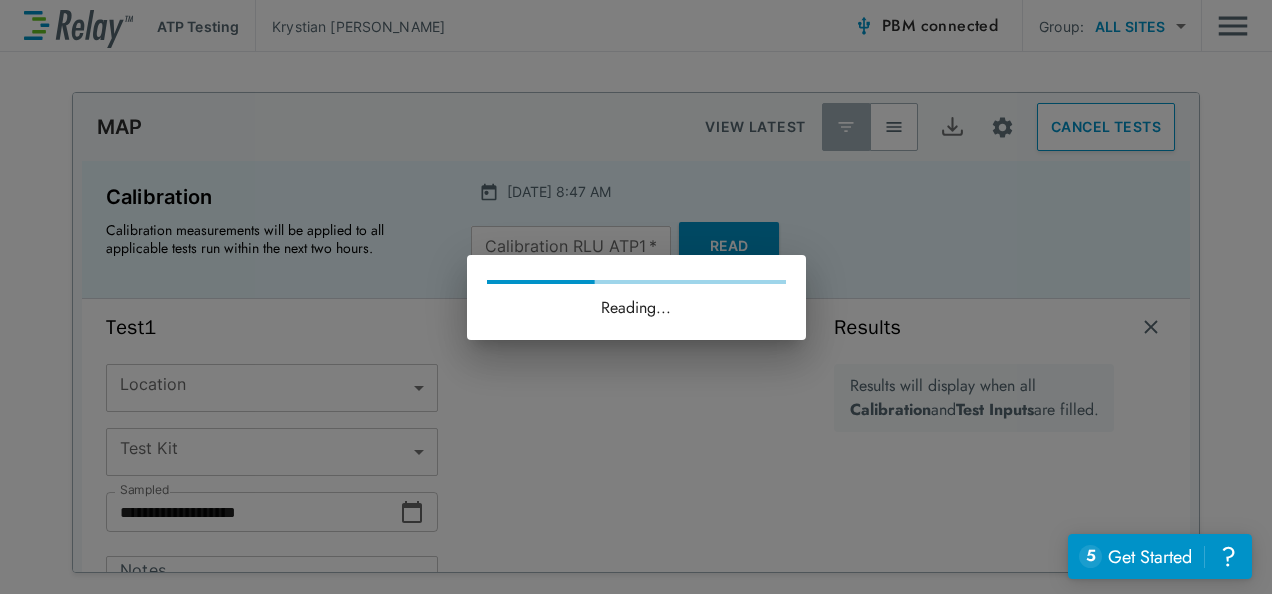 click on "Reading..." at bounding box center [636, 297] 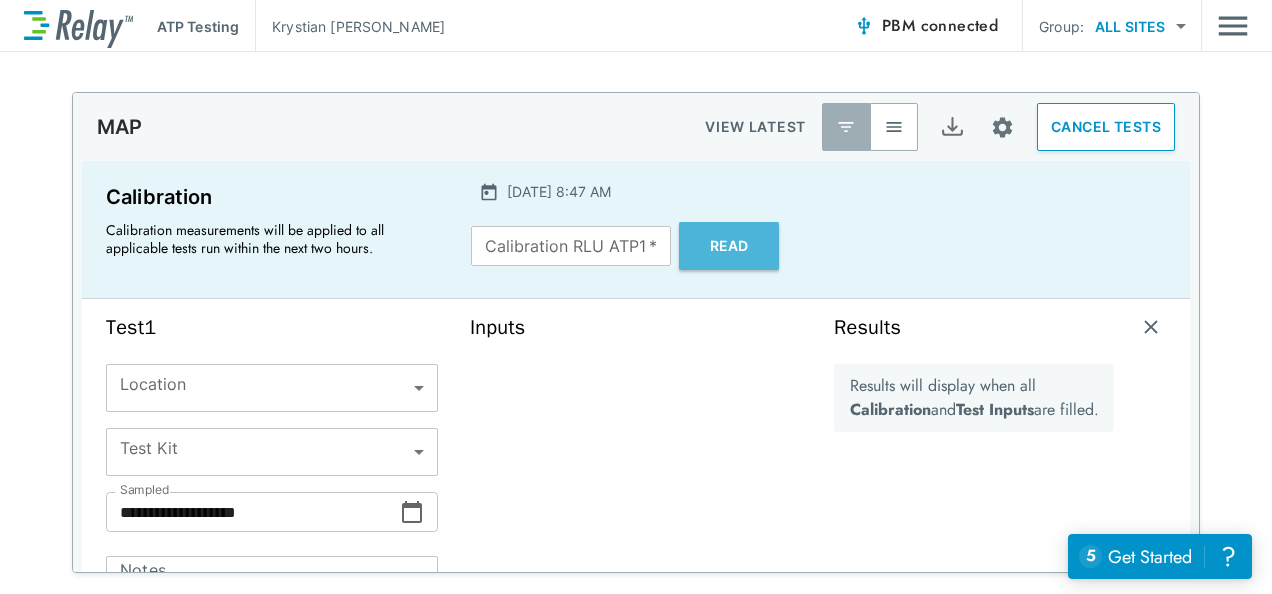 click on "Read" at bounding box center [729, 246] 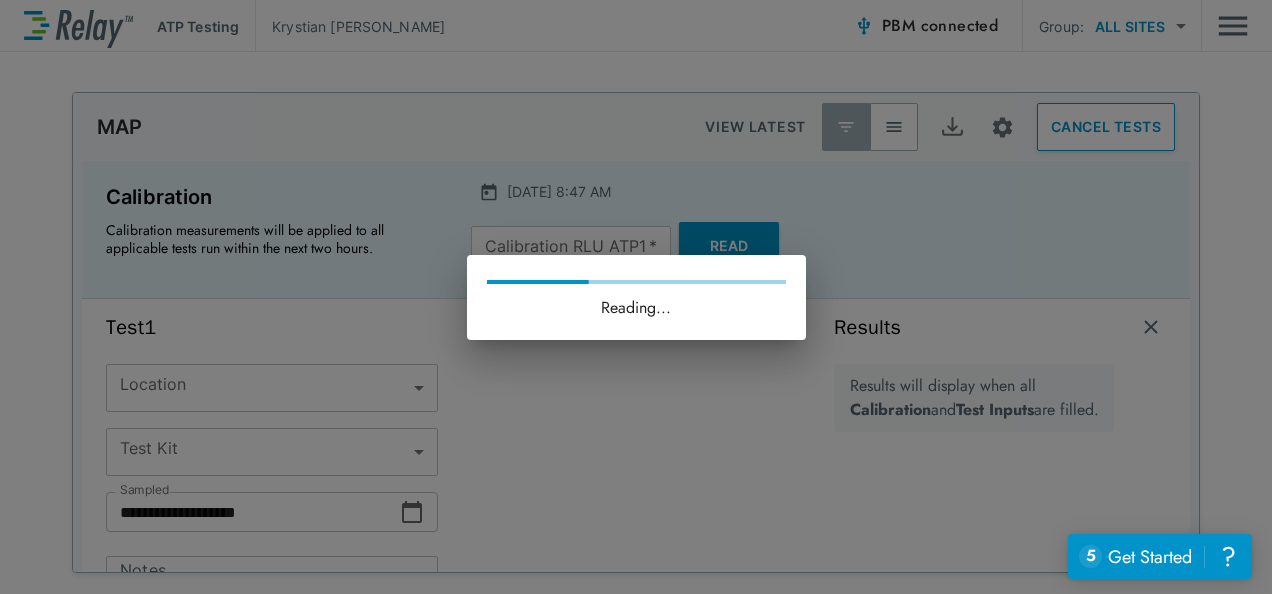click on "Reading..." at bounding box center [636, 297] 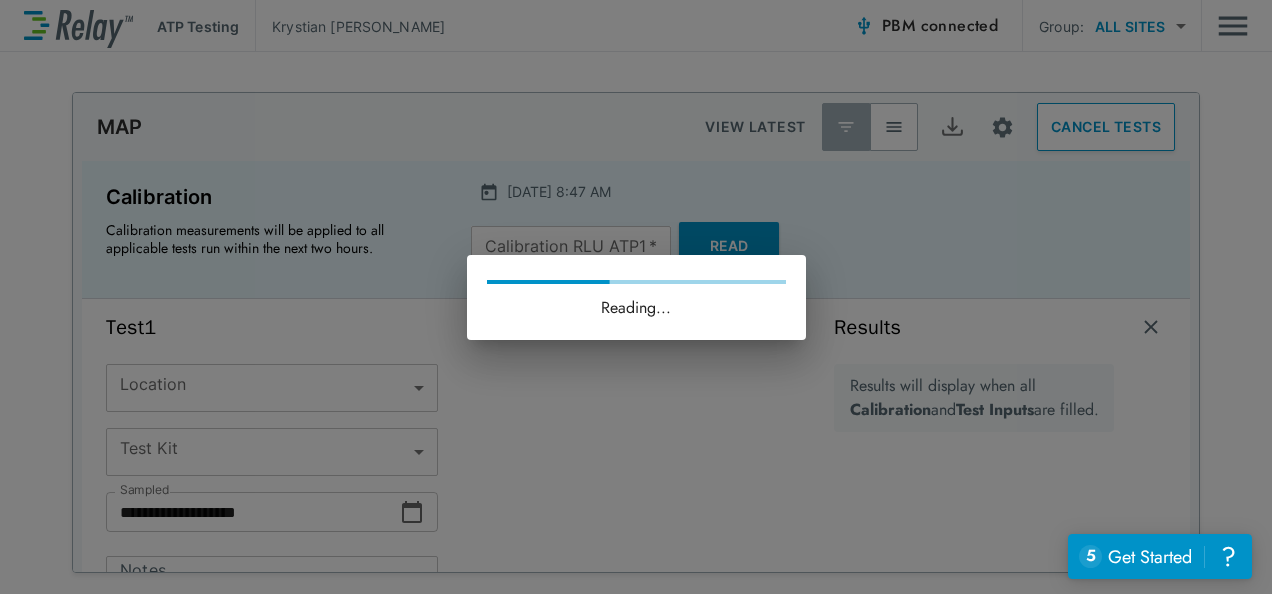 click on "Reading..." at bounding box center [636, 297] 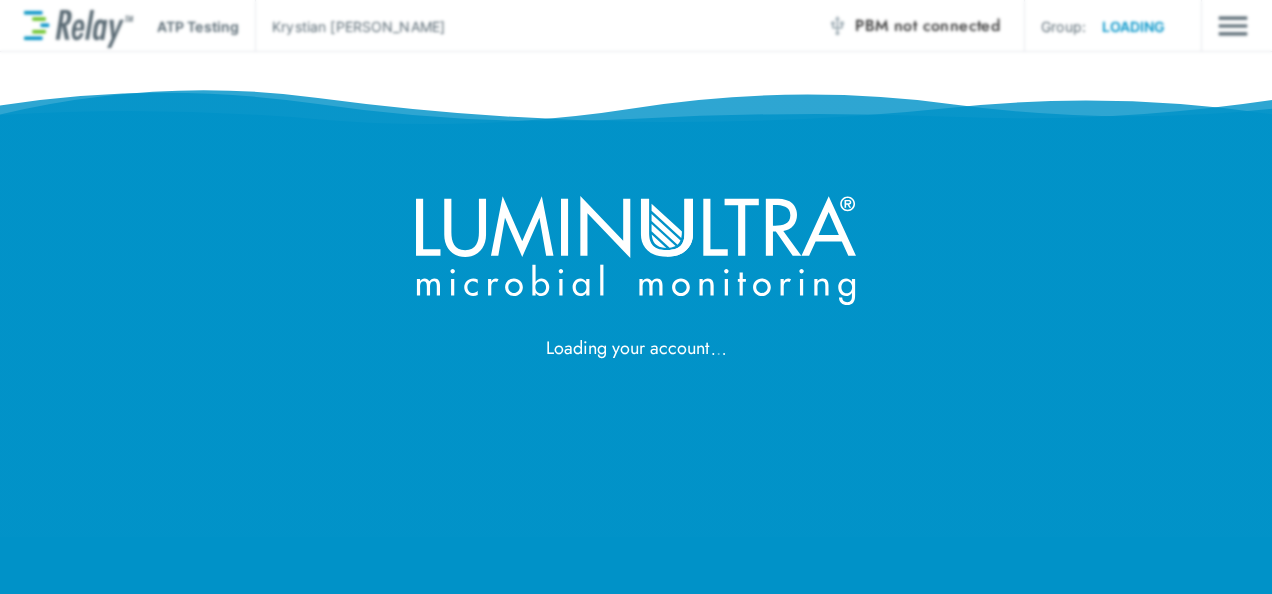 scroll, scrollTop: 0, scrollLeft: 0, axis: both 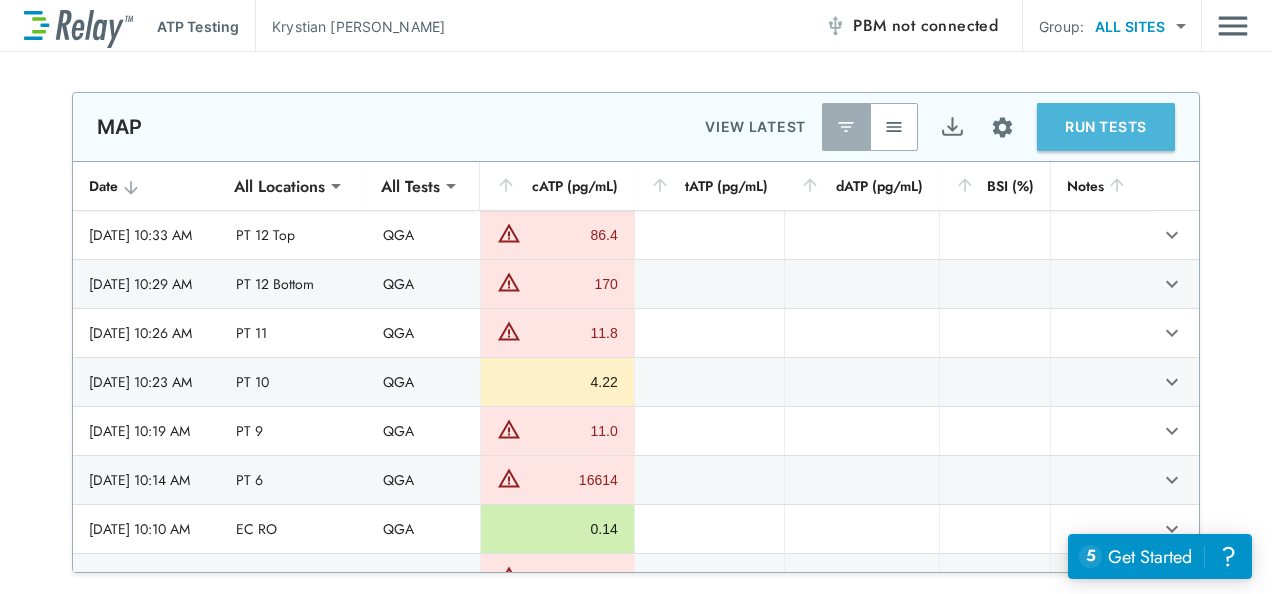 click on "RUN TESTS" at bounding box center [1106, 127] 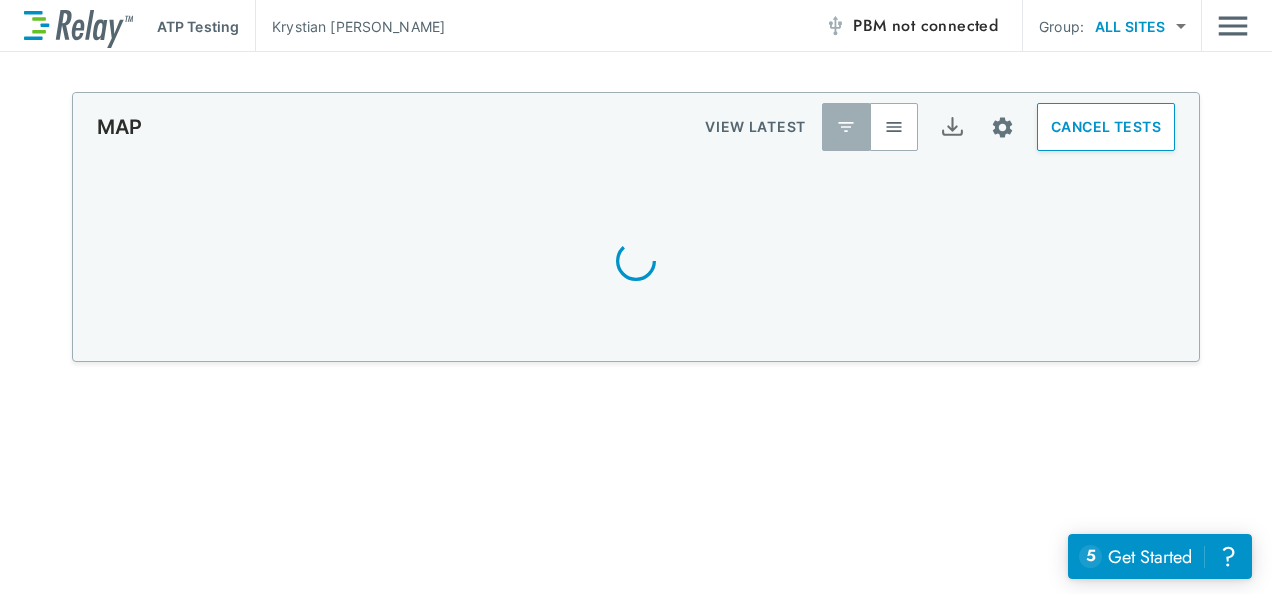 scroll, scrollTop: 0, scrollLeft: 0, axis: both 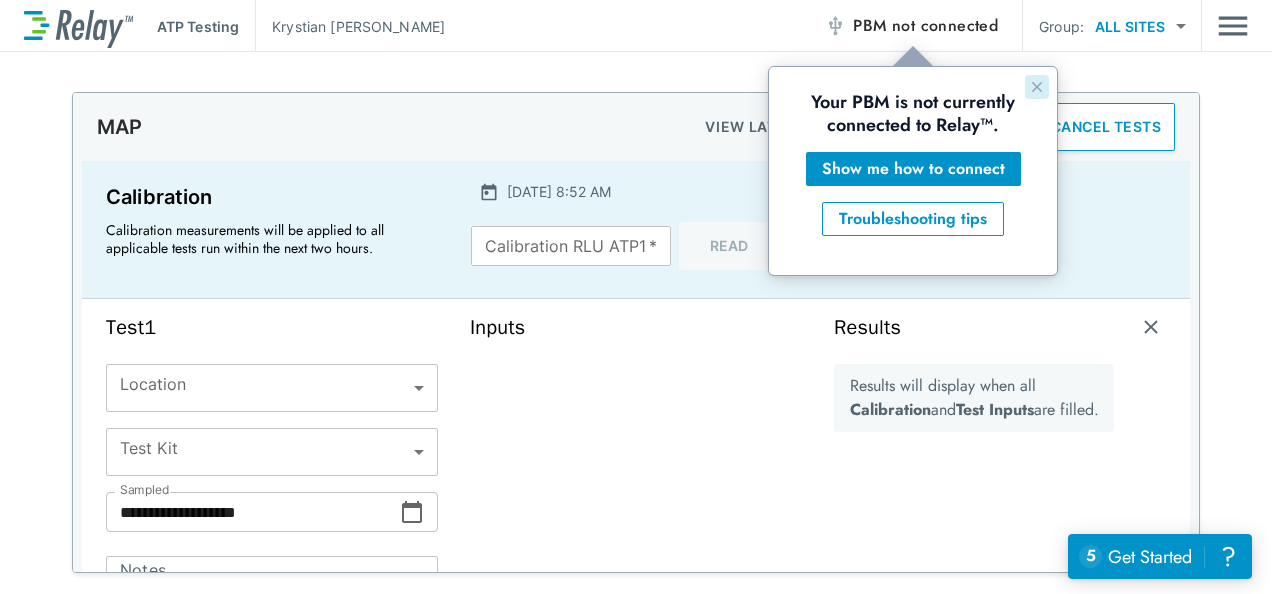 click 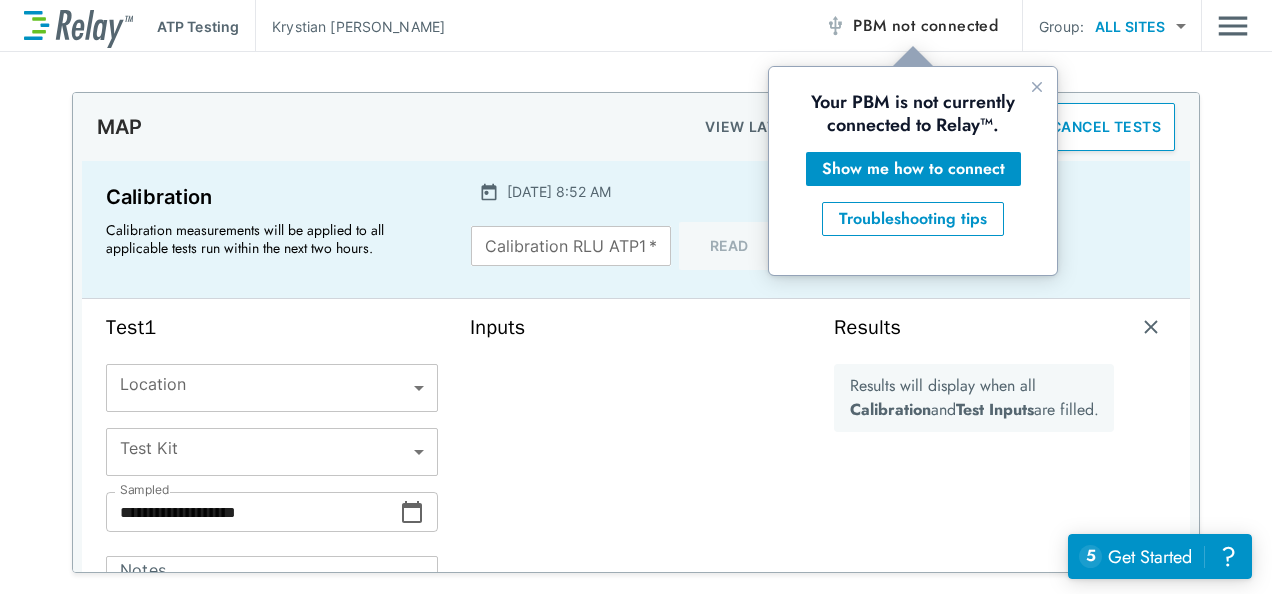 scroll, scrollTop: 0, scrollLeft: 0, axis: both 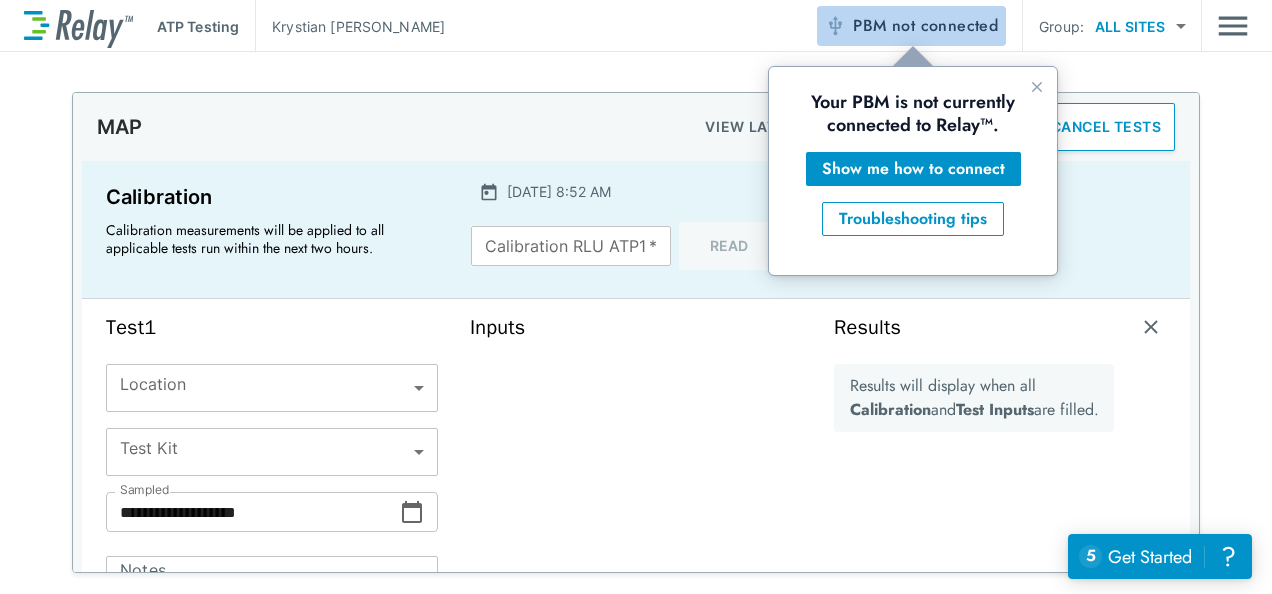 click on "not connected" at bounding box center (945, 25) 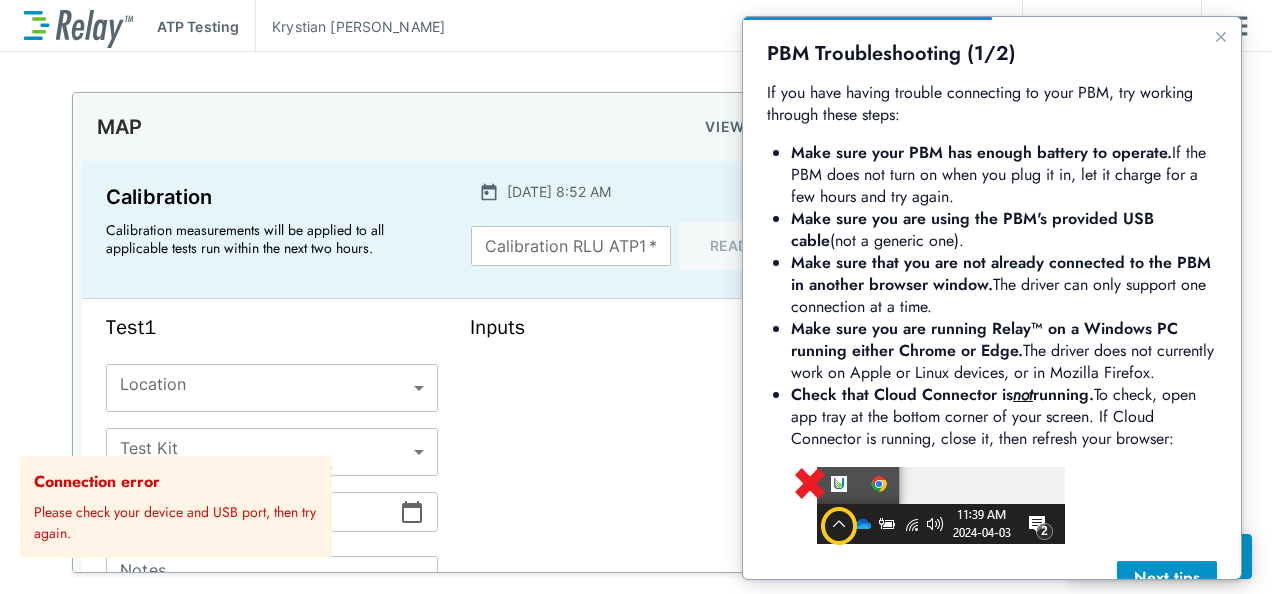 scroll, scrollTop: 0, scrollLeft: 0, axis: both 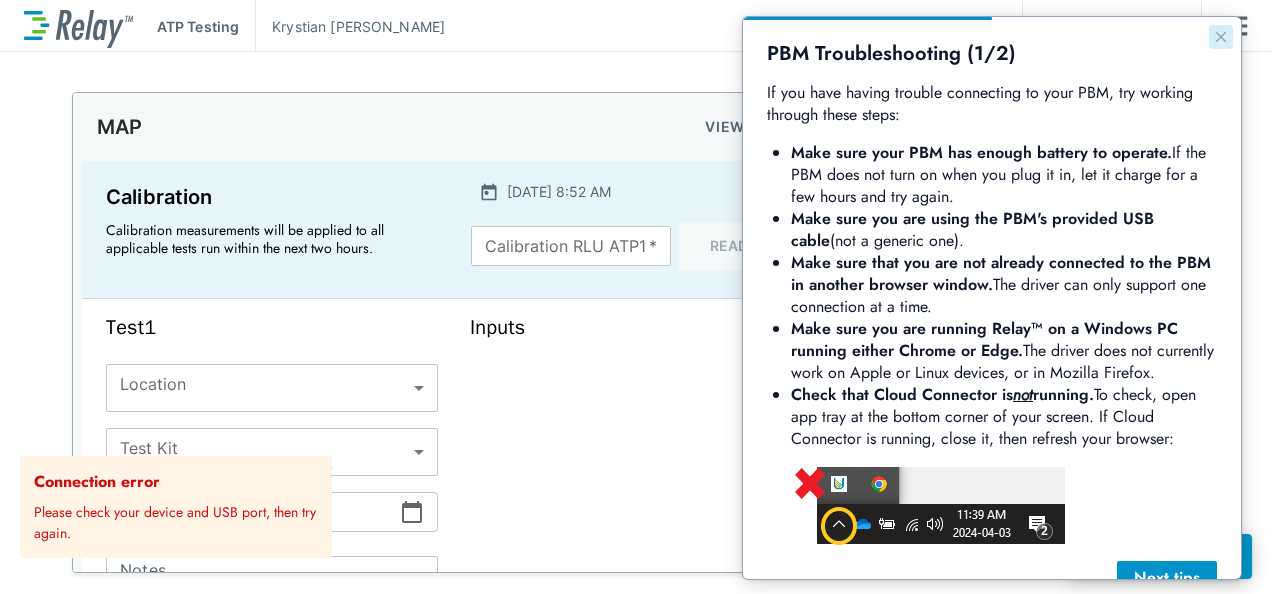 click at bounding box center (1221, 37) 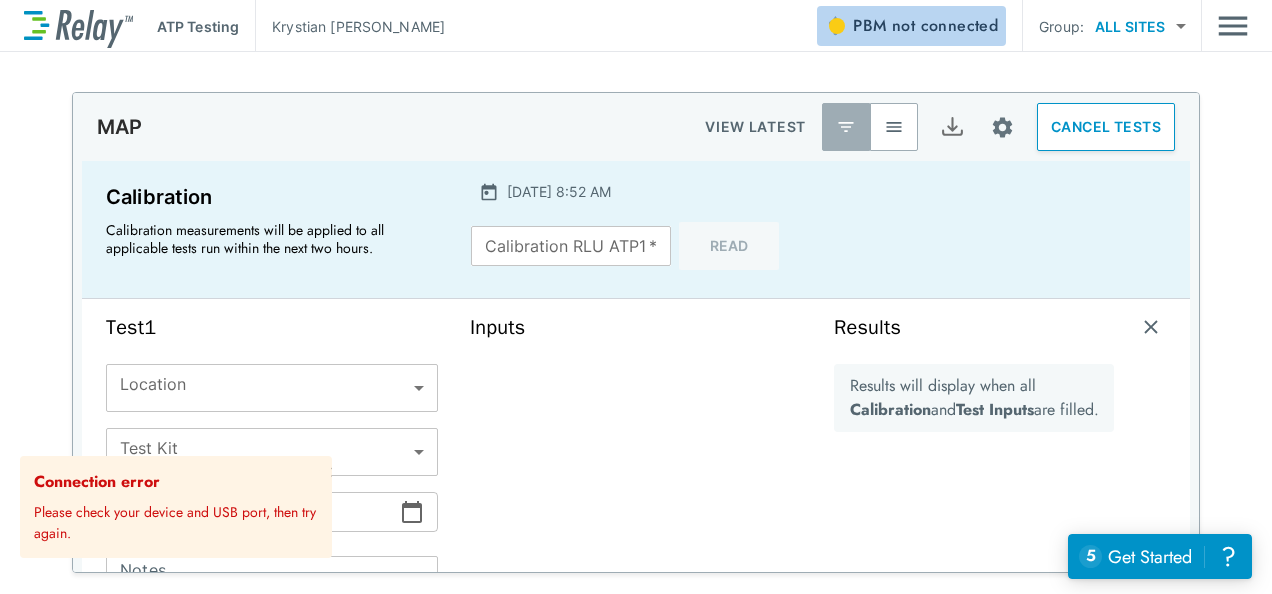 click on "not connected" at bounding box center (945, 25) 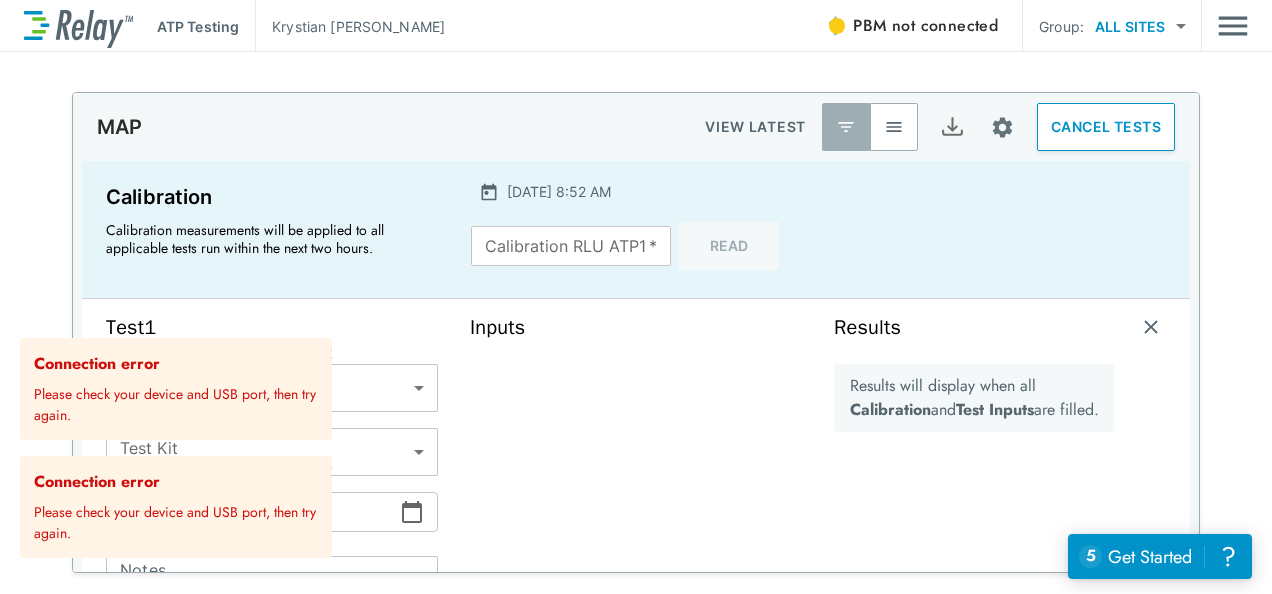 click on "not connected" at bounding box center [945, 25] 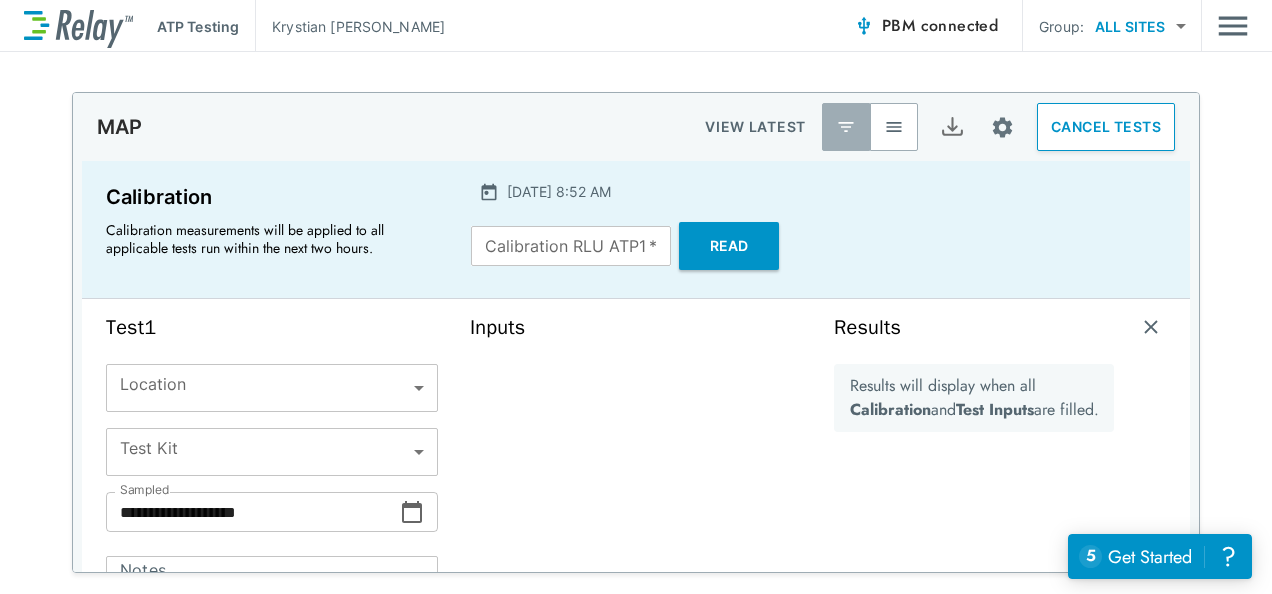 click on "Read" at bounding box center (729, 246) 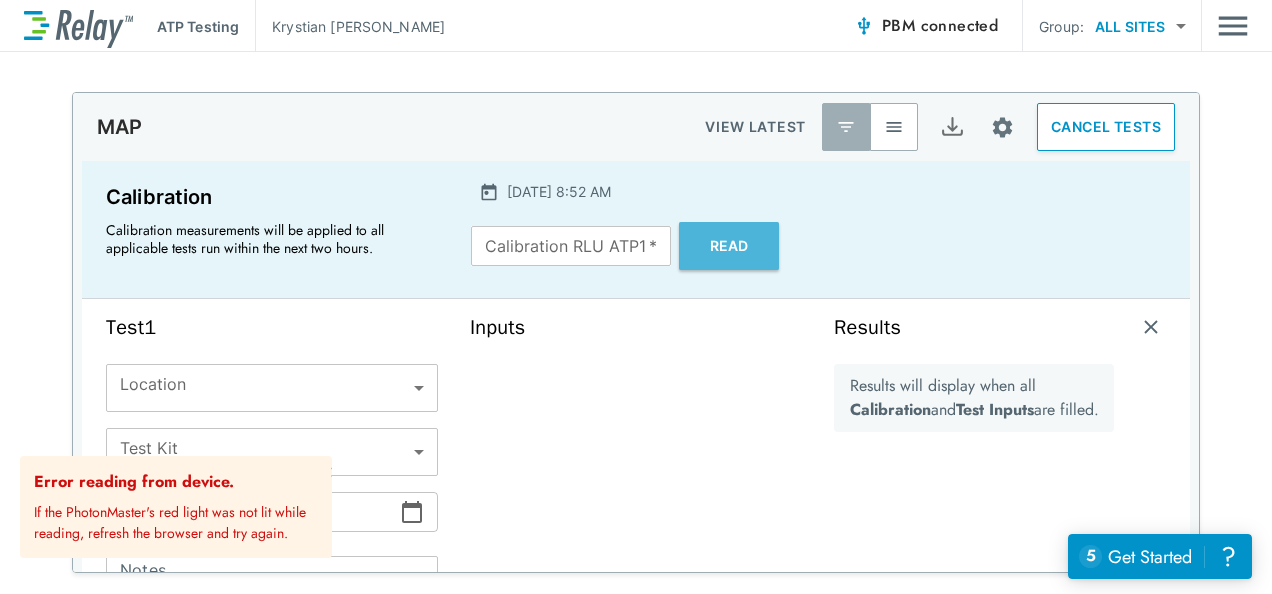 click on "Read" at bounding box center [729, 246] 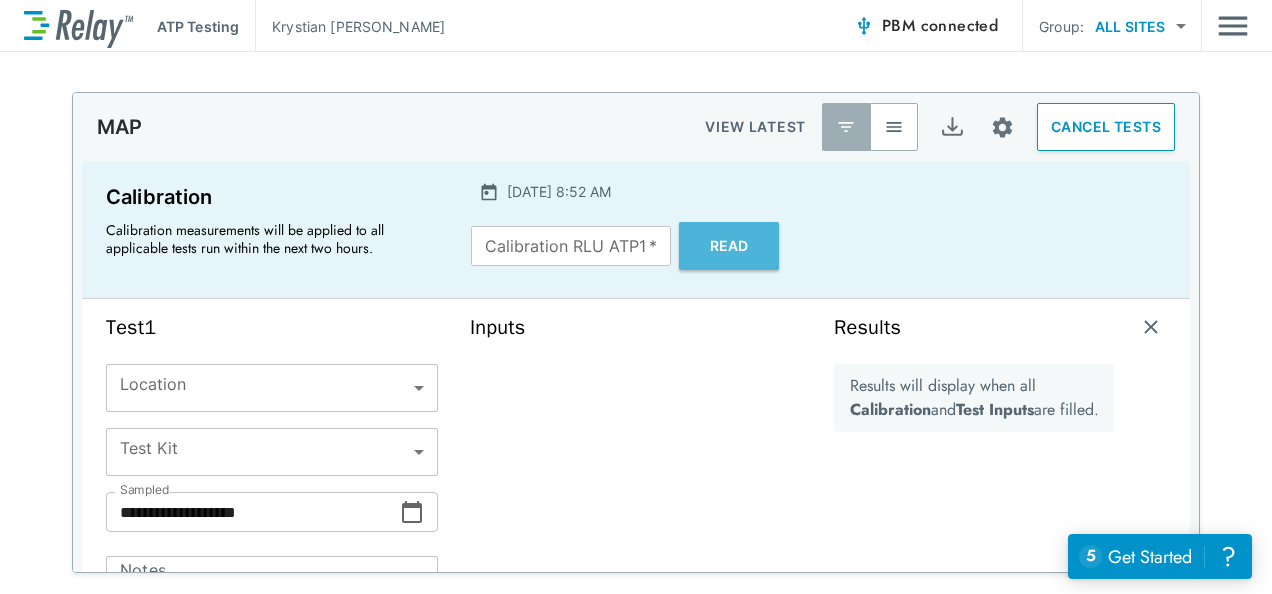 click on "Read" at bounding box center [729, 246] 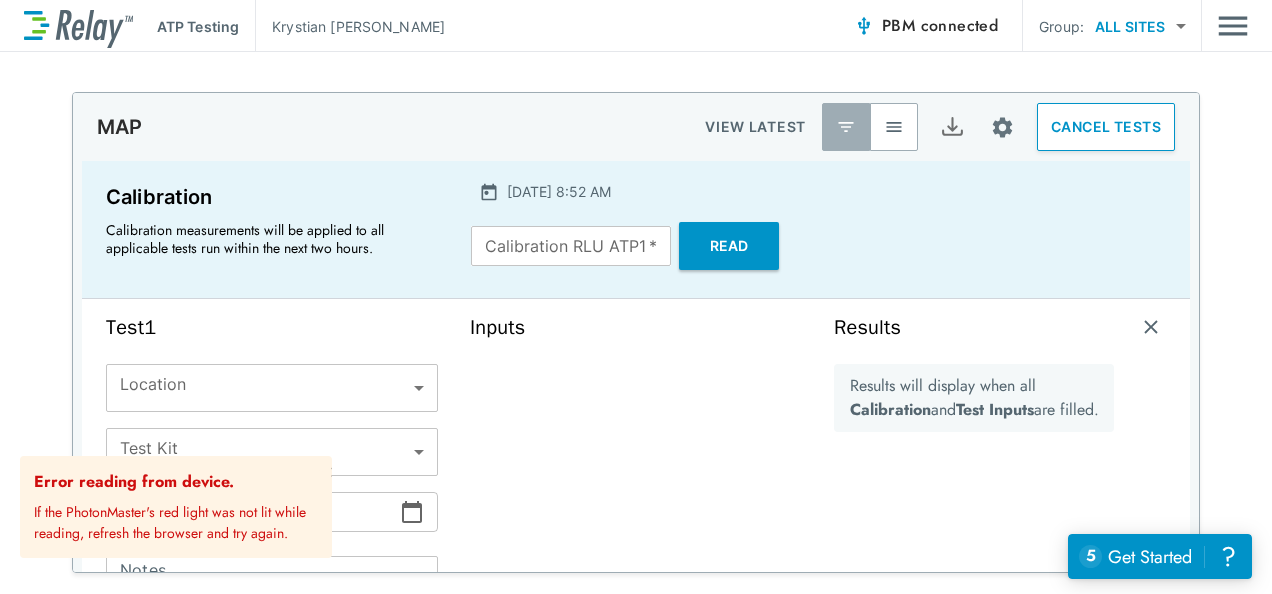 click on "Read" at bounding box center [729, 246] 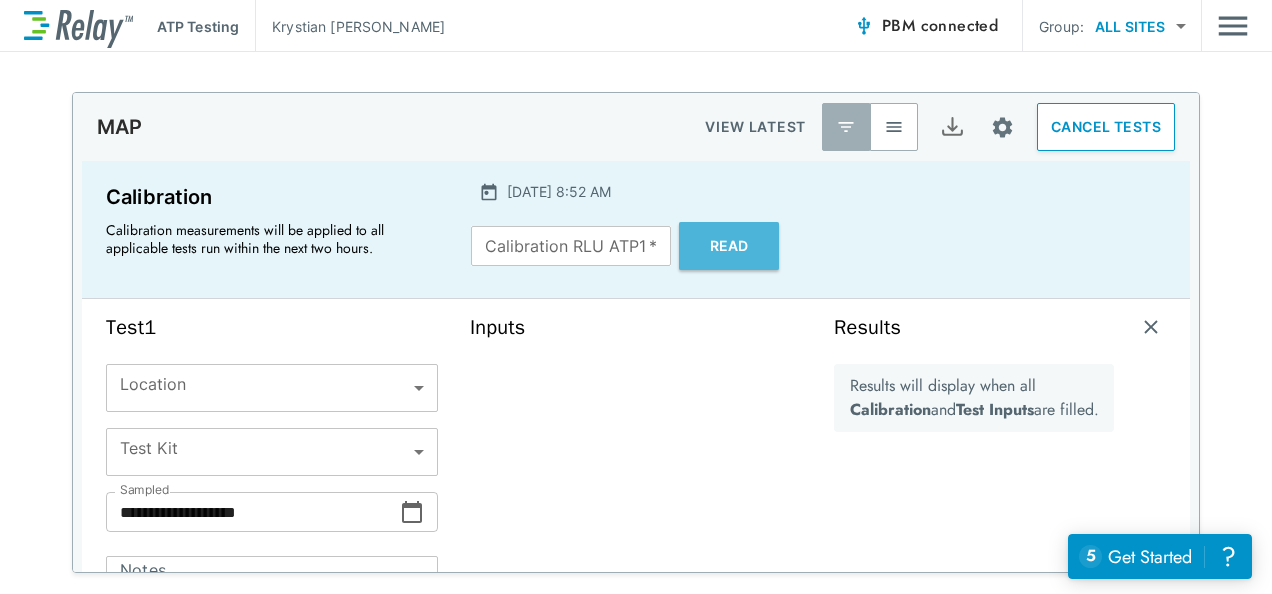 click on "Read" at bounding box center [729, 246] 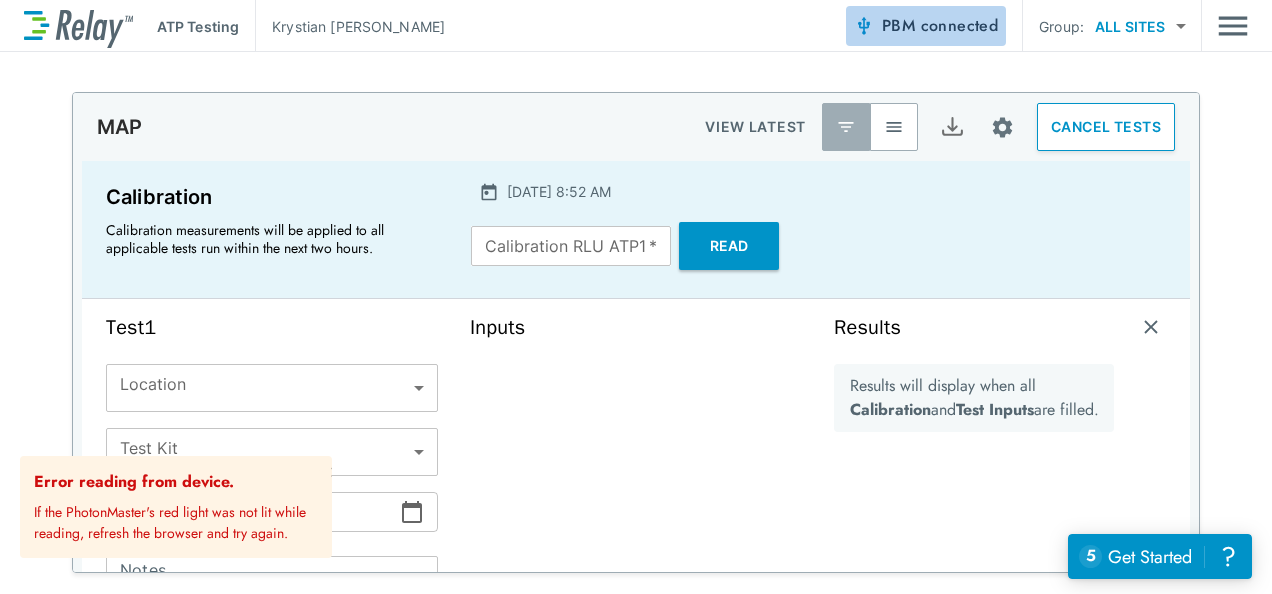 click on "connected" at bounding box center [960, 25] 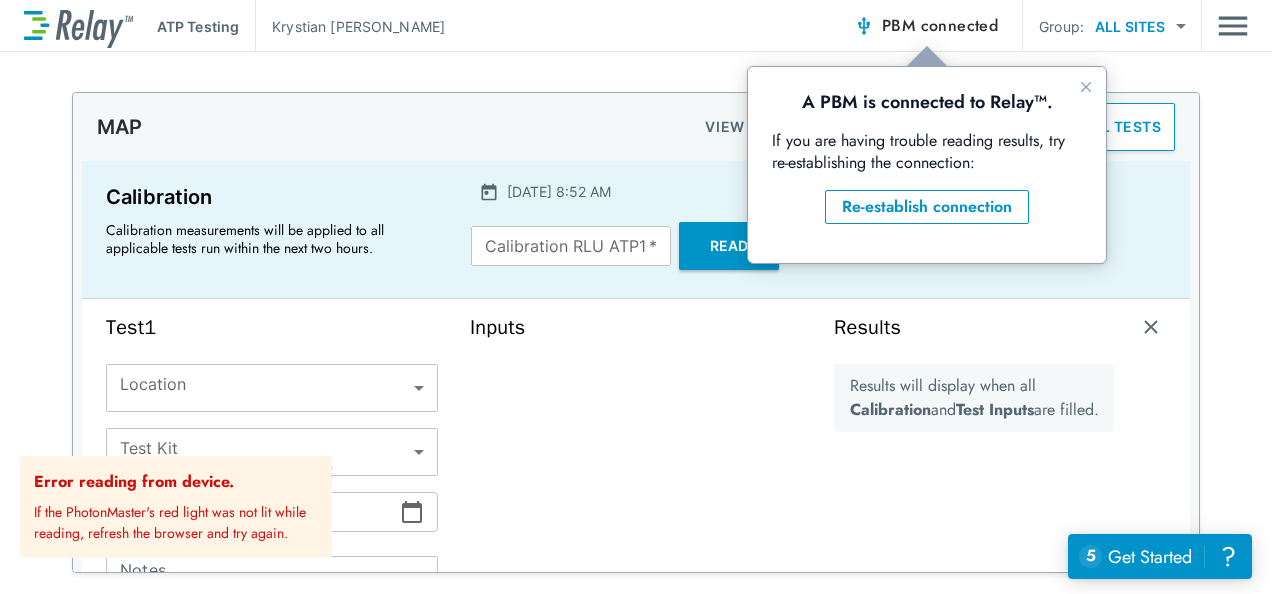 scroll, scrollTop: 0, scrollLeft: 0, axis: both 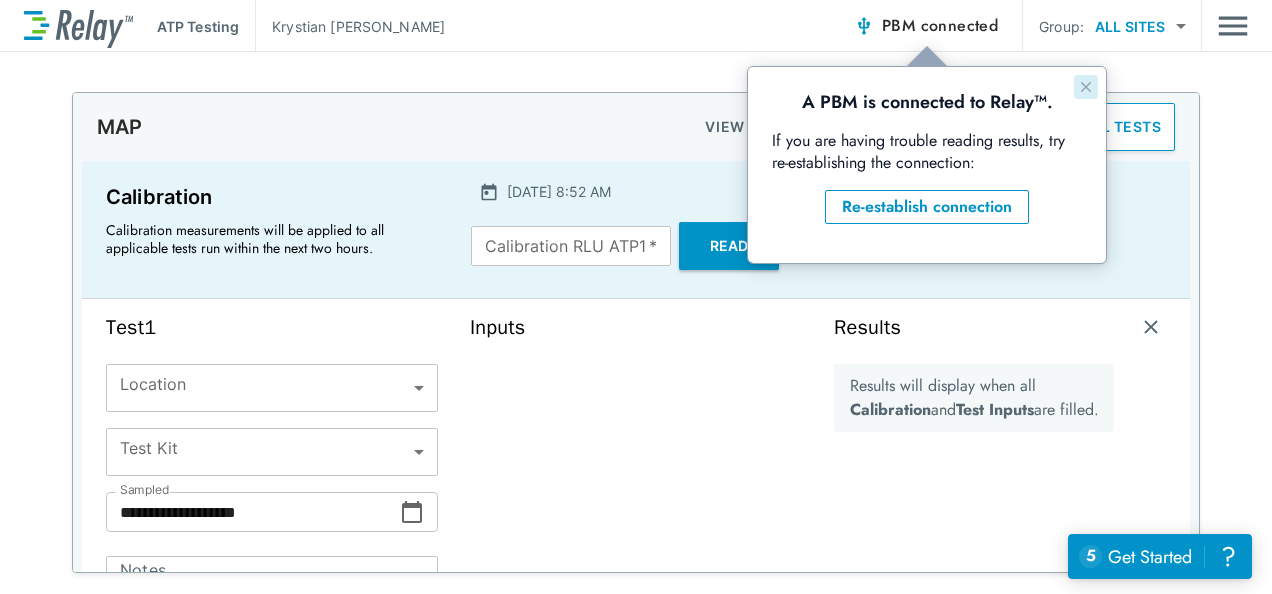 click at bounding box center (1086, 87) 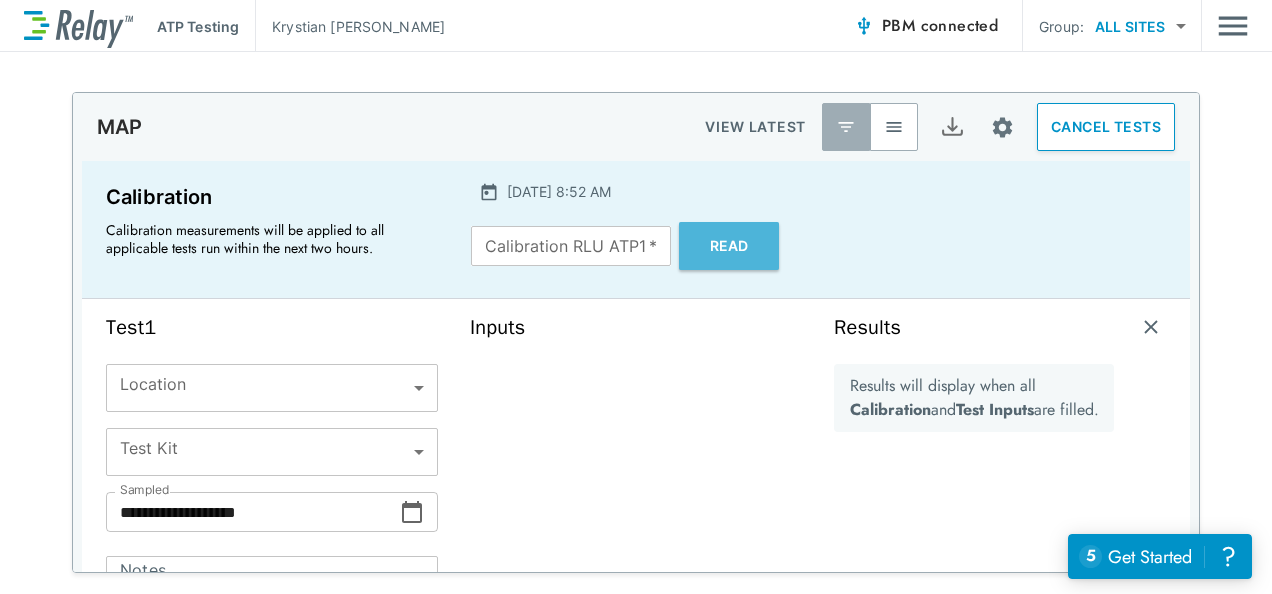 click on "Read" at bounding box center (729, 246) 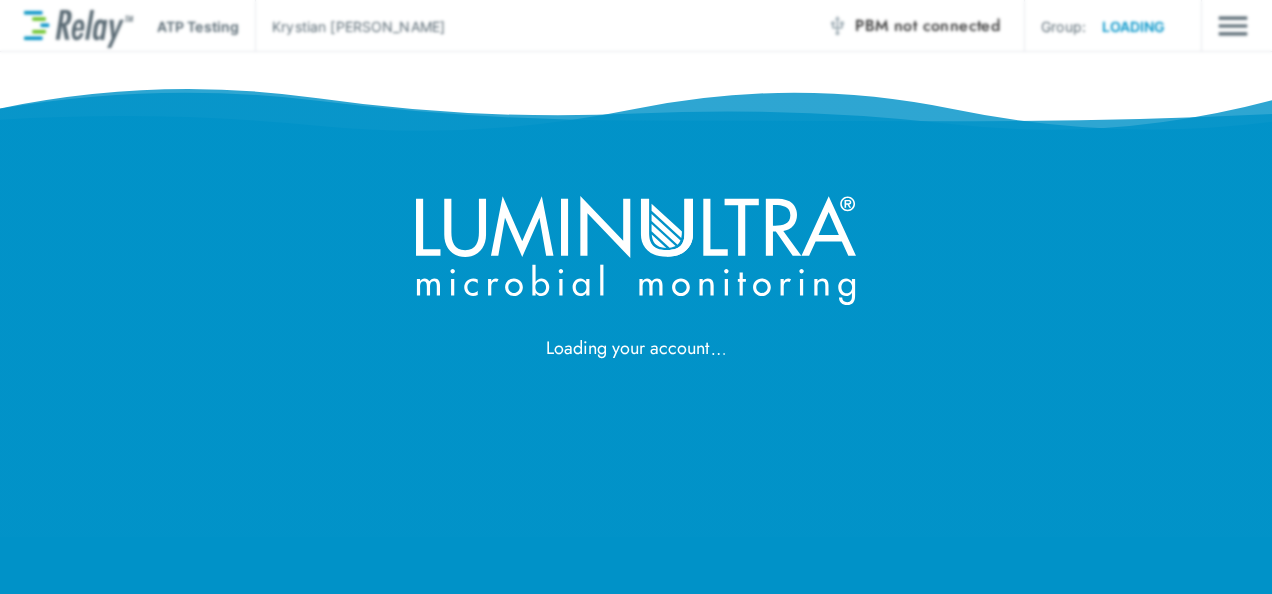 scroll, scrollTop: 0, scrollLeft: 0, axis: both 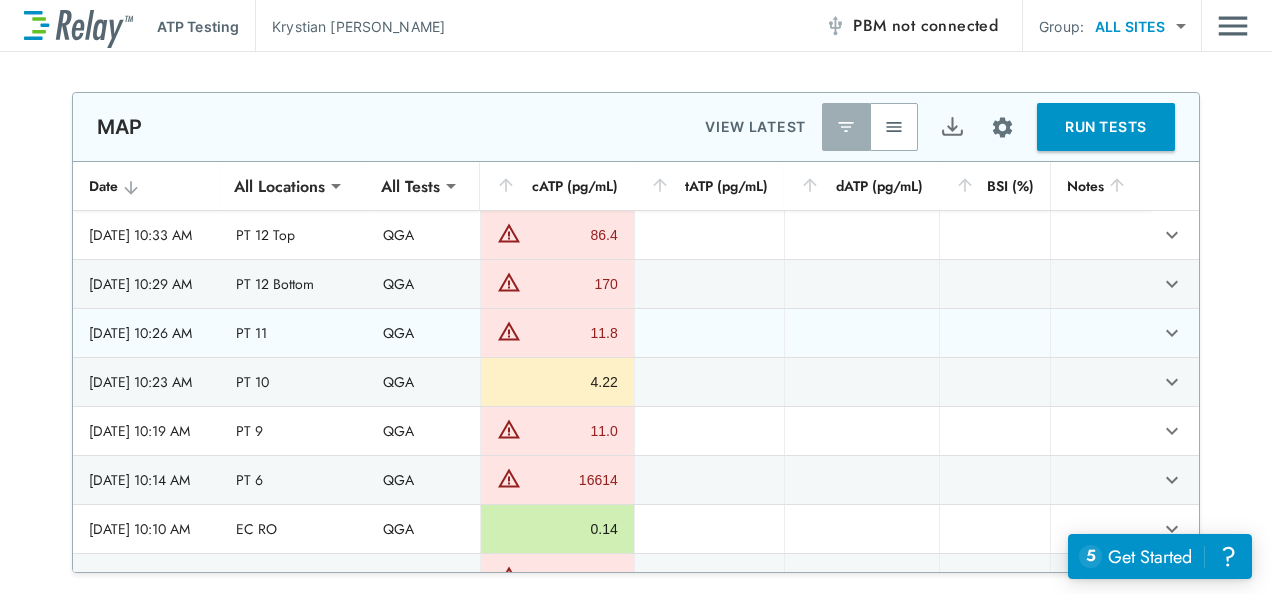 click at bounding box center (994, 333) 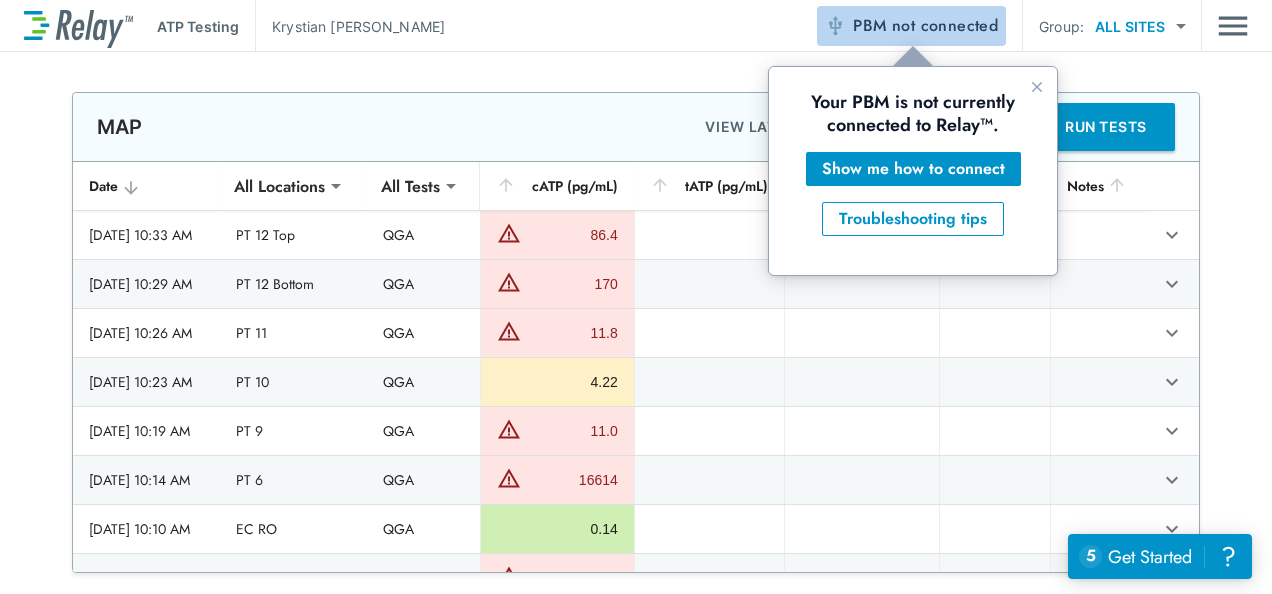 scroll, scrollTop: 0, scrollLeft: 0, axis: both 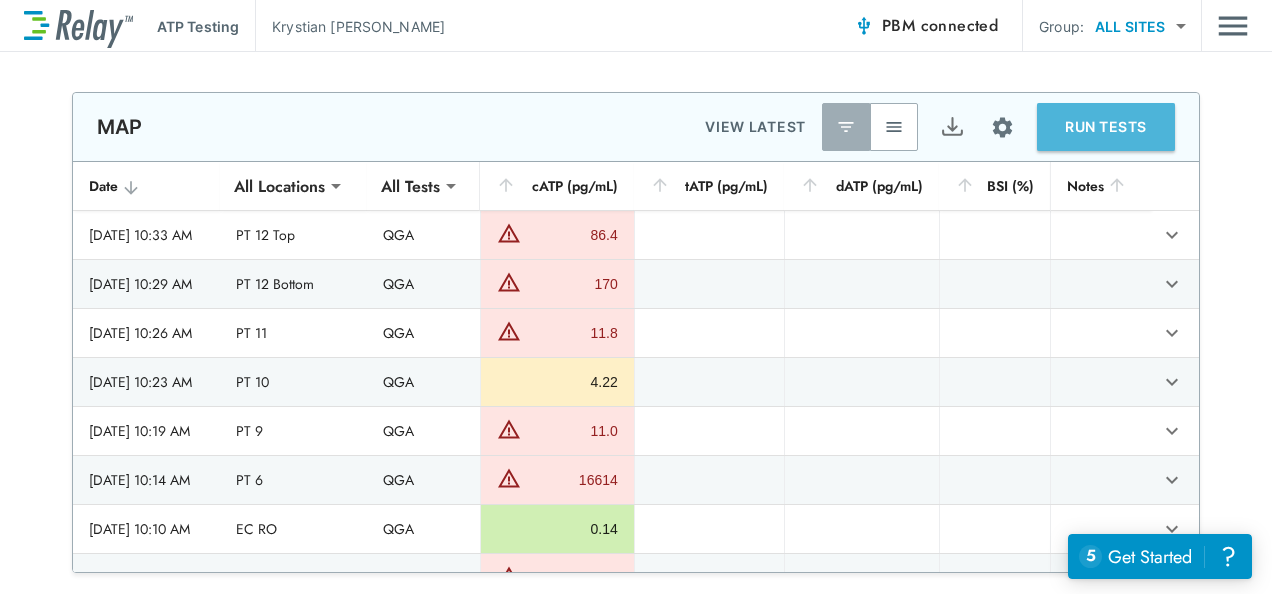 click on "RUN TESTS" at bounding box center (1106, 127) 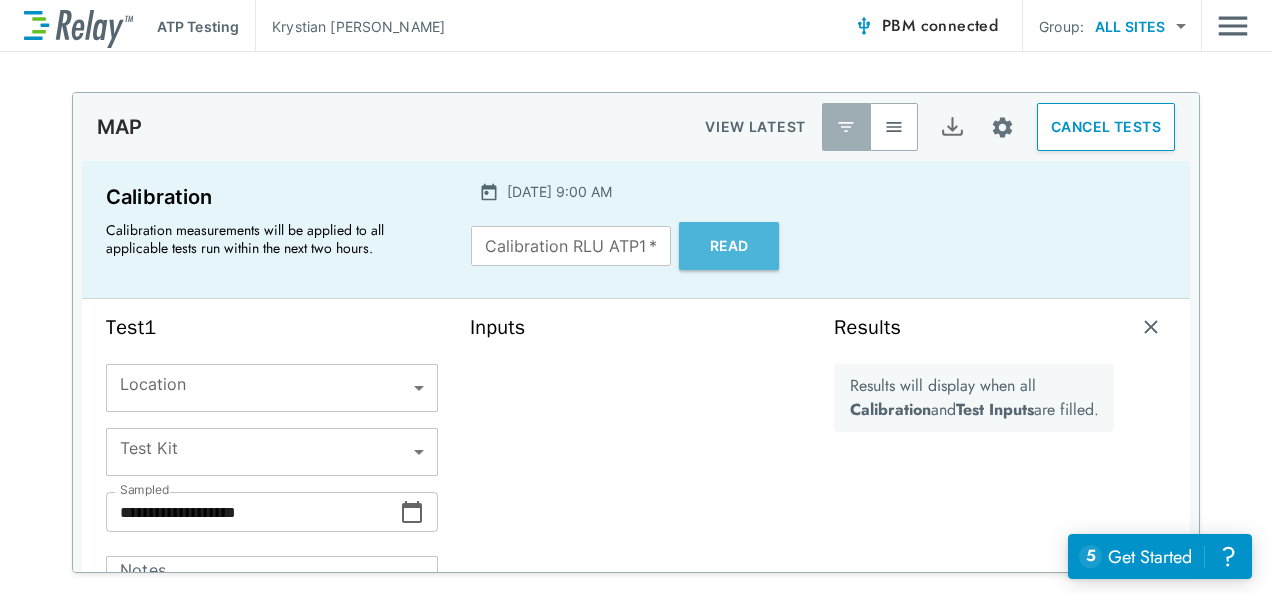 click on "Read" at bounding box center (729, 246) 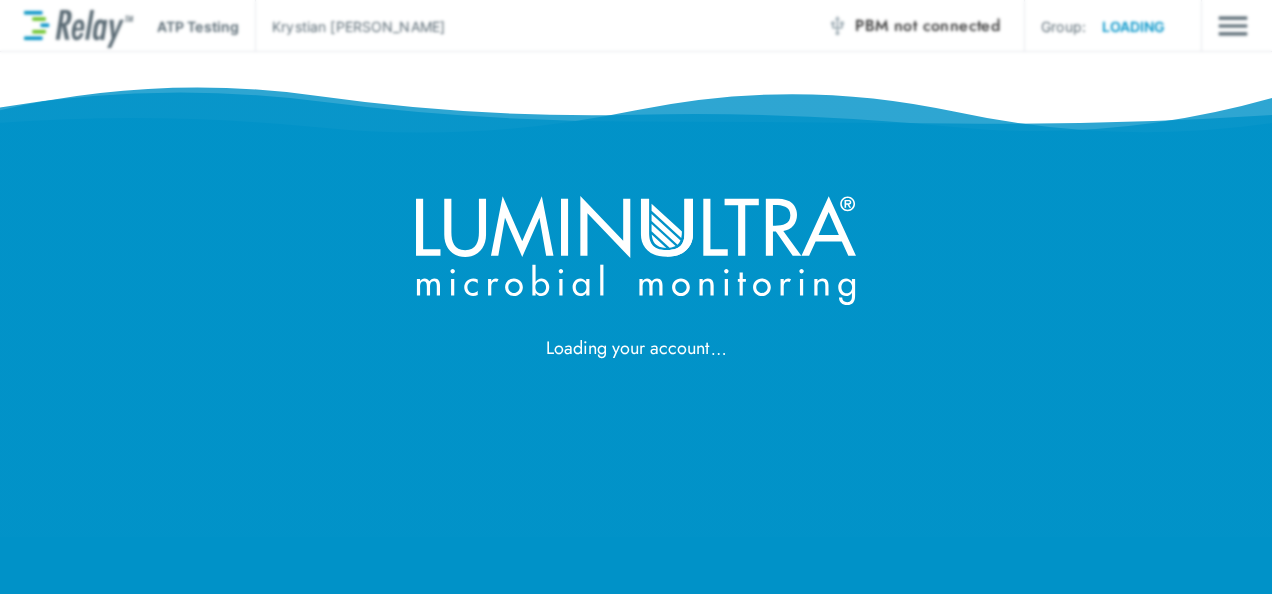 scroll, scrollTop: 0, scrollLeft: 0, axis: both 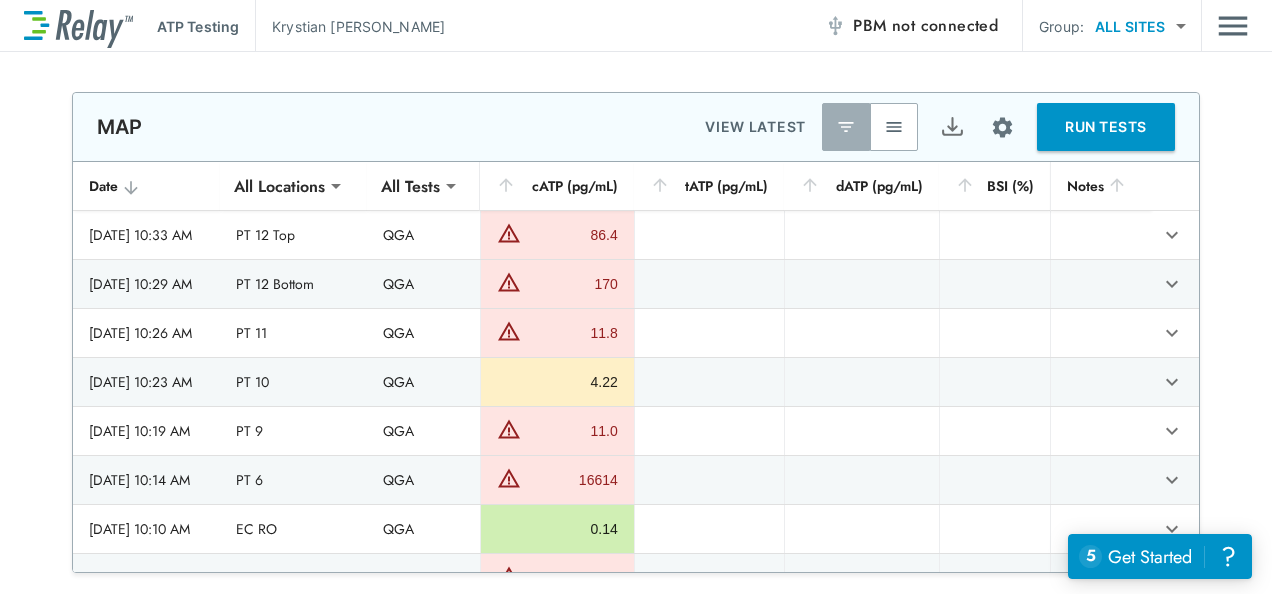 click on "RUN TESTS" at bounding box center [1106, 127] 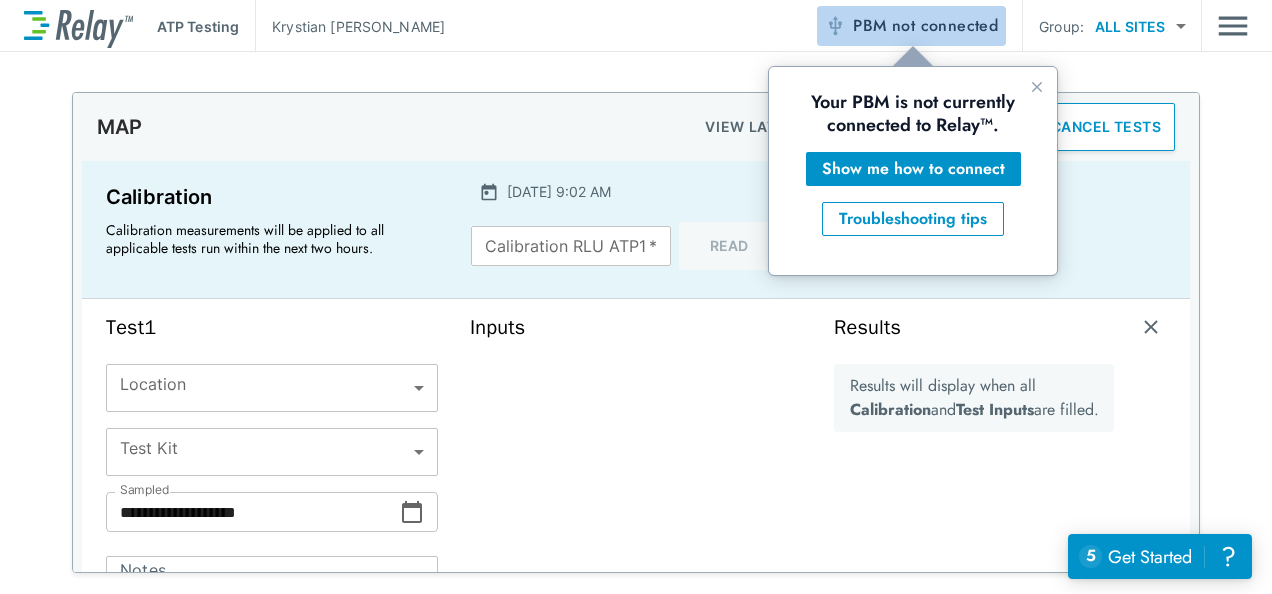 scroll, scrollTop: 0, scrollLeft: 0, axis: both 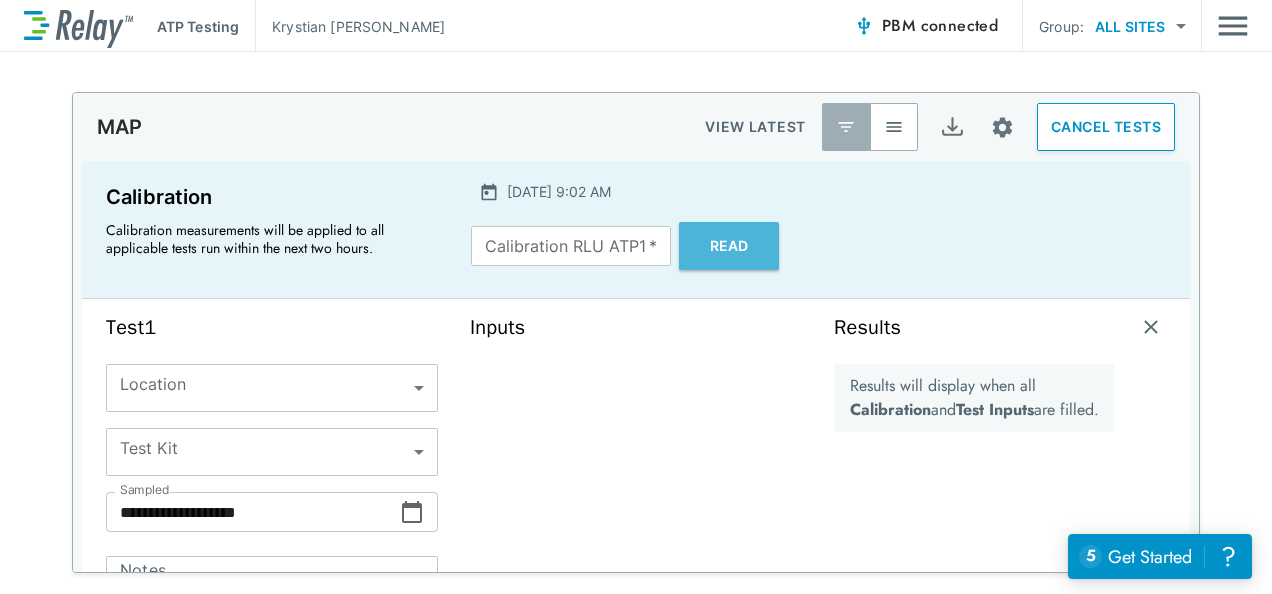 click on "Read" at bounding box center [729, 246] 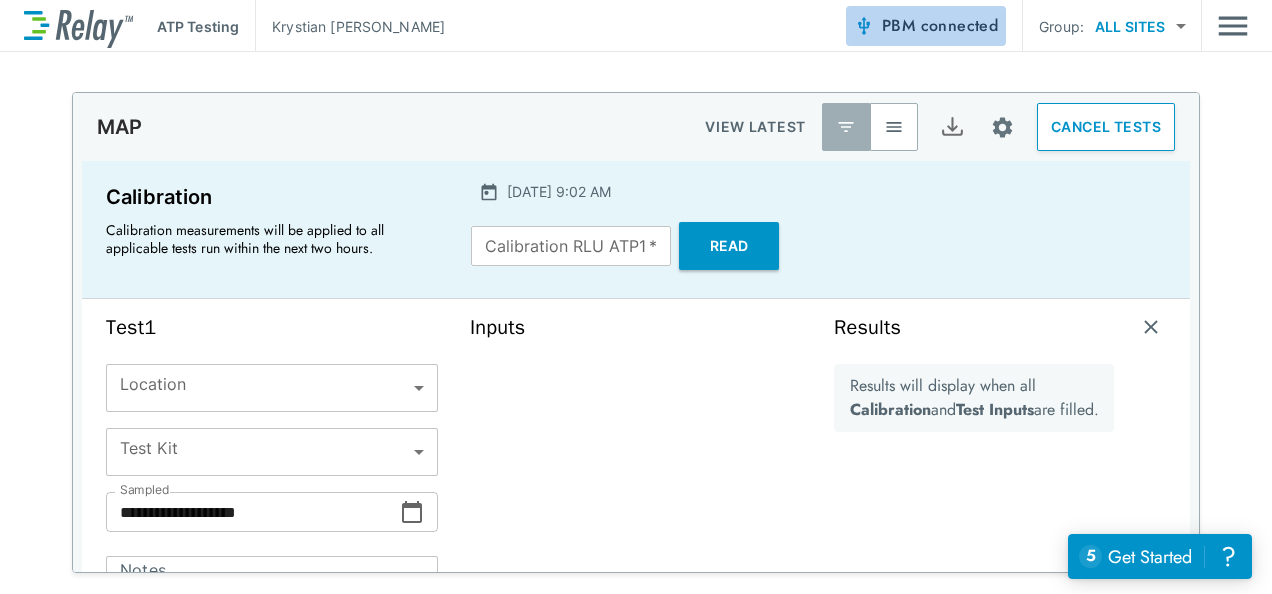 click on "connected" at bounding box center (960, 25) 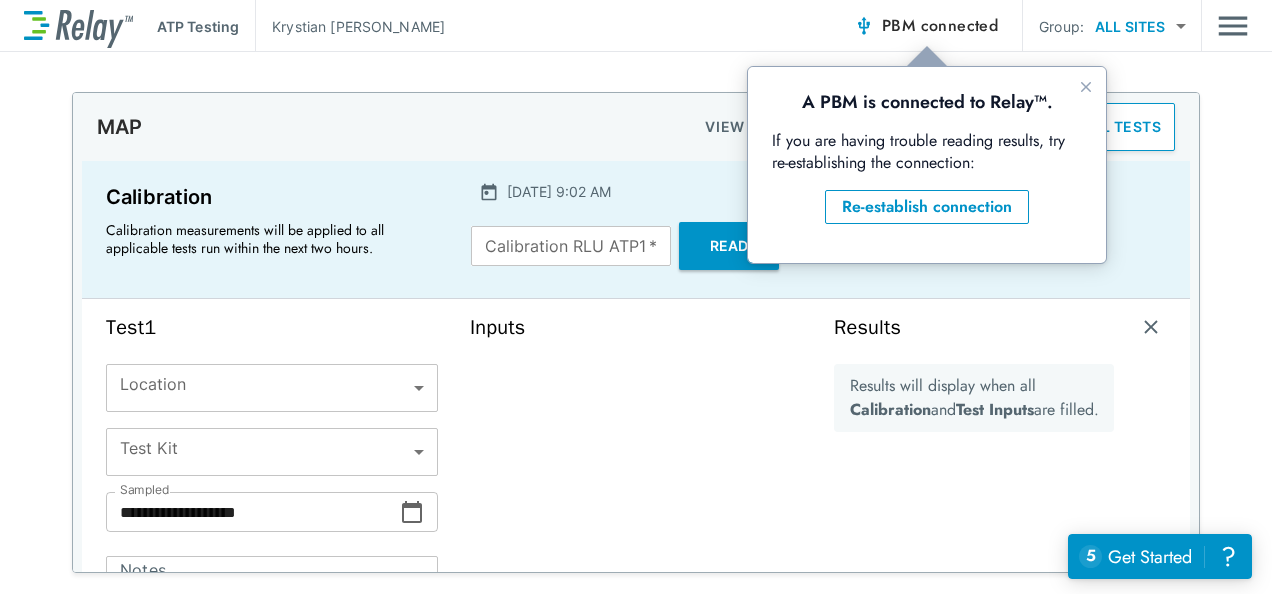 scroll, scrollTop: 0, scrollLeft: 0, axis: both 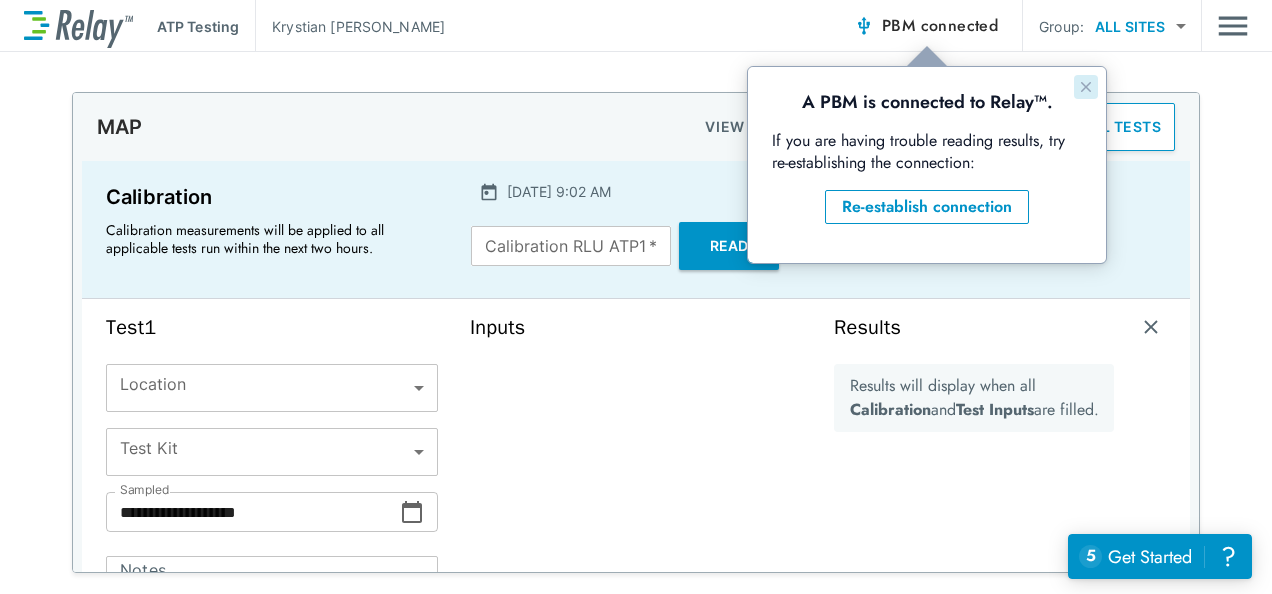 click 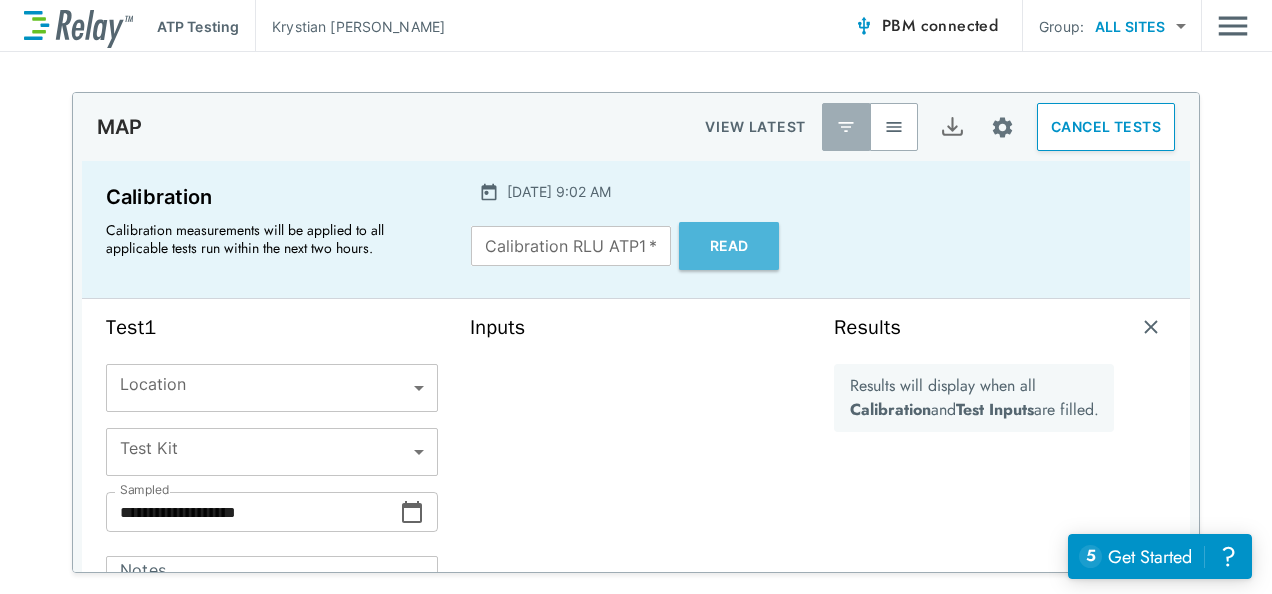 click on "Read" at bounding box center (729, 246) 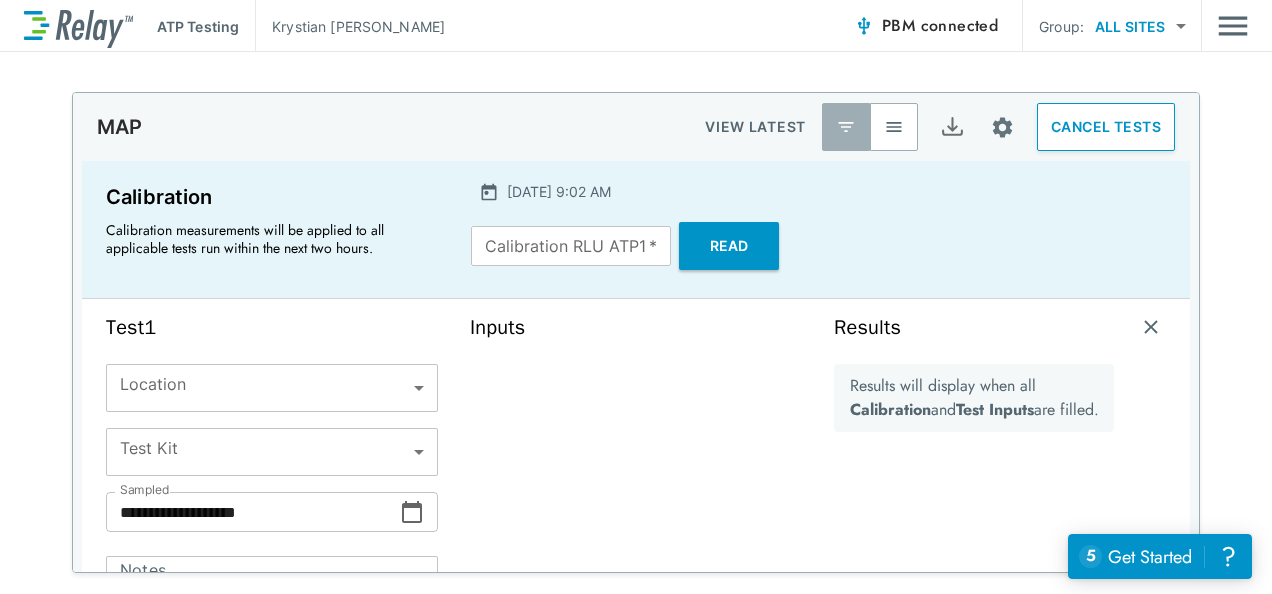 click on "**********" at bounding box center [636, 332] 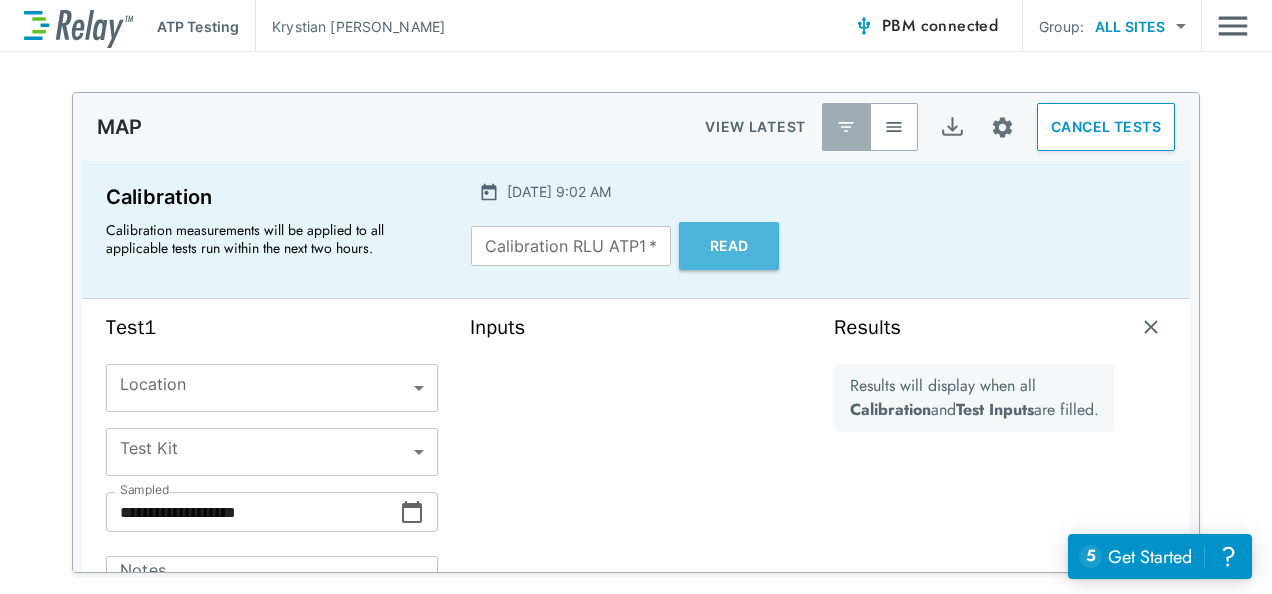 click on "Read" at bounding box center (729, 246) 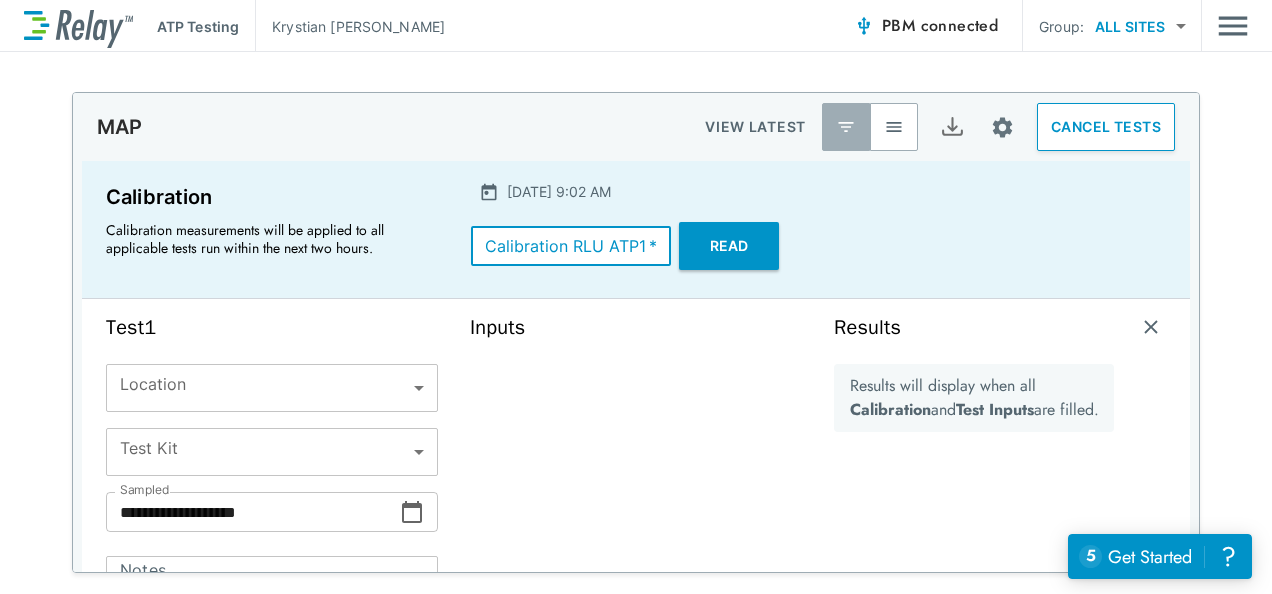click on "Calibration RLU ATP1   *" at bounding box center (571, 246) 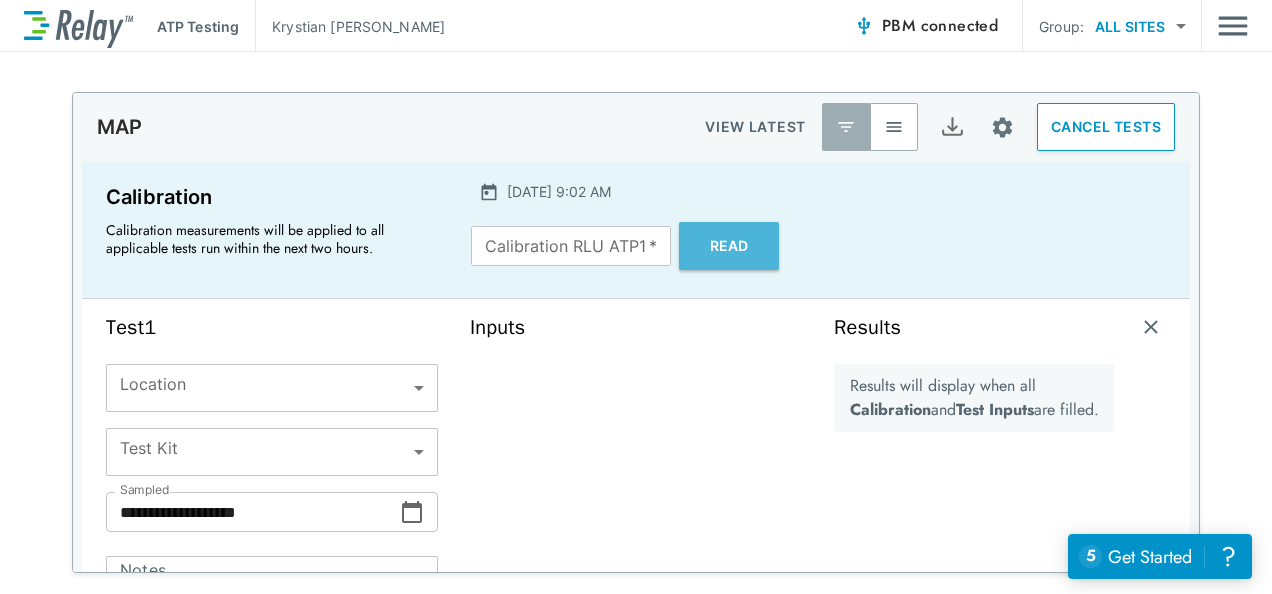 click on "Read" at bounding box center [729, 246] 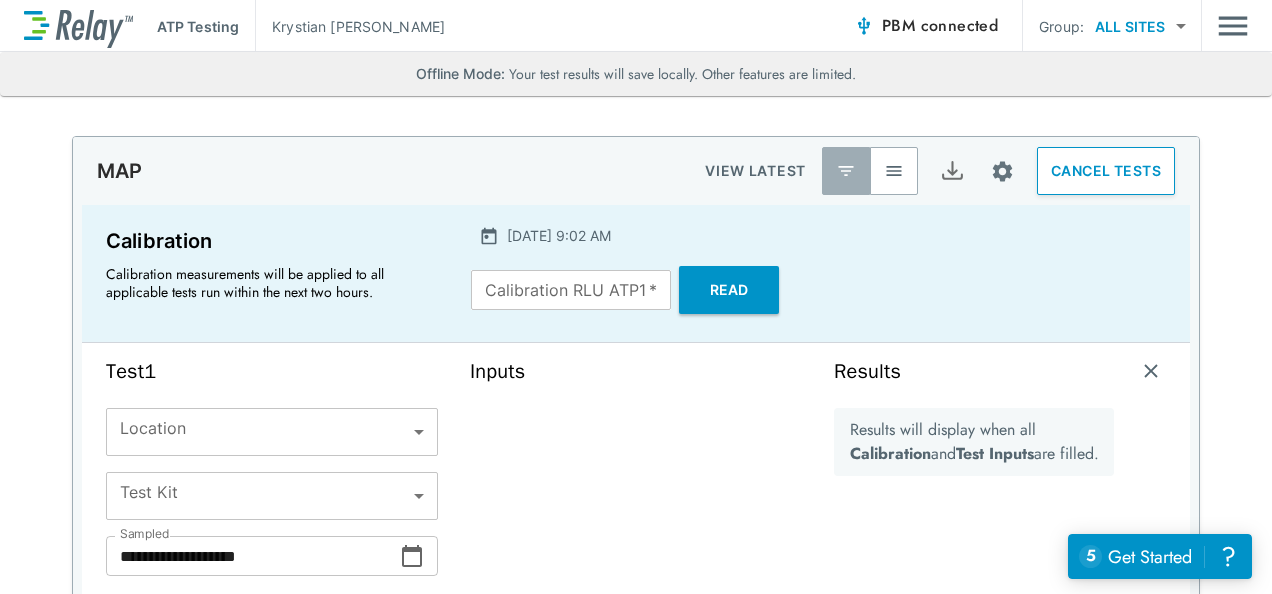 click on "Inputs" at bounding box center (636, 371) 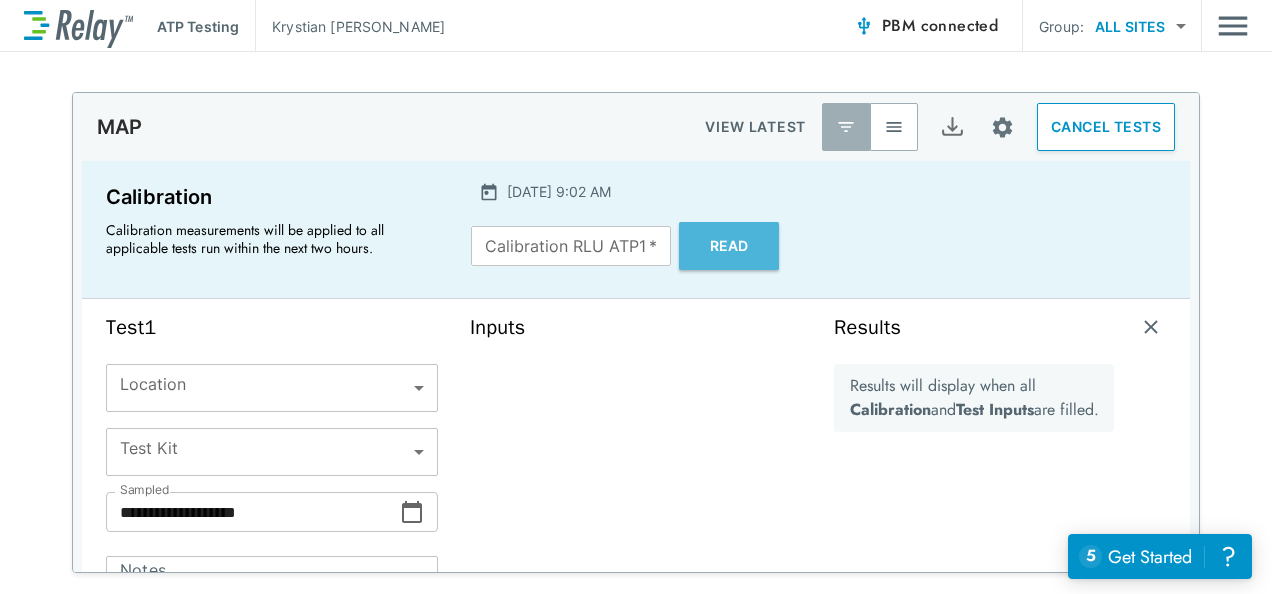 click on "Read" at bounding box center [729, 246] 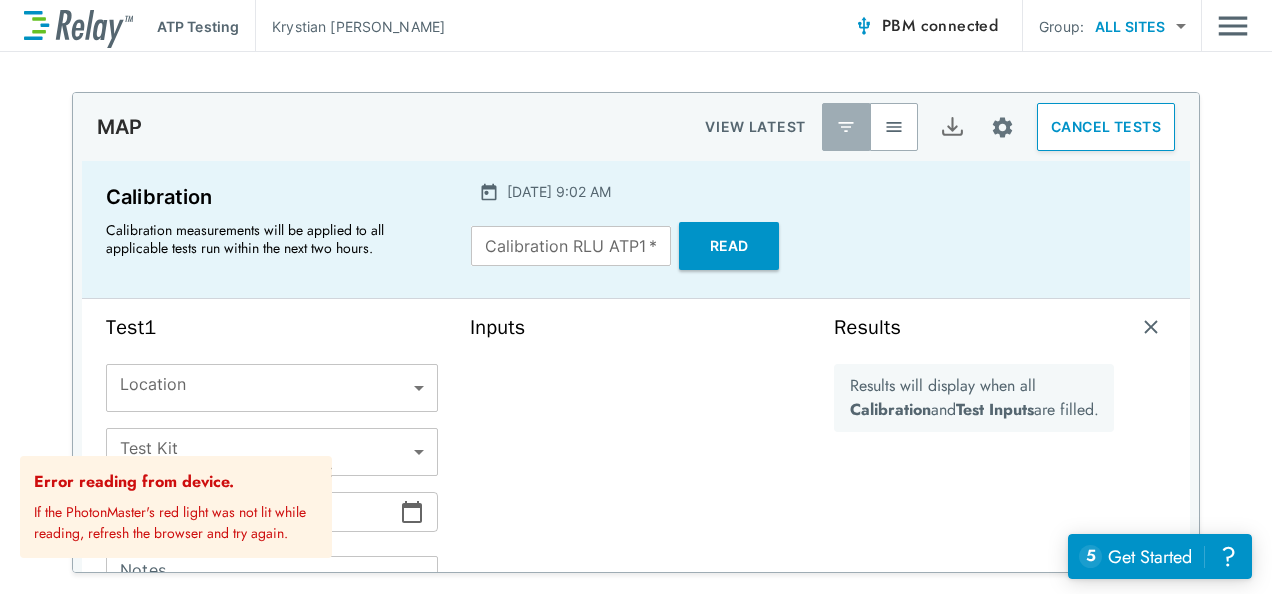click on "Inputs" at bounding box center (636, 504) 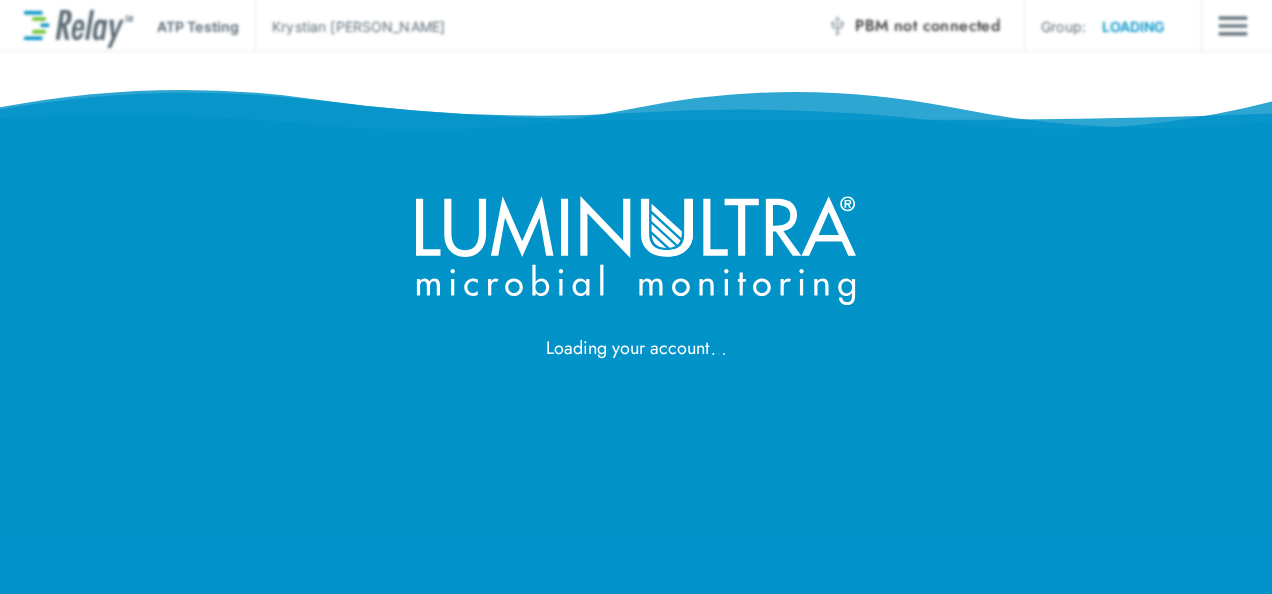 scroll, scrollTop: 0, scrollLeft: 0, axis: both 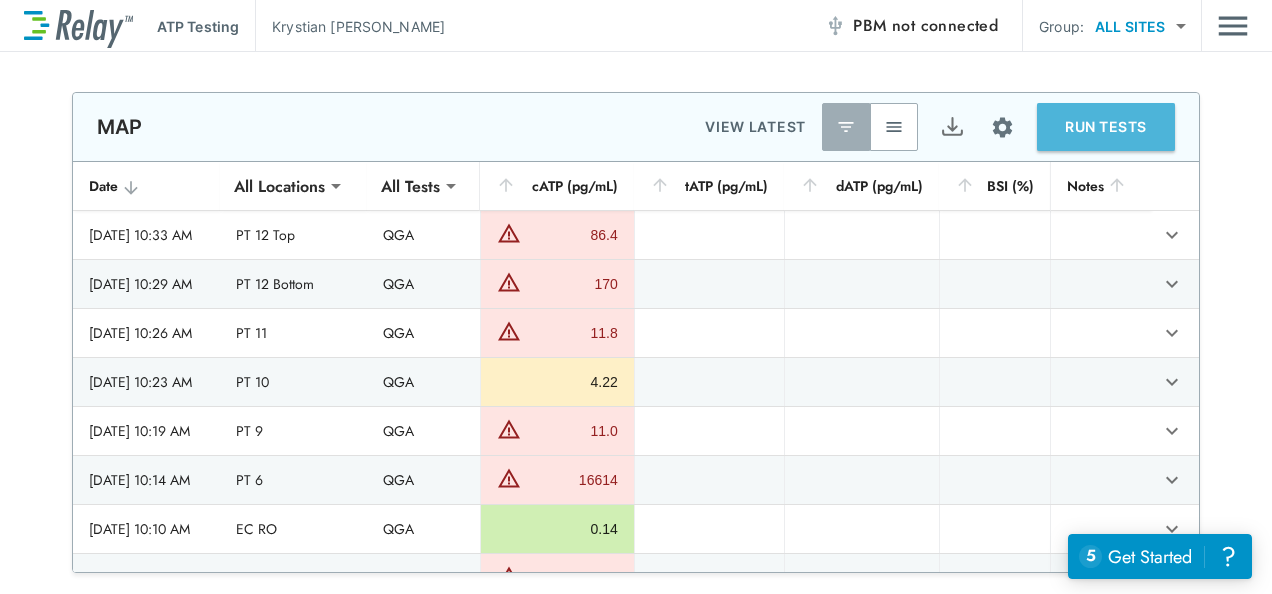 click on "RUN TESTS" at bounding box center [1106, 127] 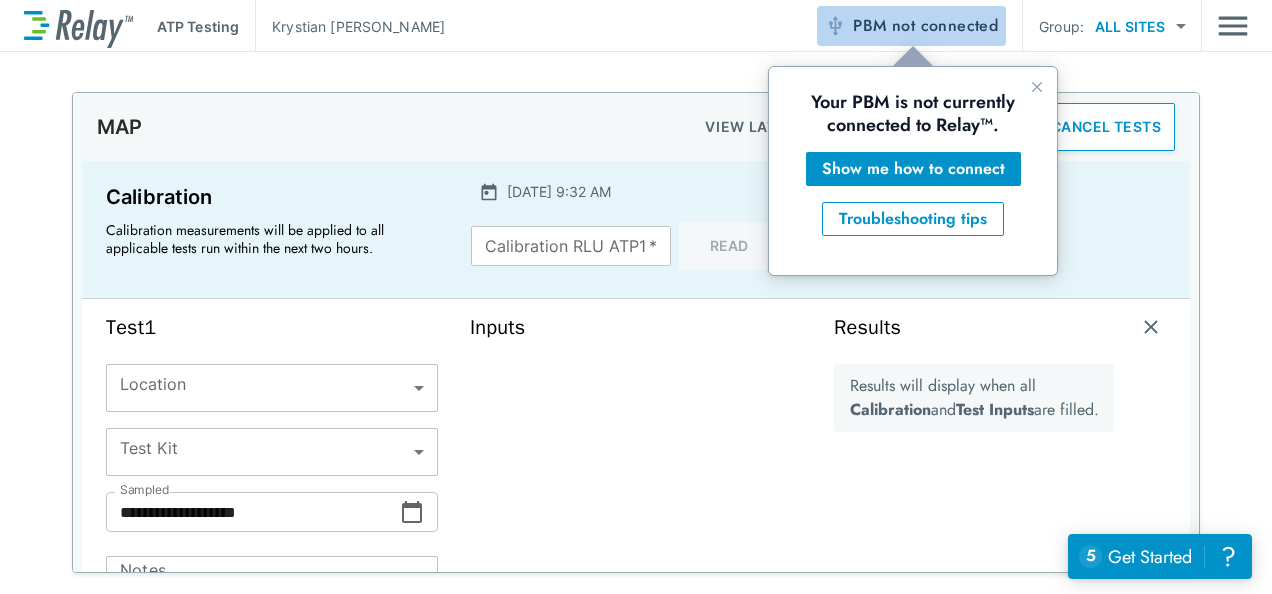 click on "not connected" at bounding box center [945, 25] 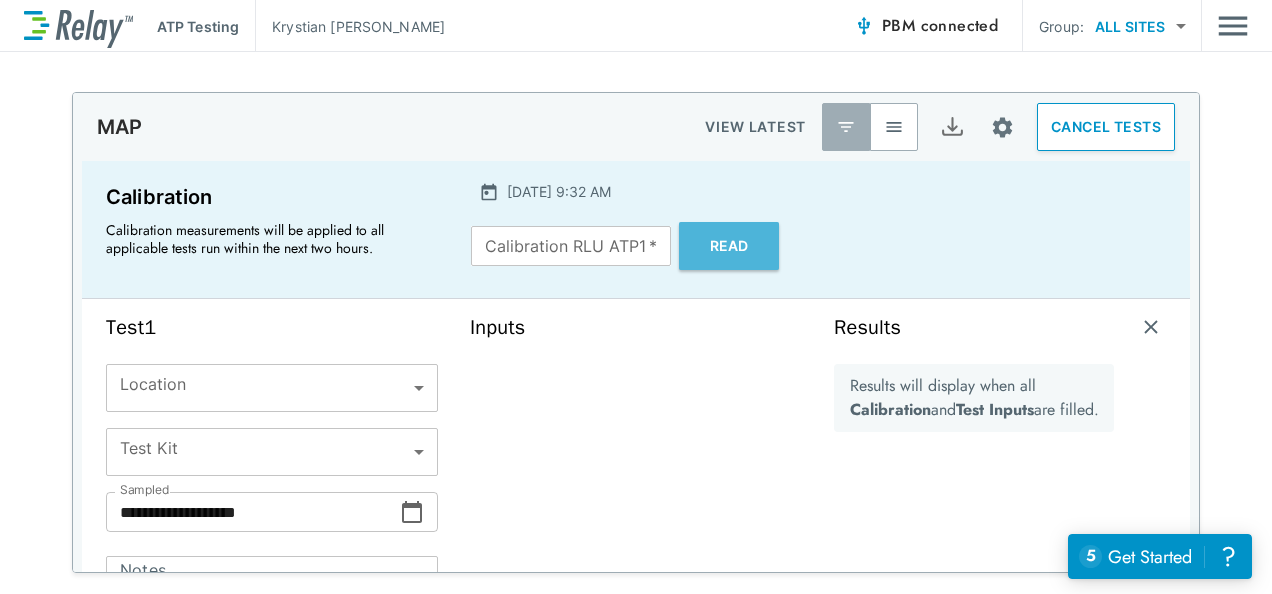 click on "Read" at bounding box center (729, 246) 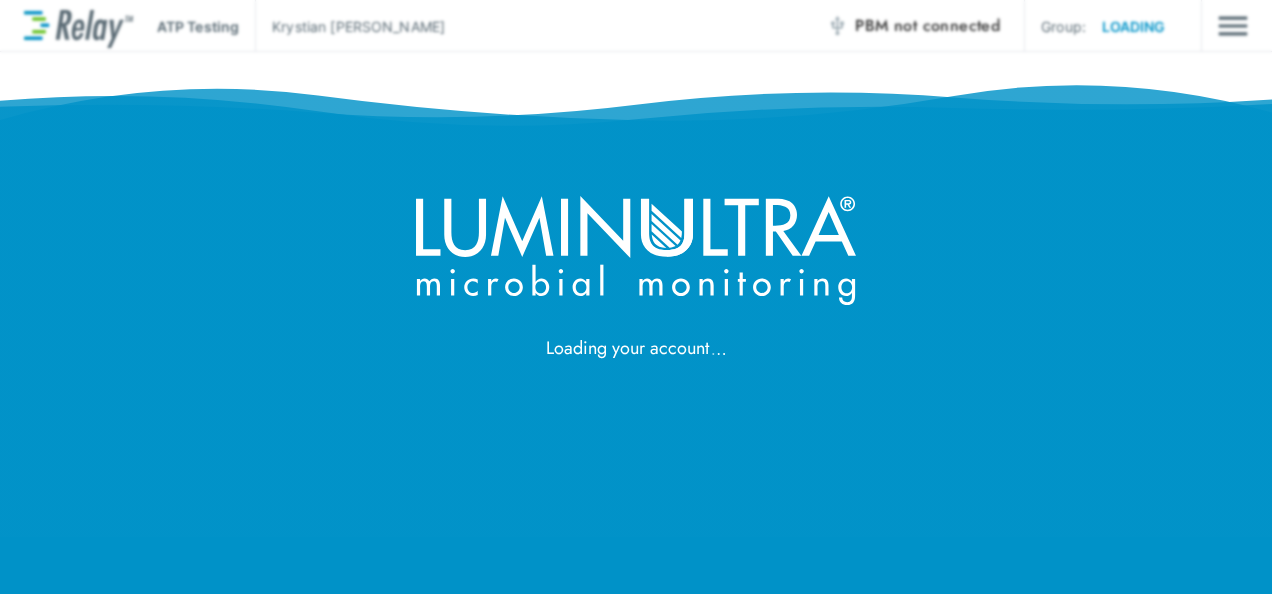 scroll, scrollTop: 0, scrollLeft: 0, axis: both 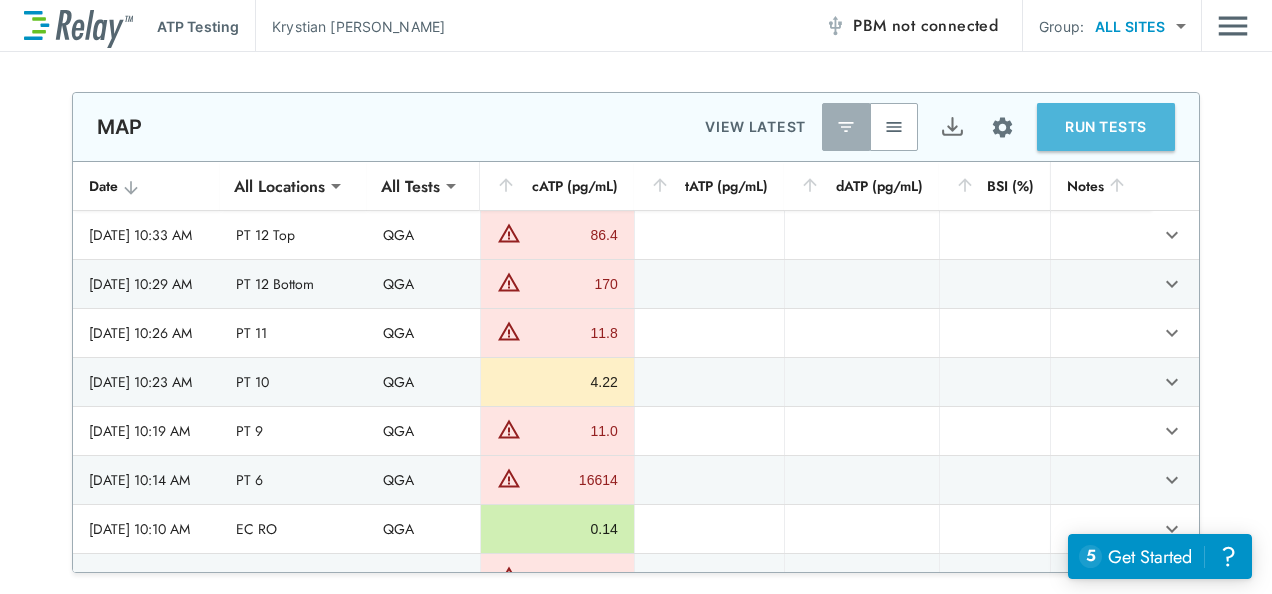 click on "RUN TESTS" at bounding box center (1106, 127) 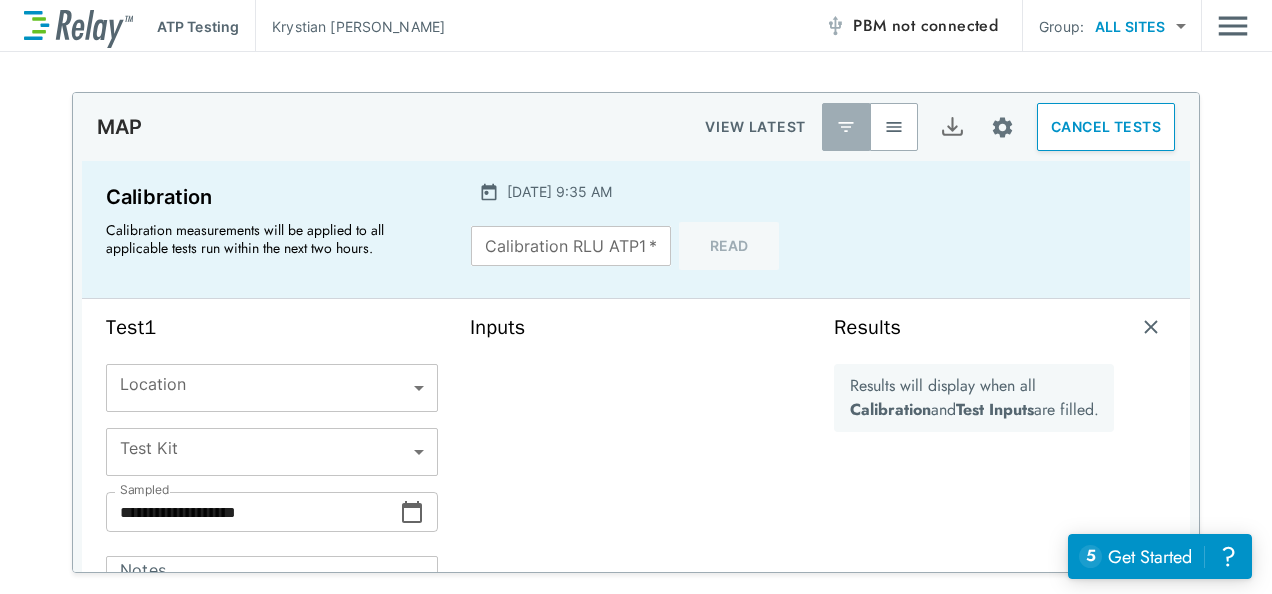 scroll, scrollTop: 0, scrollLeft: 0, axis: both 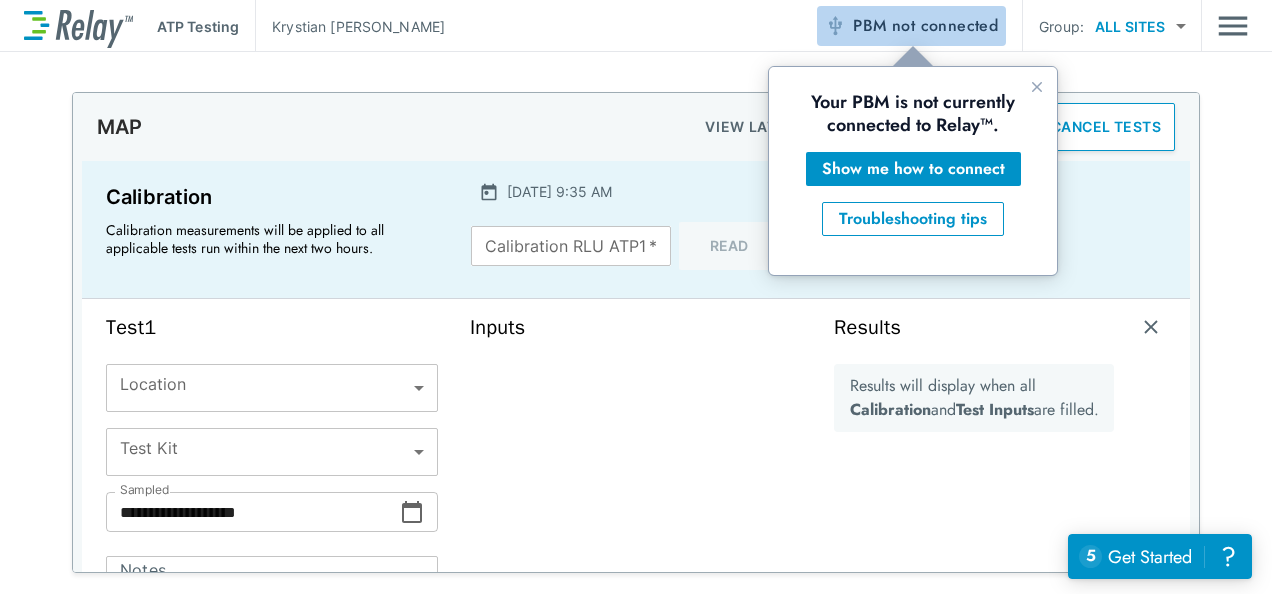 click on "not connected" at bounding box center (945, 25) 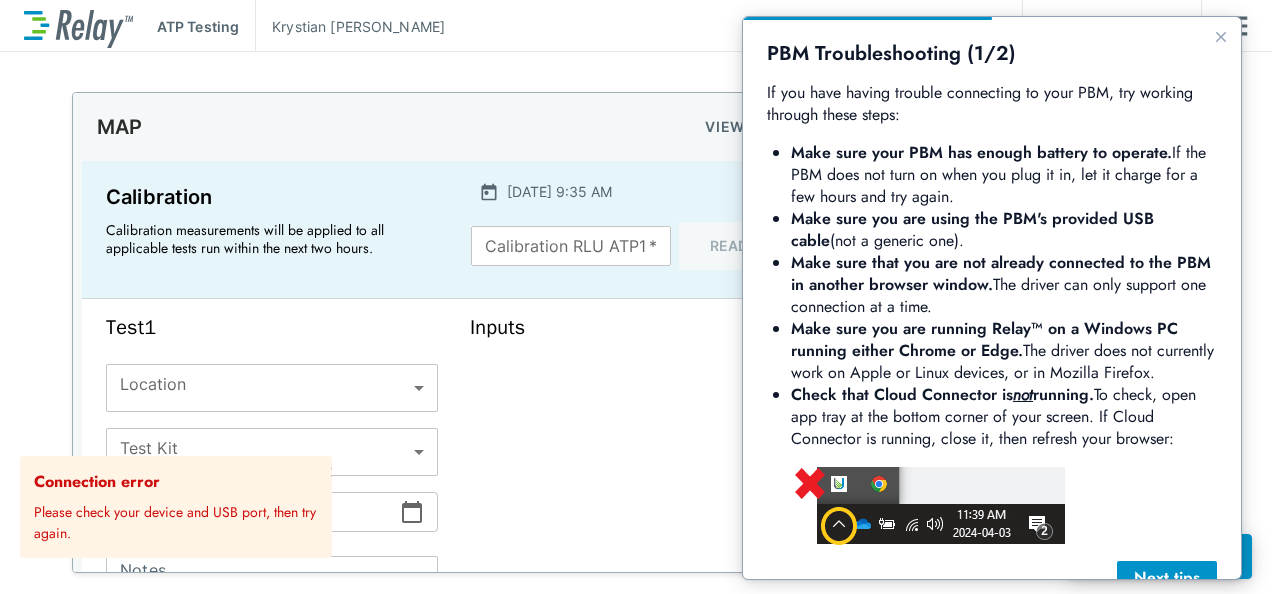 scroll, scrollTop: 0, scrollLeft: 0, axis: both 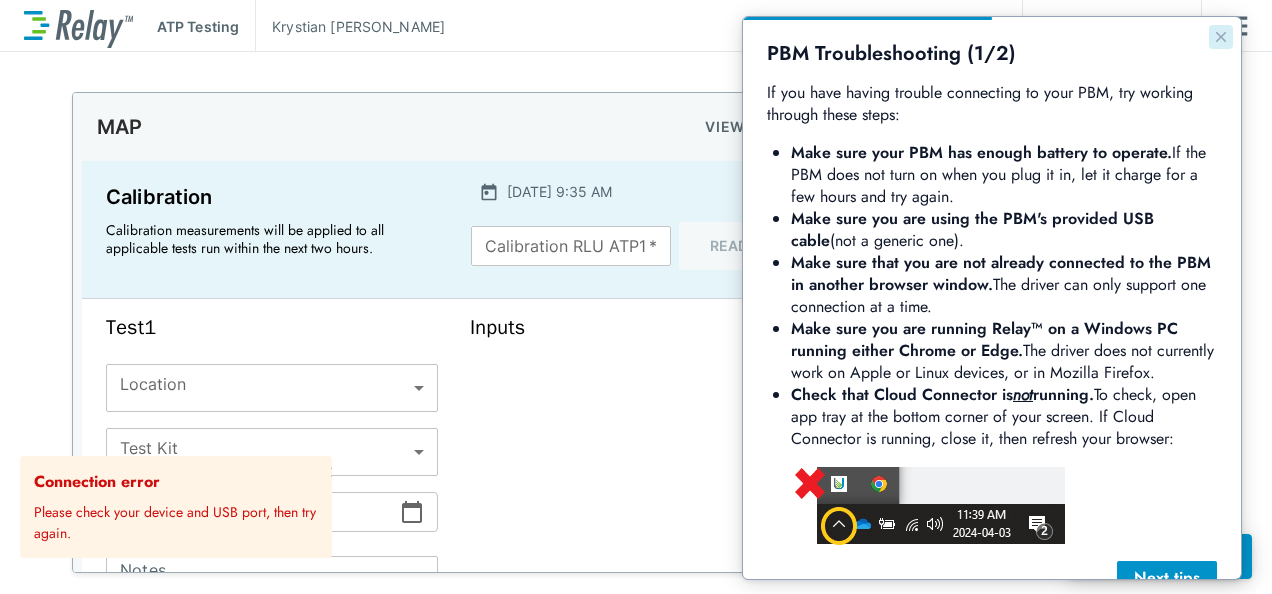 click 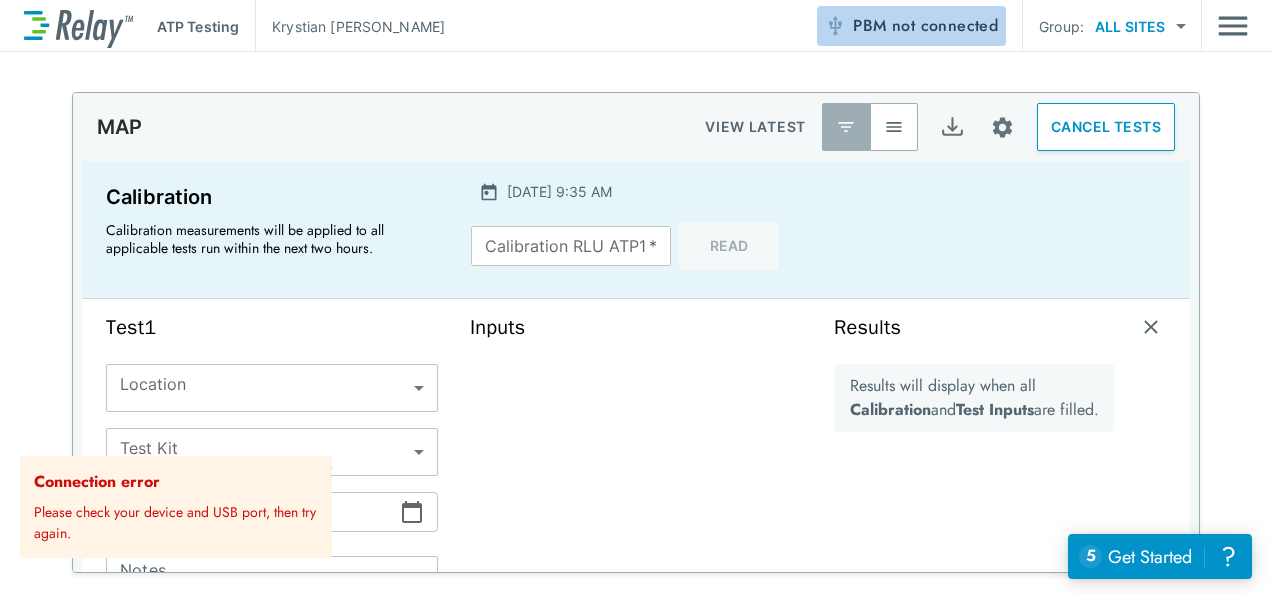 click on "not connected" at bounding box center (945, 25) 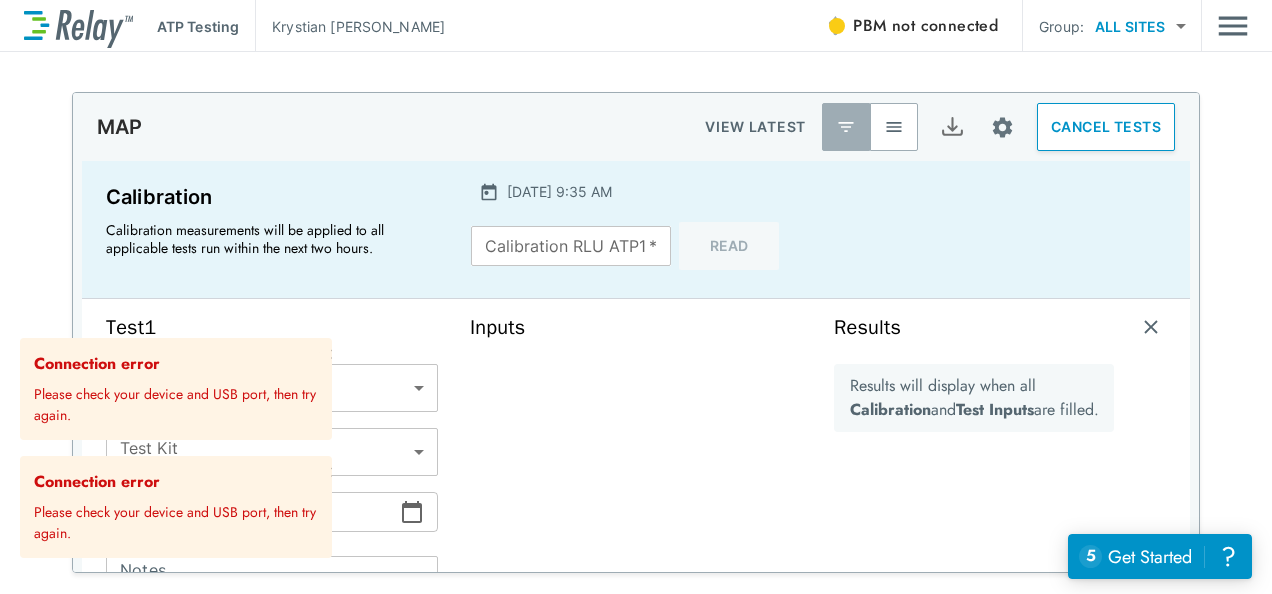 click on "not connected" at bounding box center (945, 25) 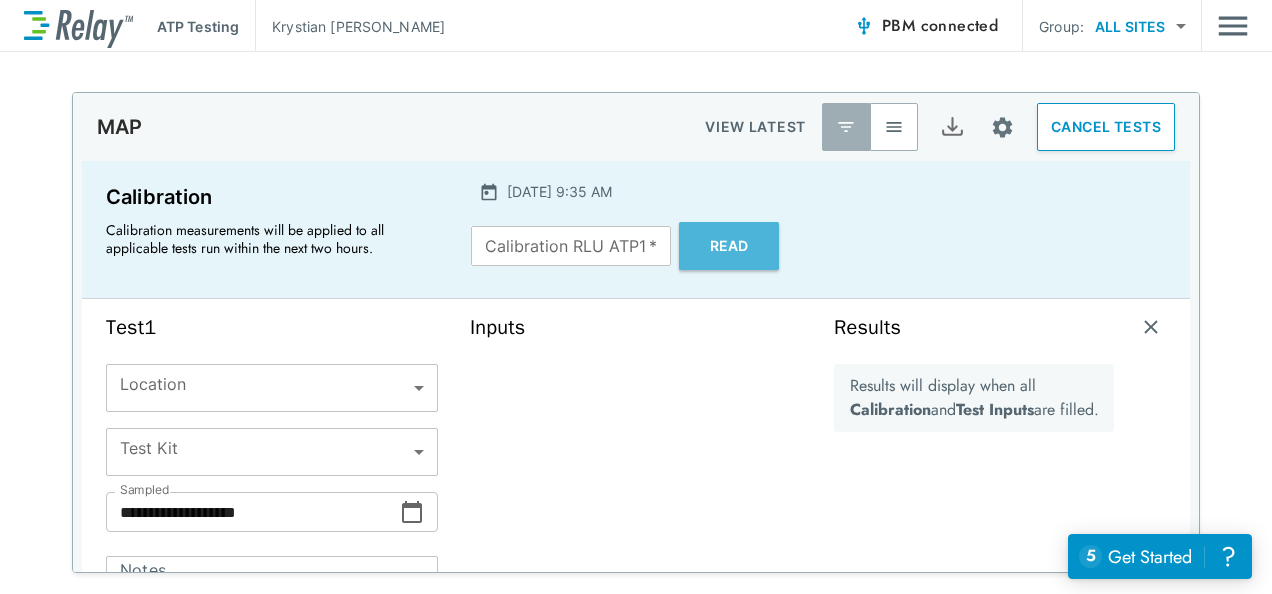 click on "Read" at bounding box center (729, 246) 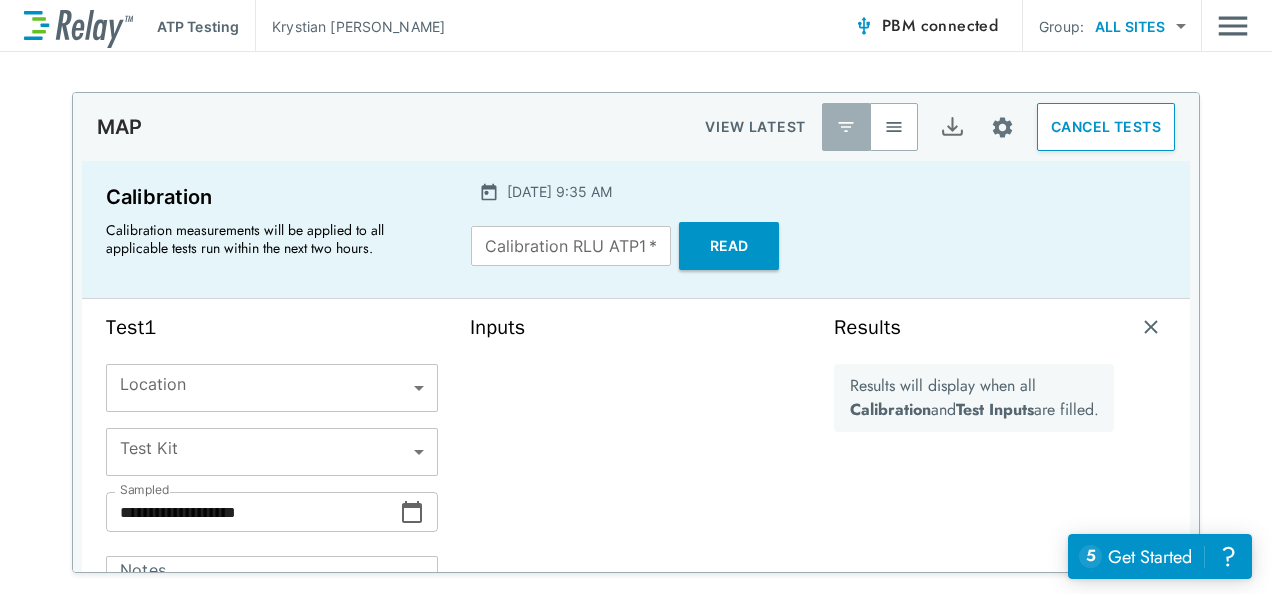 click on "Inputs" at bounding box center [636, 504] 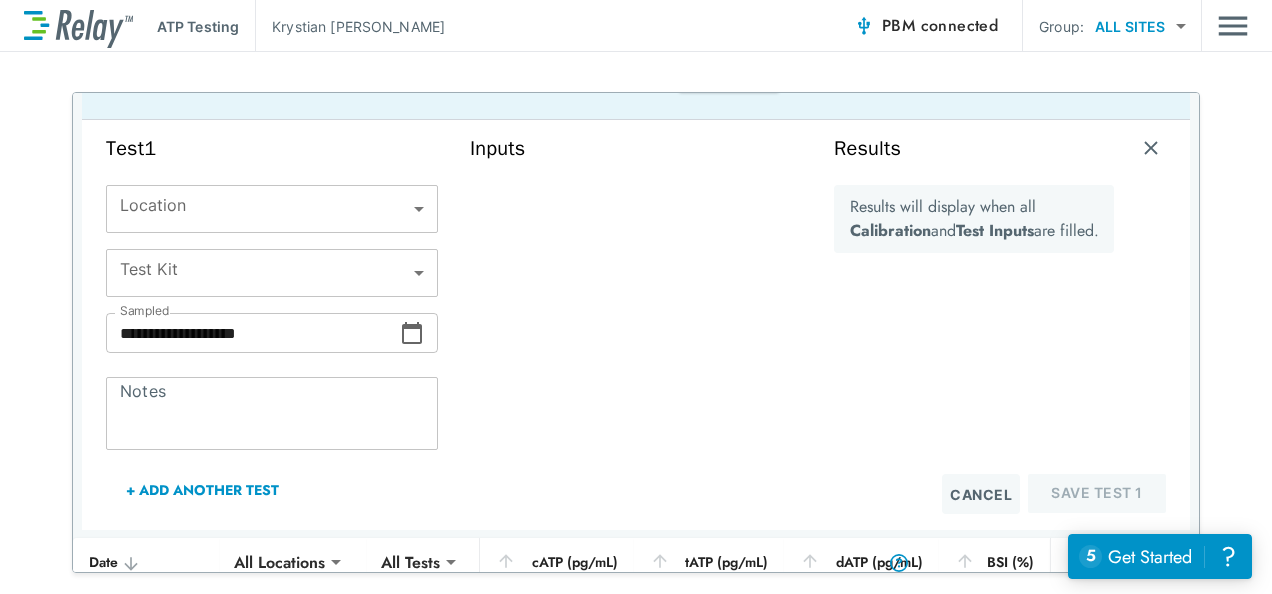 scroll, scrollTop: 183, scrollLeft: 0, axis: vertical 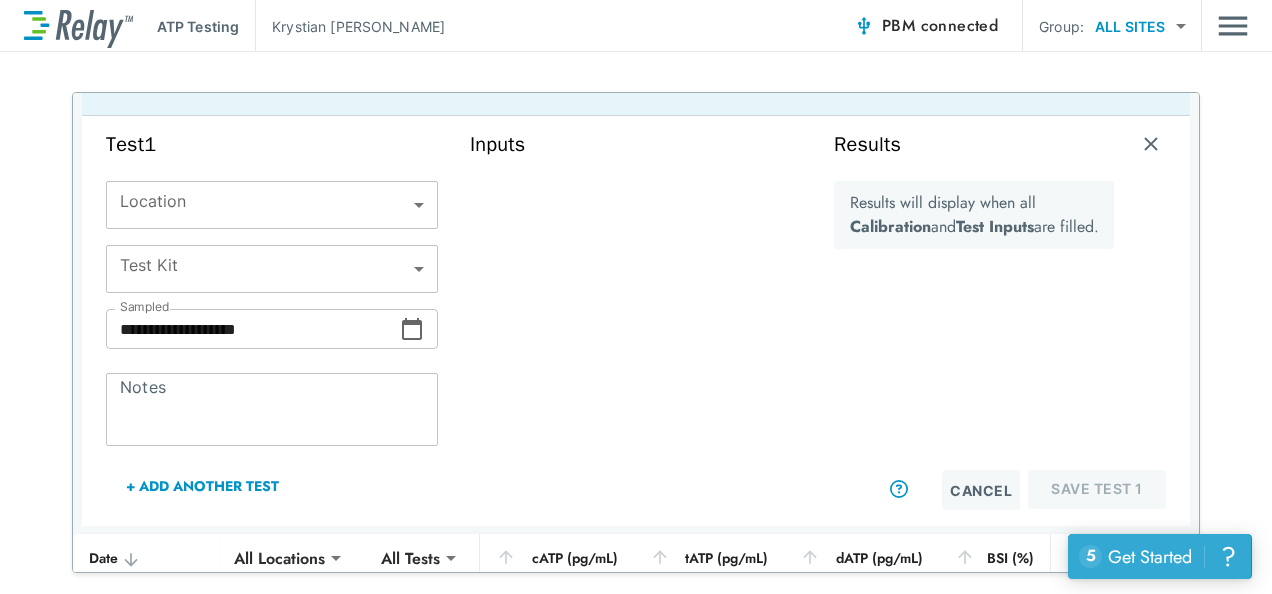 click on "Get Started" at bounding box center [1150, 557] 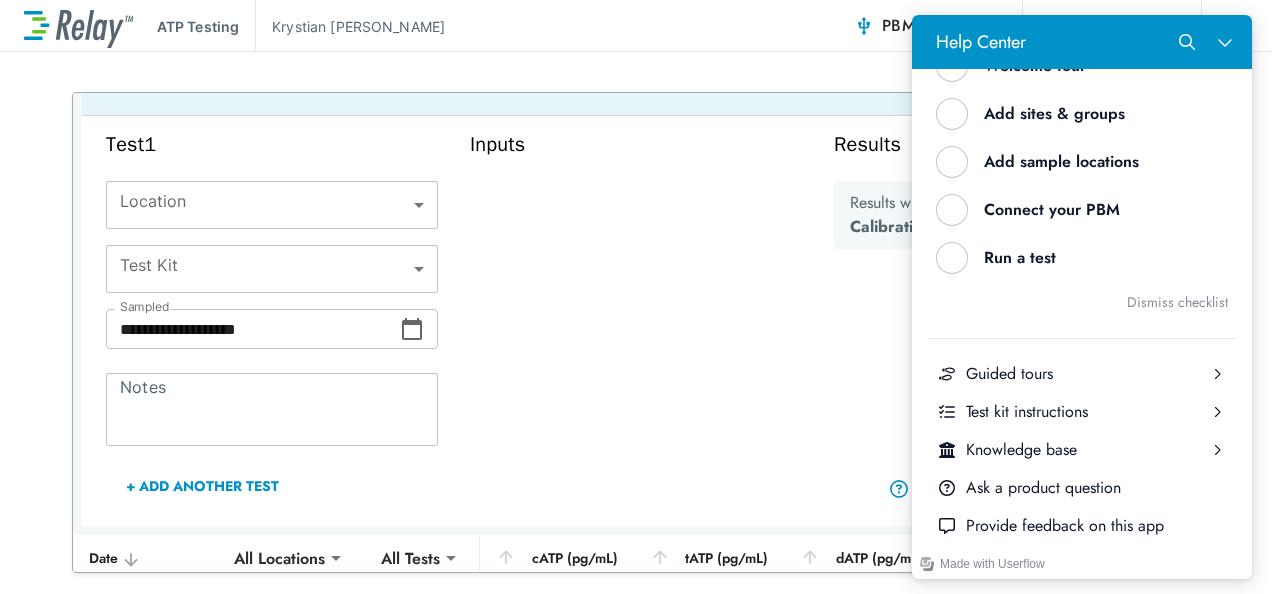 scroll, scrollTop: 280, scrollLeft: 0, axis: vertical 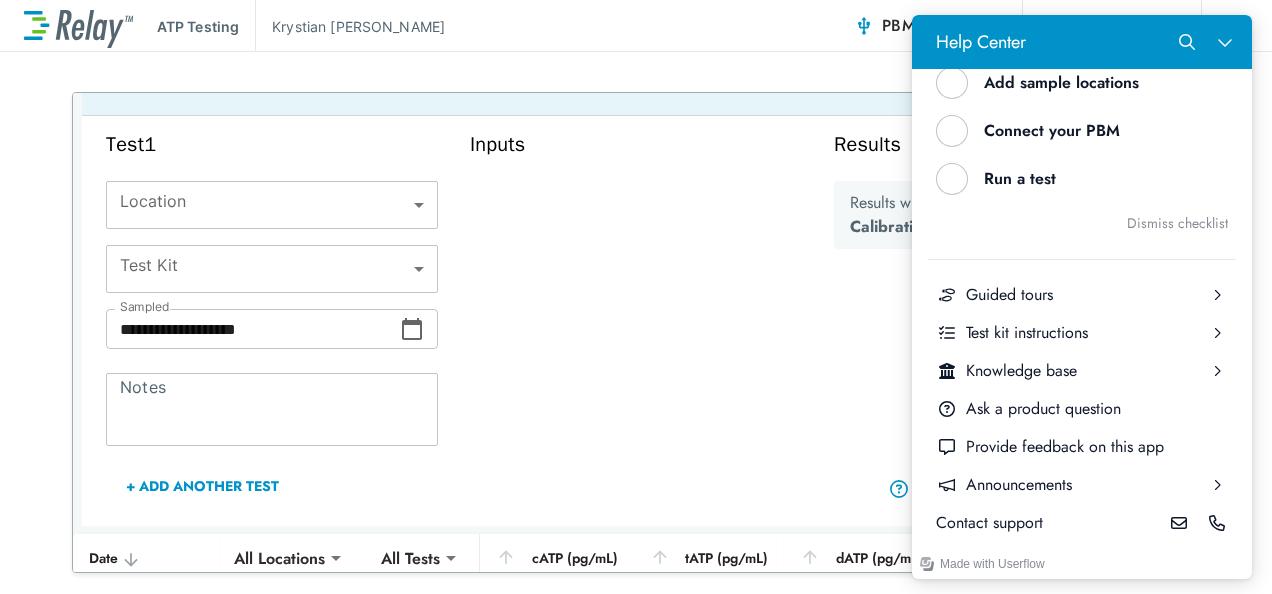 click on "Inputs" at bounding box center [636, 321] 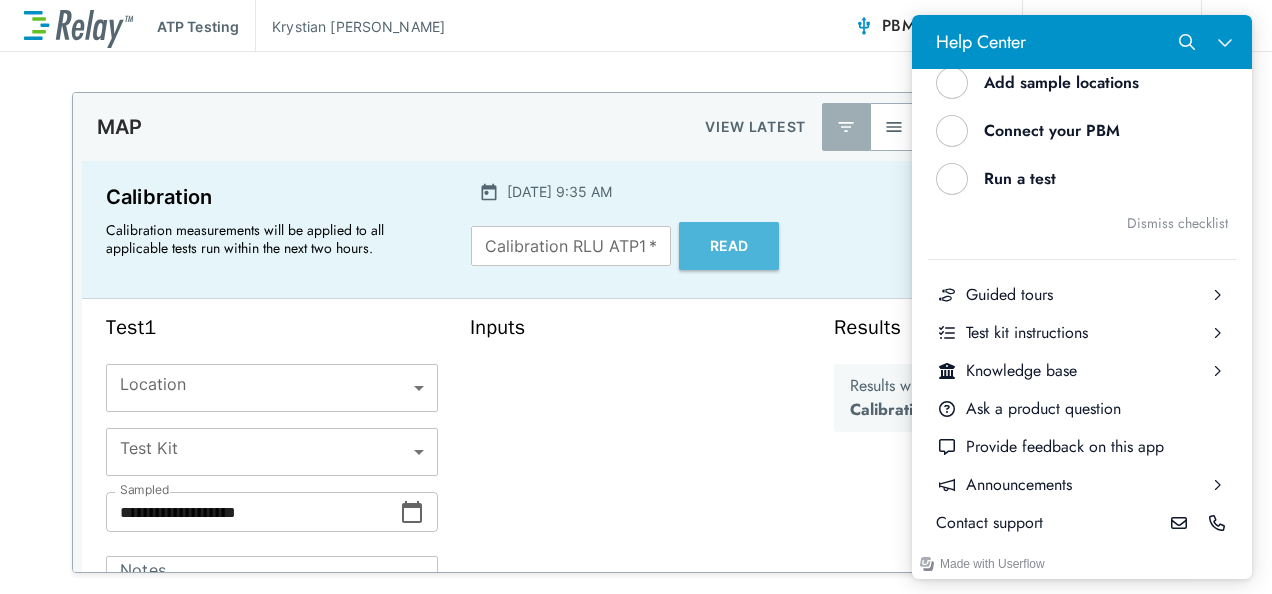 click on "Read" at bounding box center [729, 246] 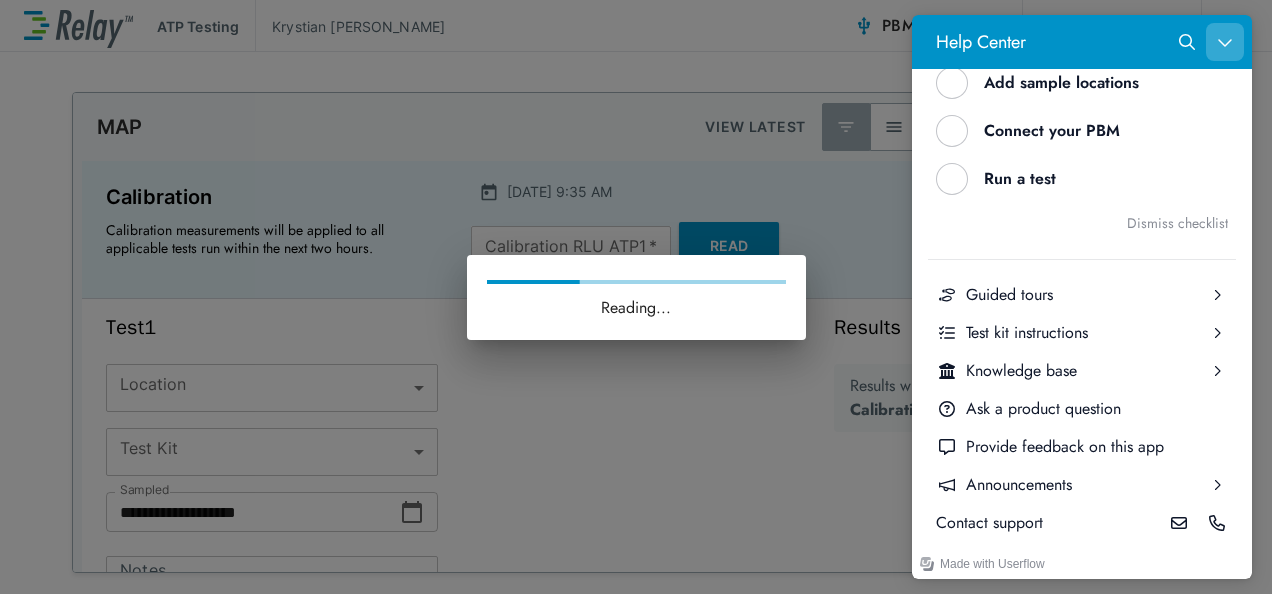 click at bounding box center (1225, 42) 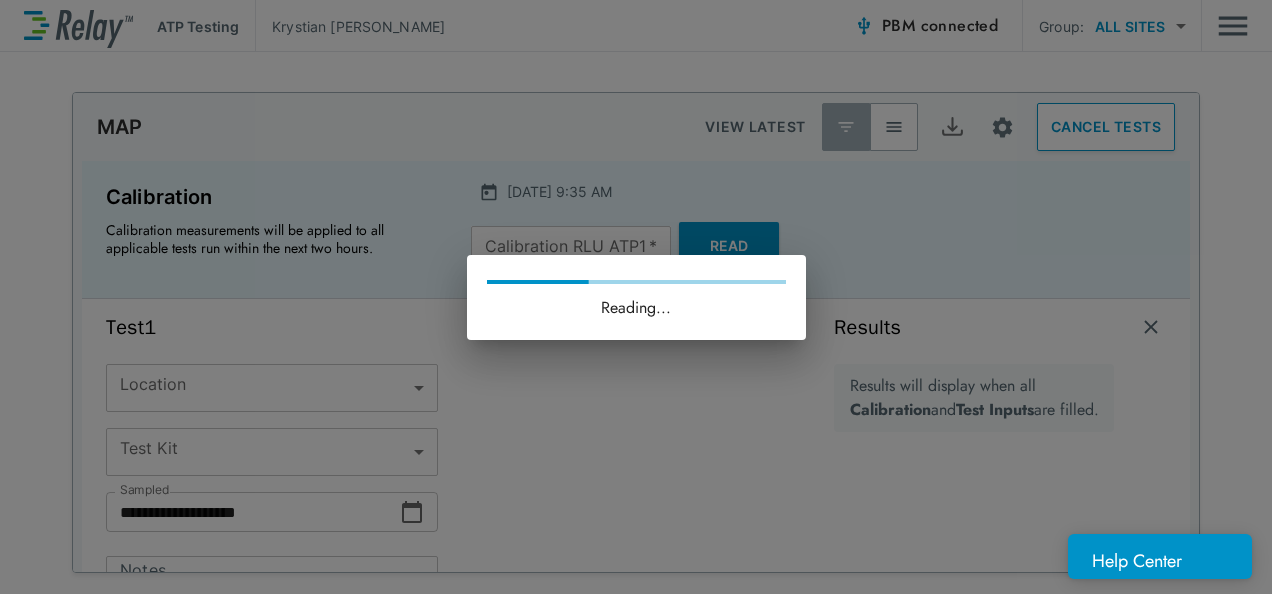 scroll, scrollTop: 0, scrollLeft: 0, axis: both 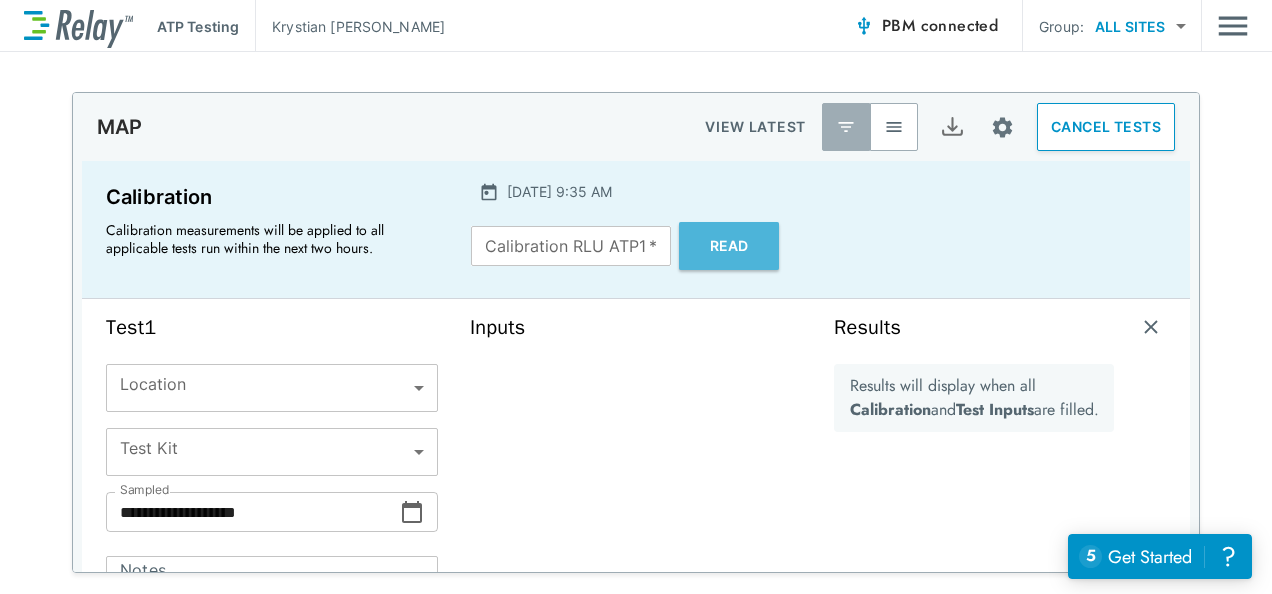 click on "Read" at bounding box center (729, 246) 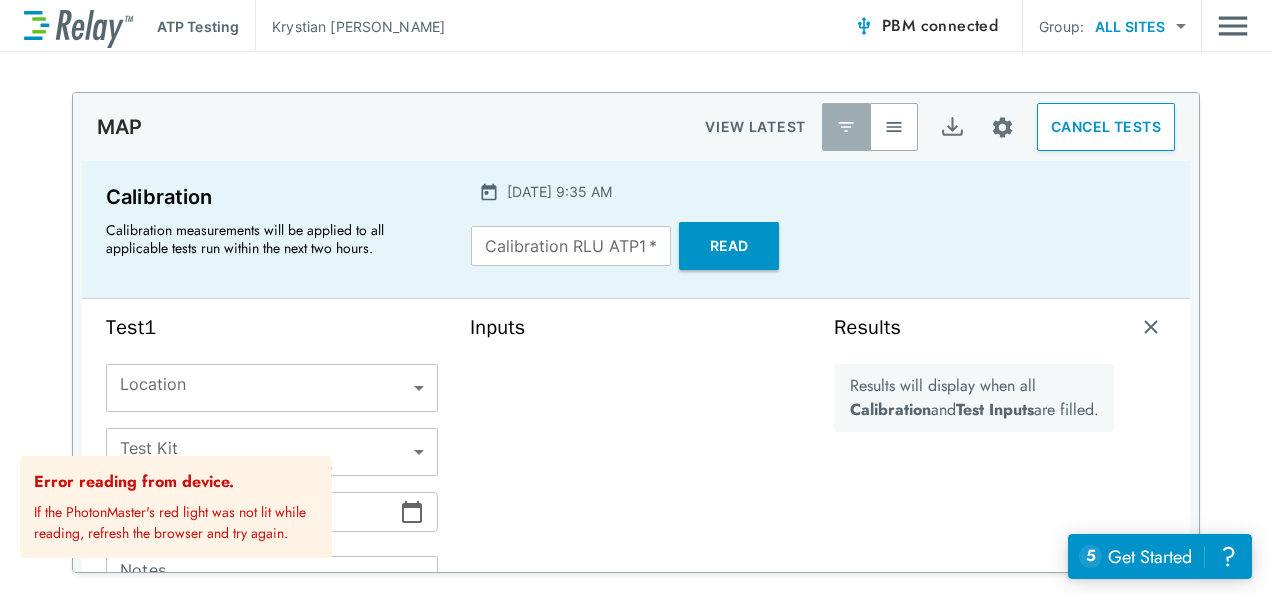 click on "Read" at bounding box center (729, 246) 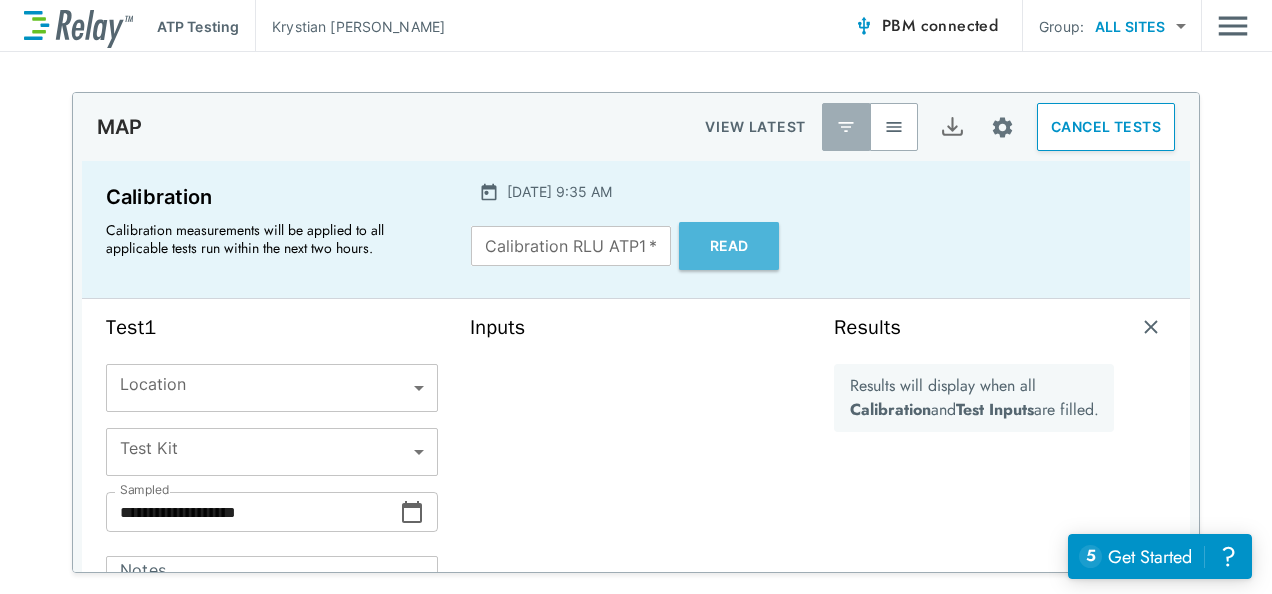 click on "Read" at bounding box center [729, 246] 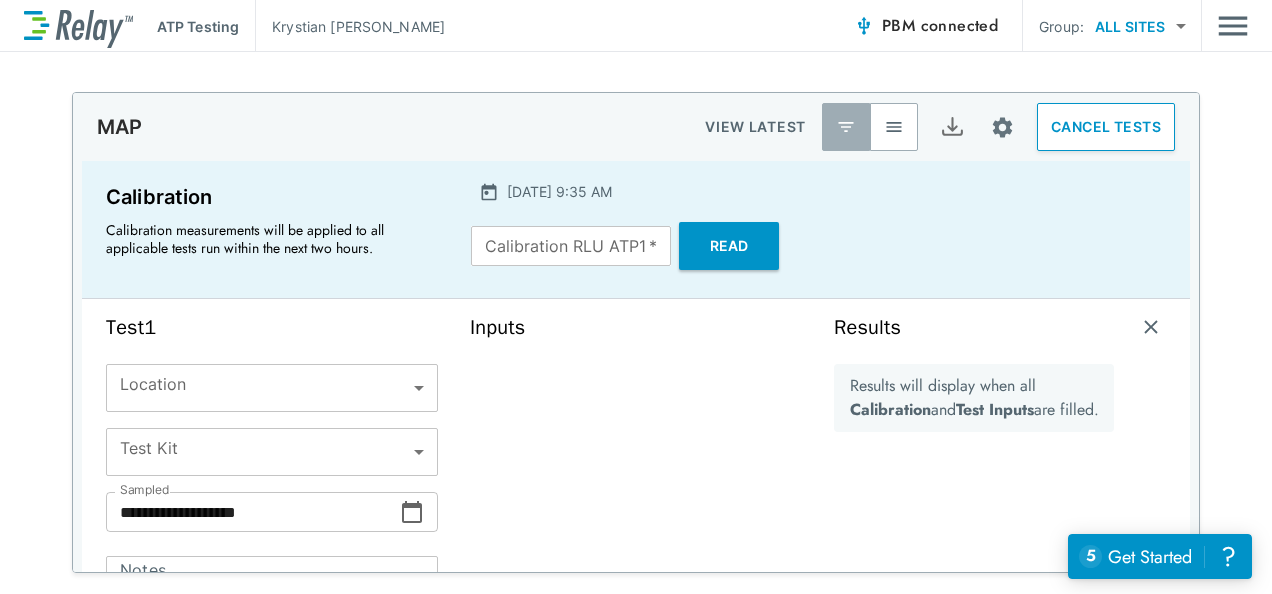 click on "Inputs" at bounding box center (636, 504) 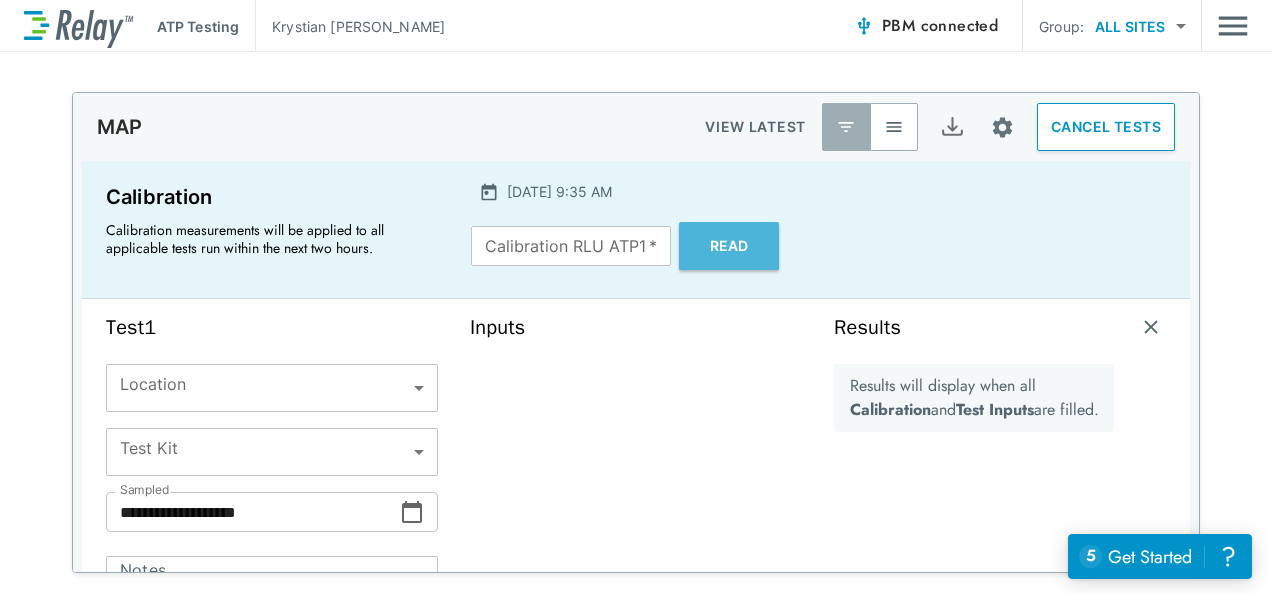 click on "Read" at bounding box center [729, 246] 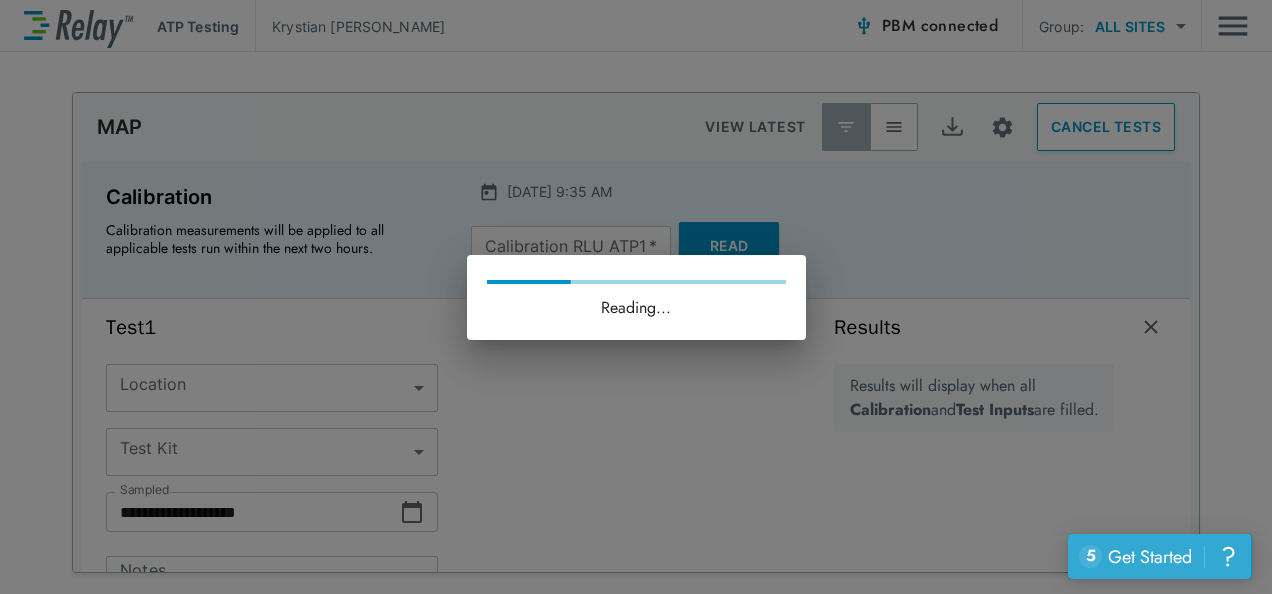 click on "?" 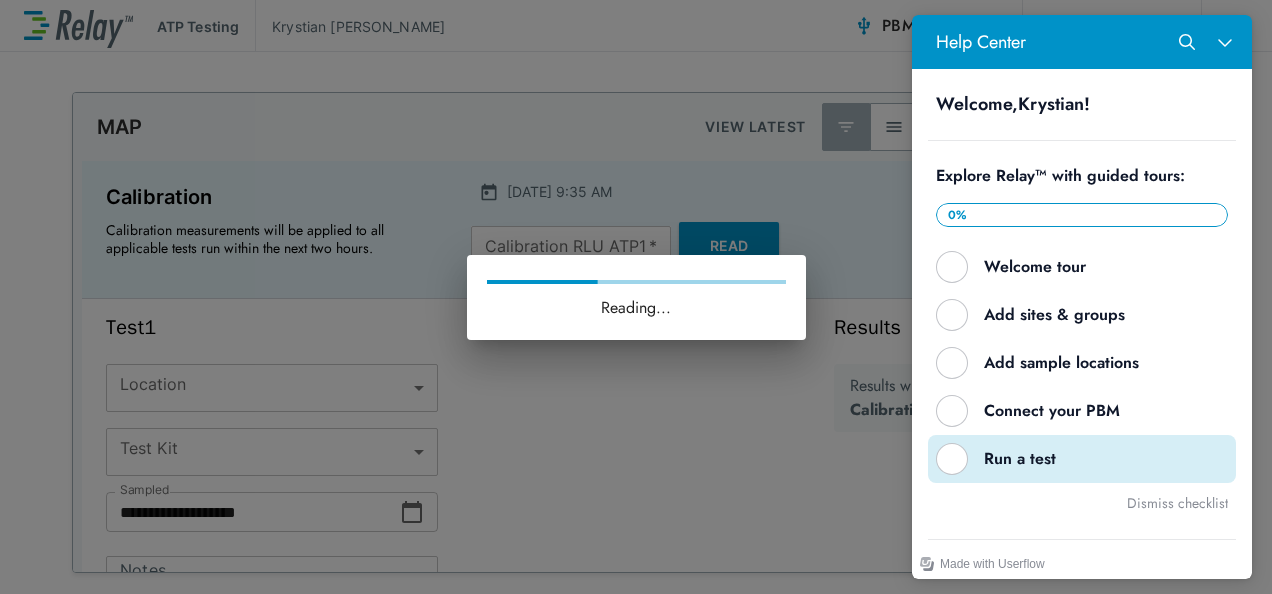 scroll, scrollTop: 280, scrollLeft: 0, axis: vertical 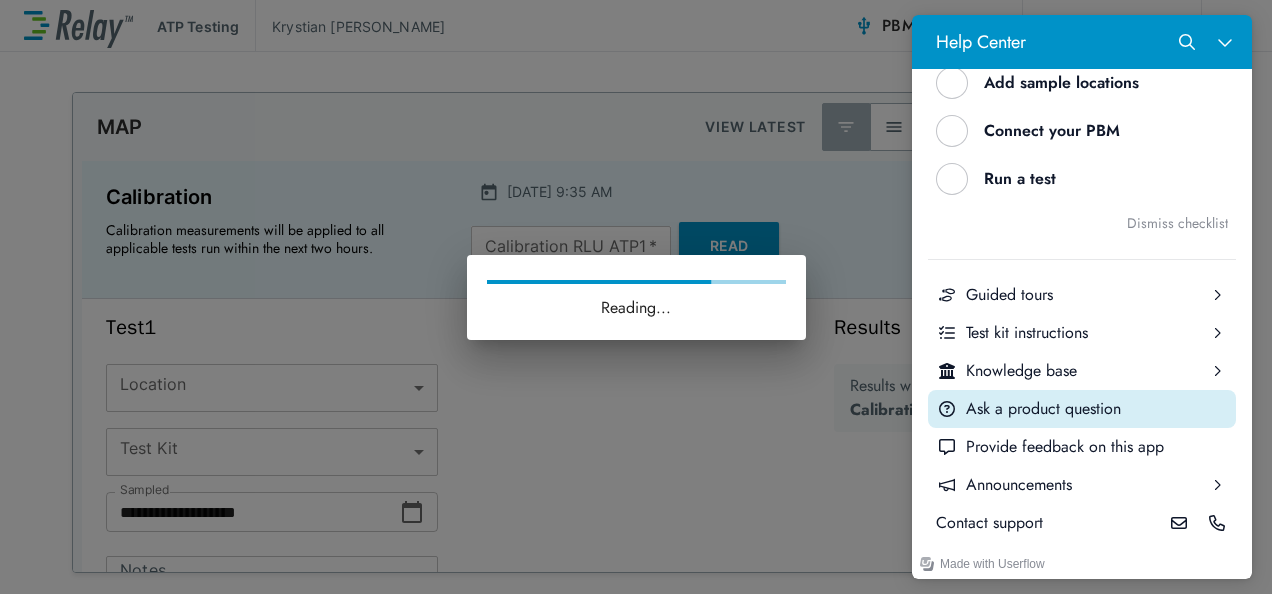 click on "Ask a product question" at bounding box center [1097, 409] 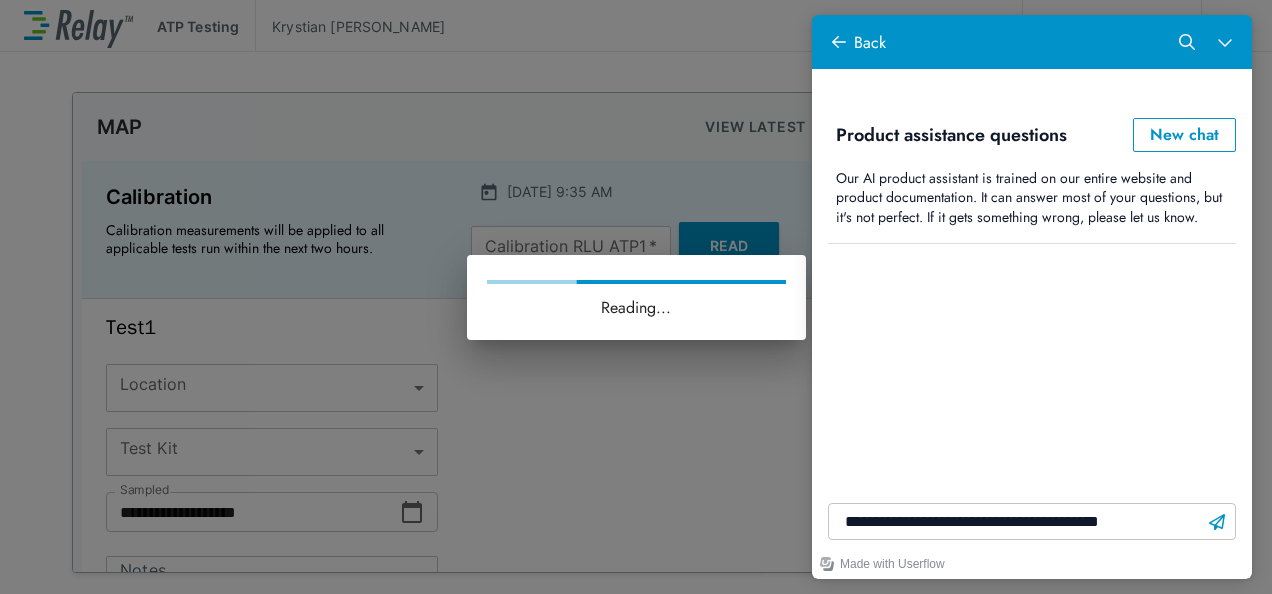 type on "**********" 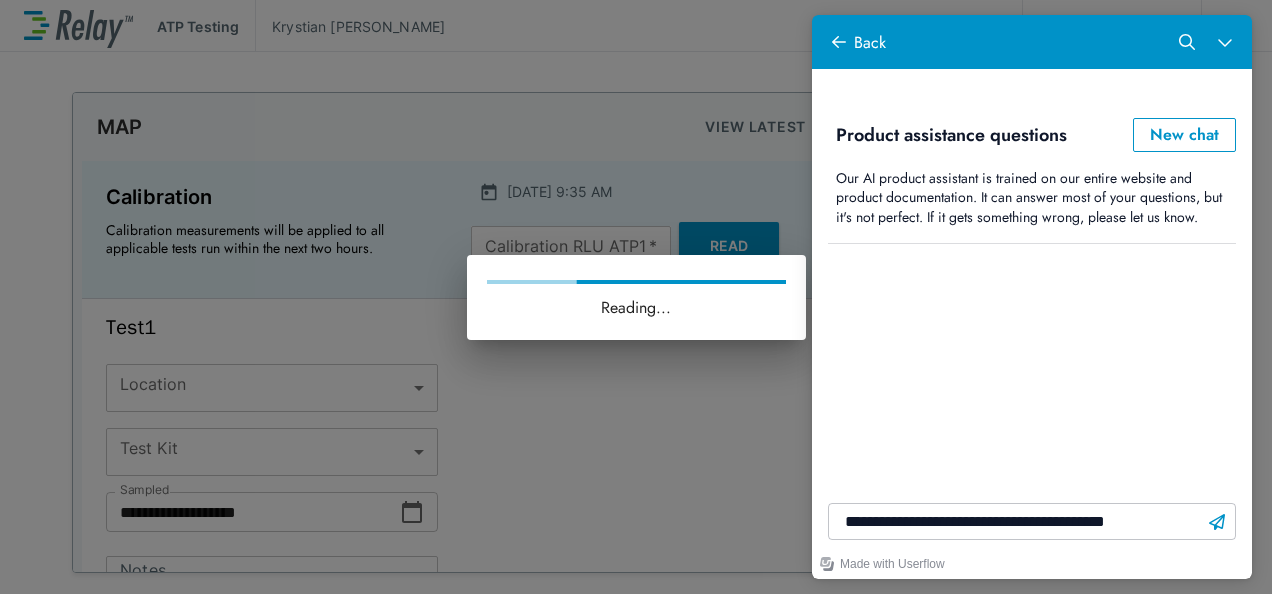 type 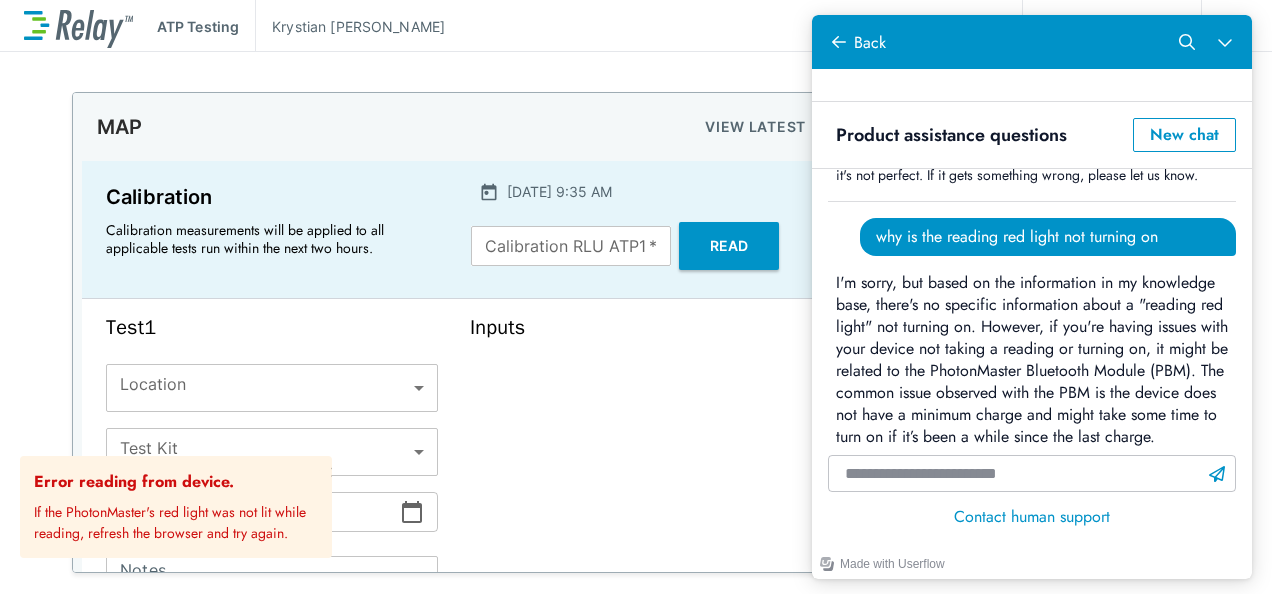 scroll, scrollTop: 180, scrollLeft: 0, axis: vertical 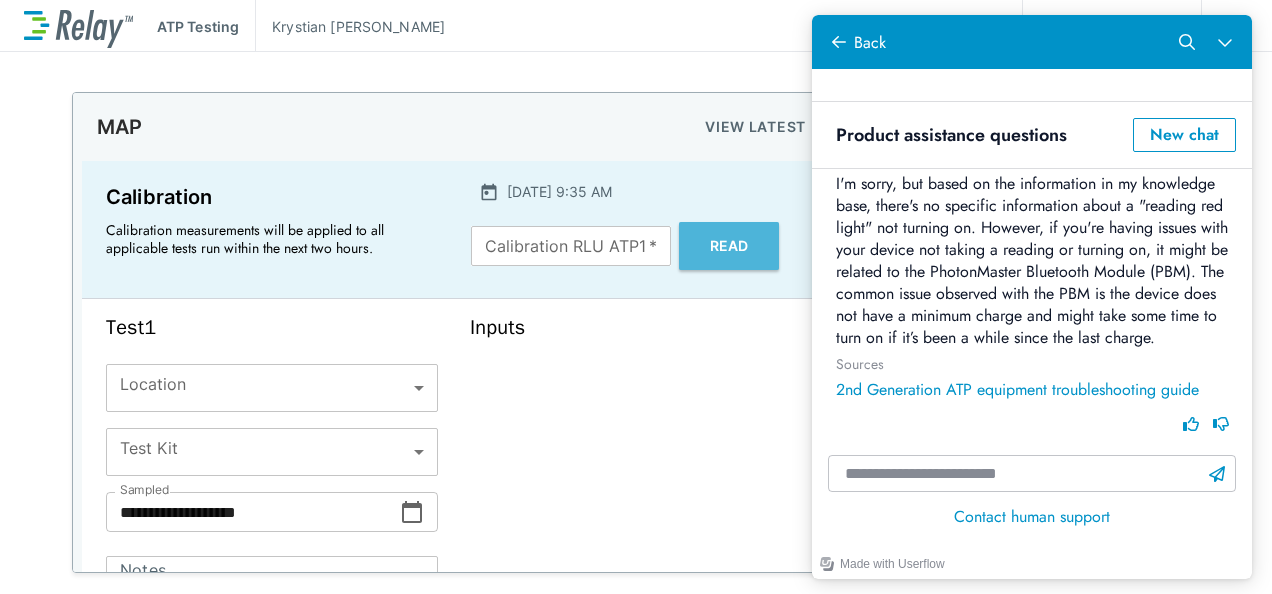 click on "Read" at bounding box center (729, 246) 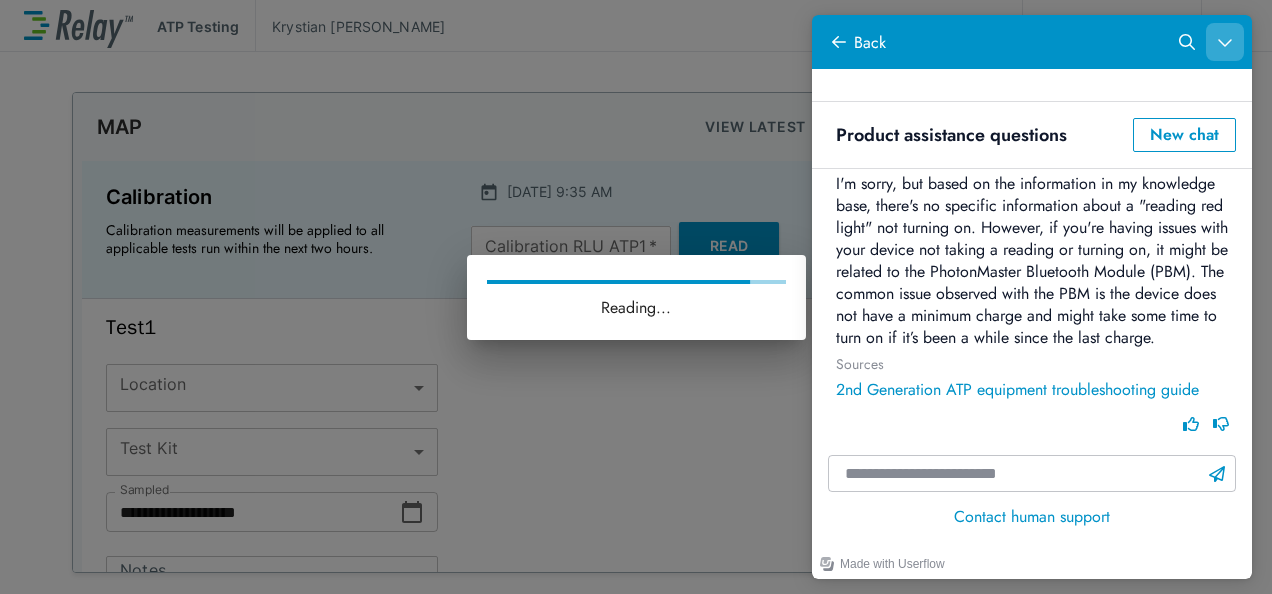 click 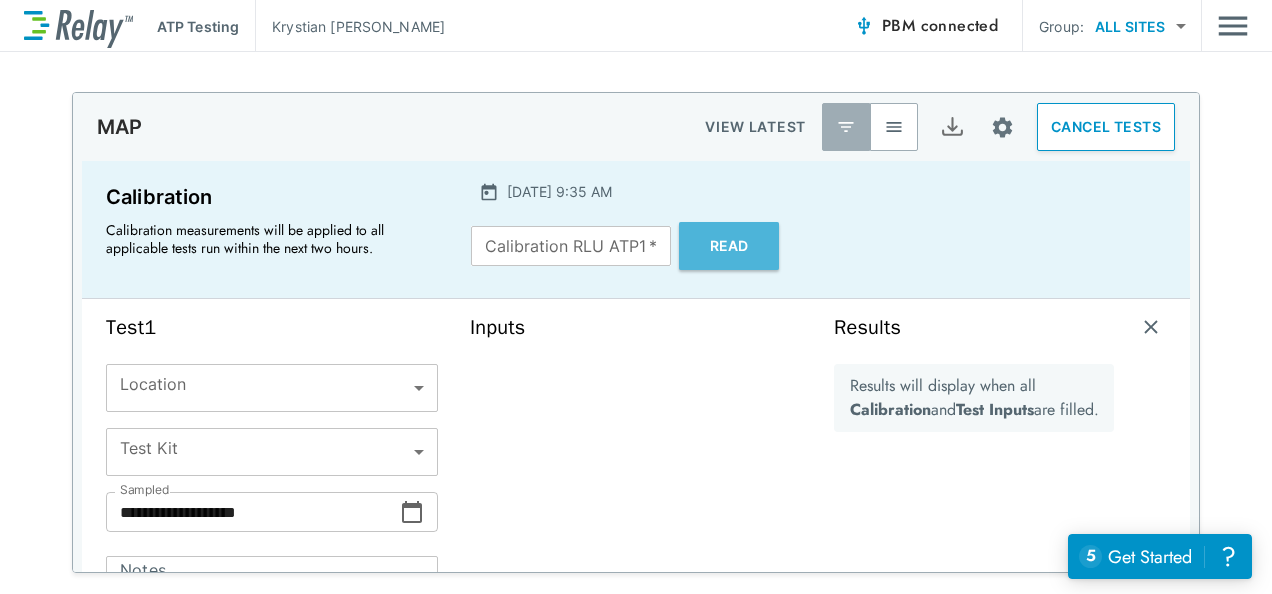 click on "Read" at bounding box center (729, 246) 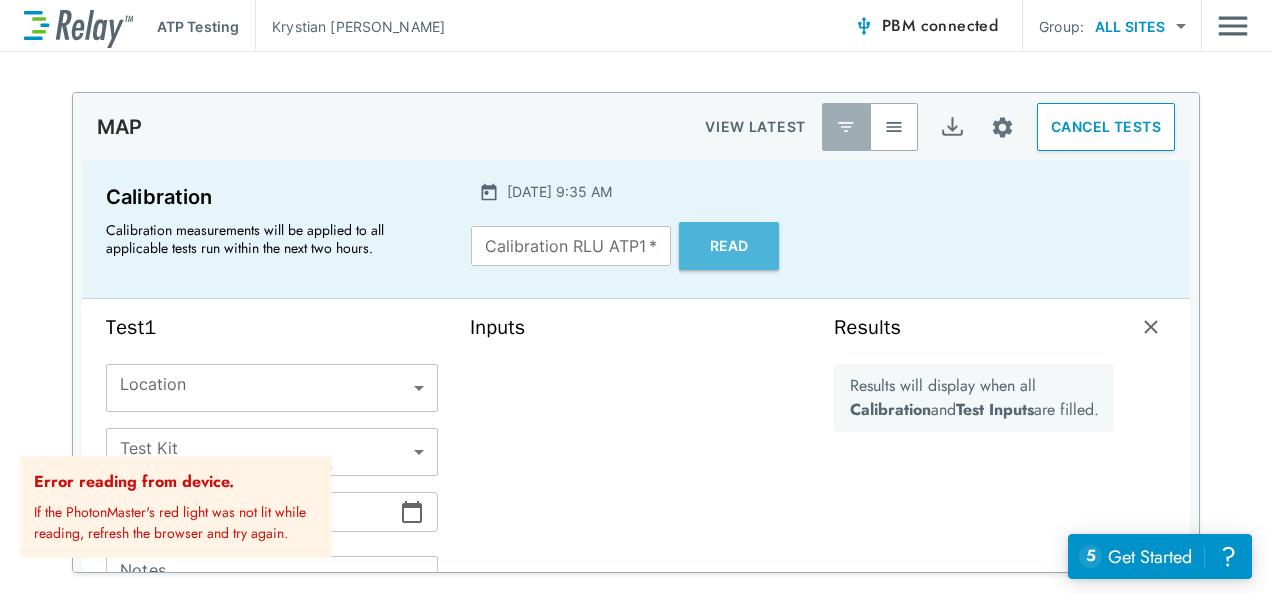 click on "Read" at bounding box center (729, 246) 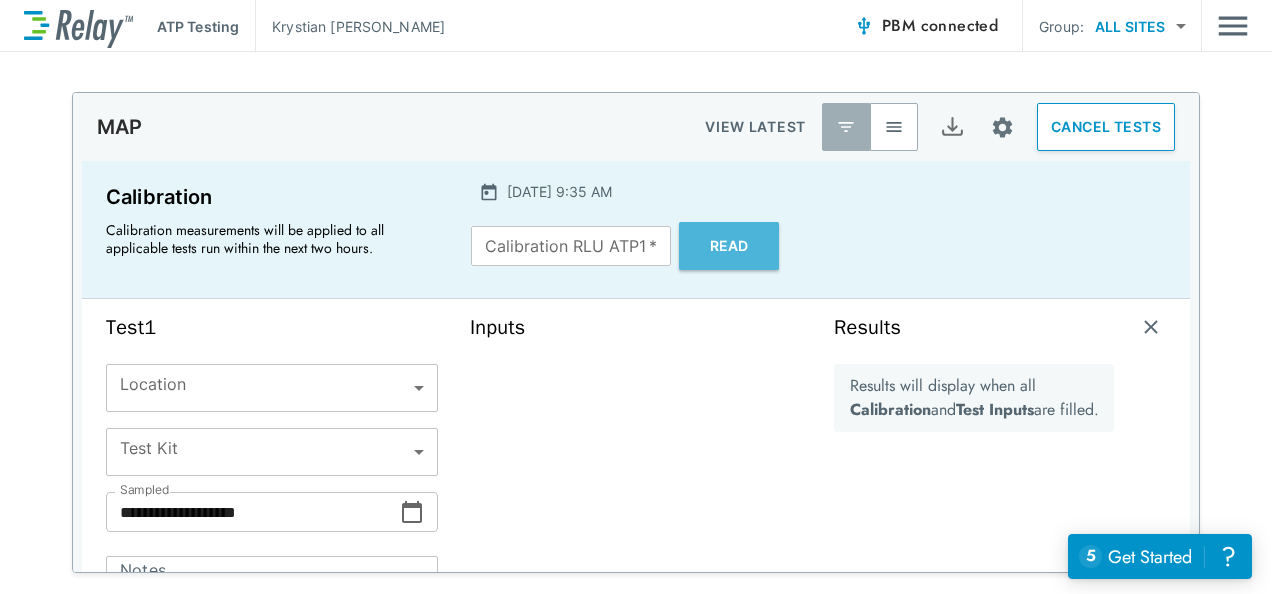 click on "Read" at bounding box center (729, 246) 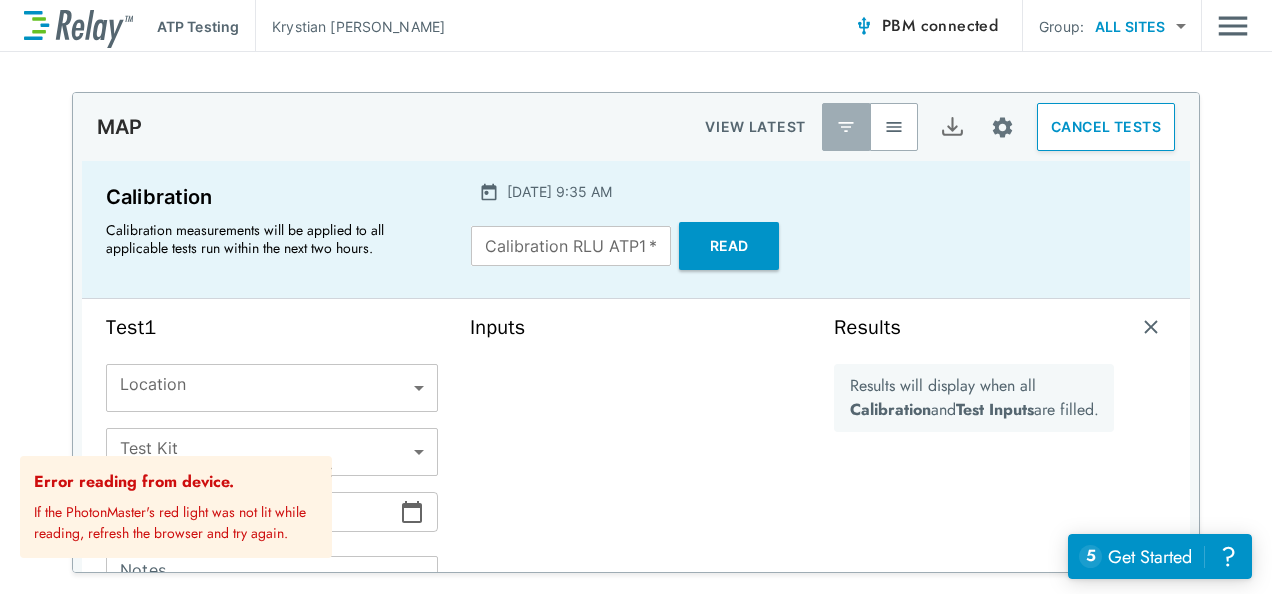 click on "connected" at bounding box center (960, 25) 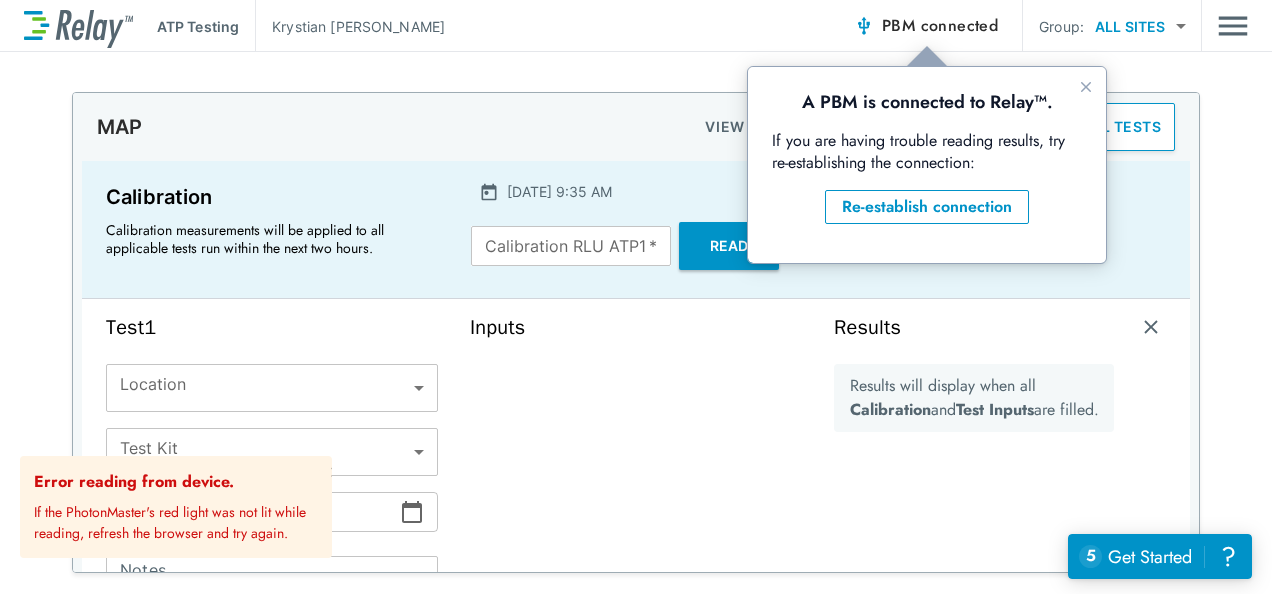 scroll, scrollTop: 0, scrollLeft: 0, axis: both 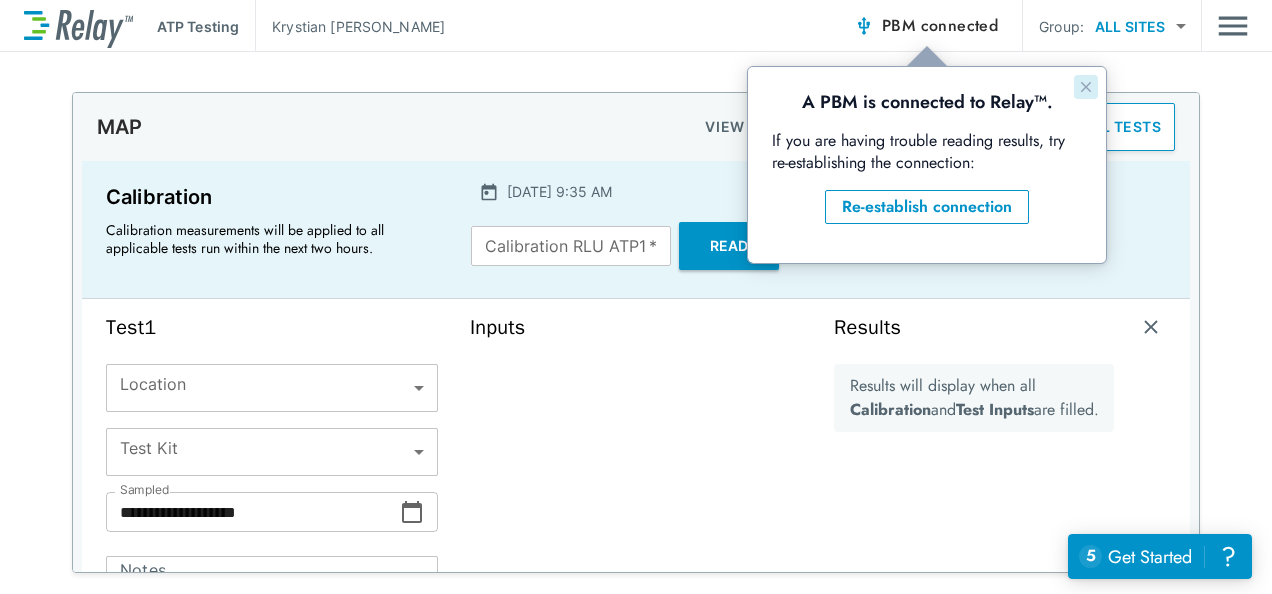click 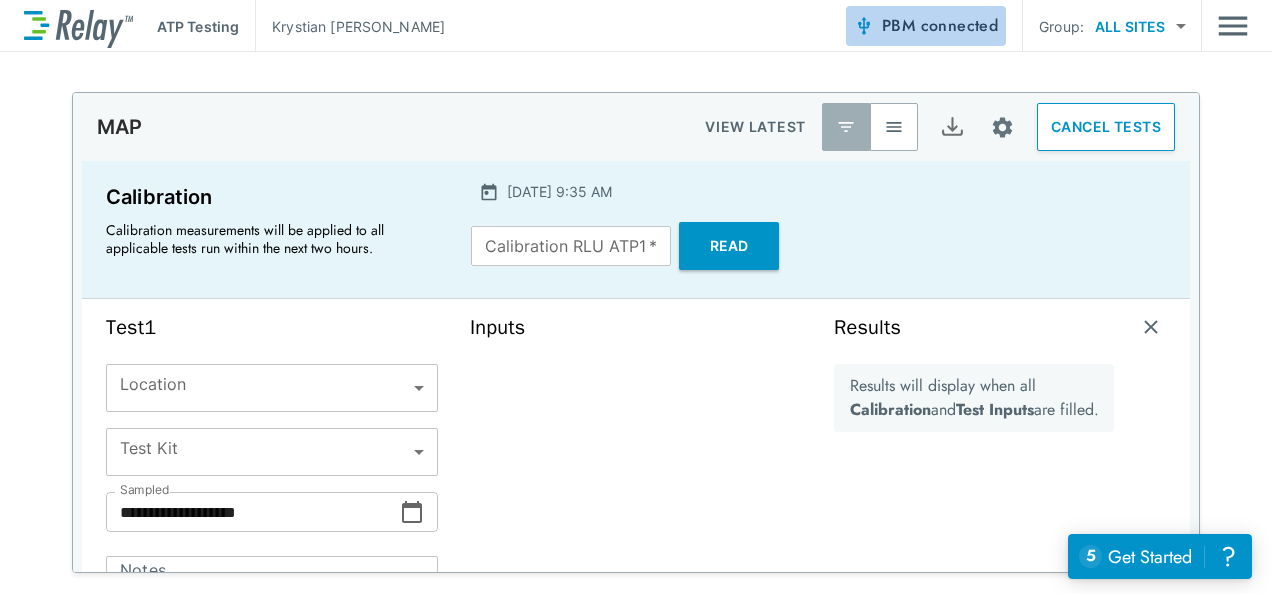 click on "connected" at bounding box center (960, 25) 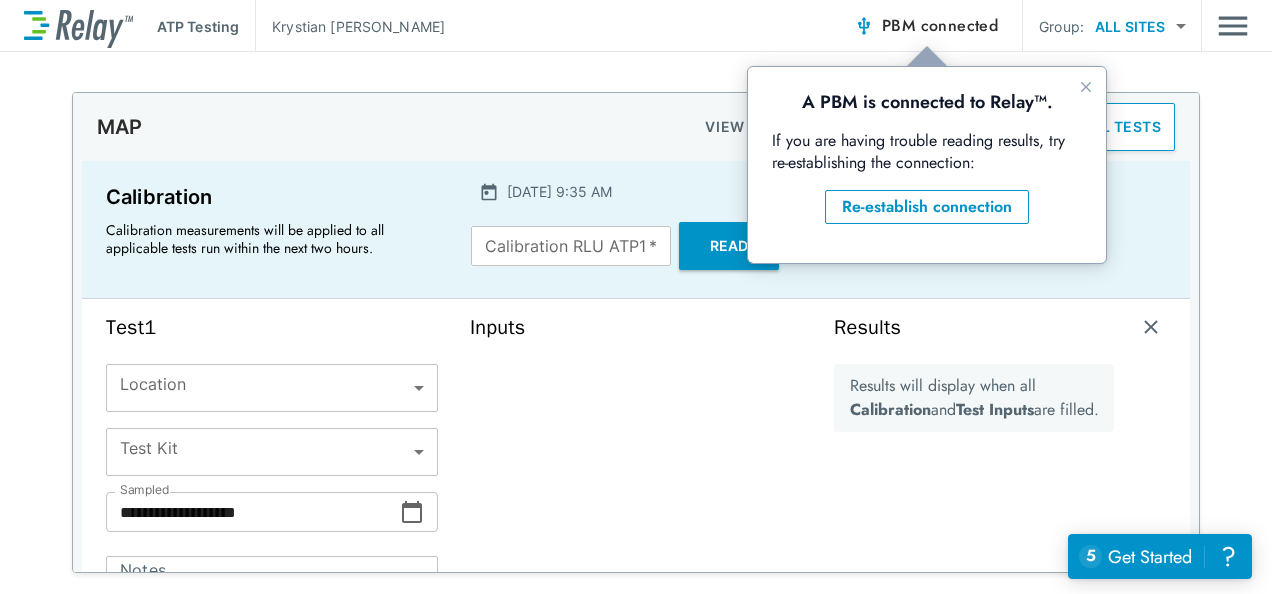 scroll, scrollTop: 0, scrollLeft: 0, axis: both 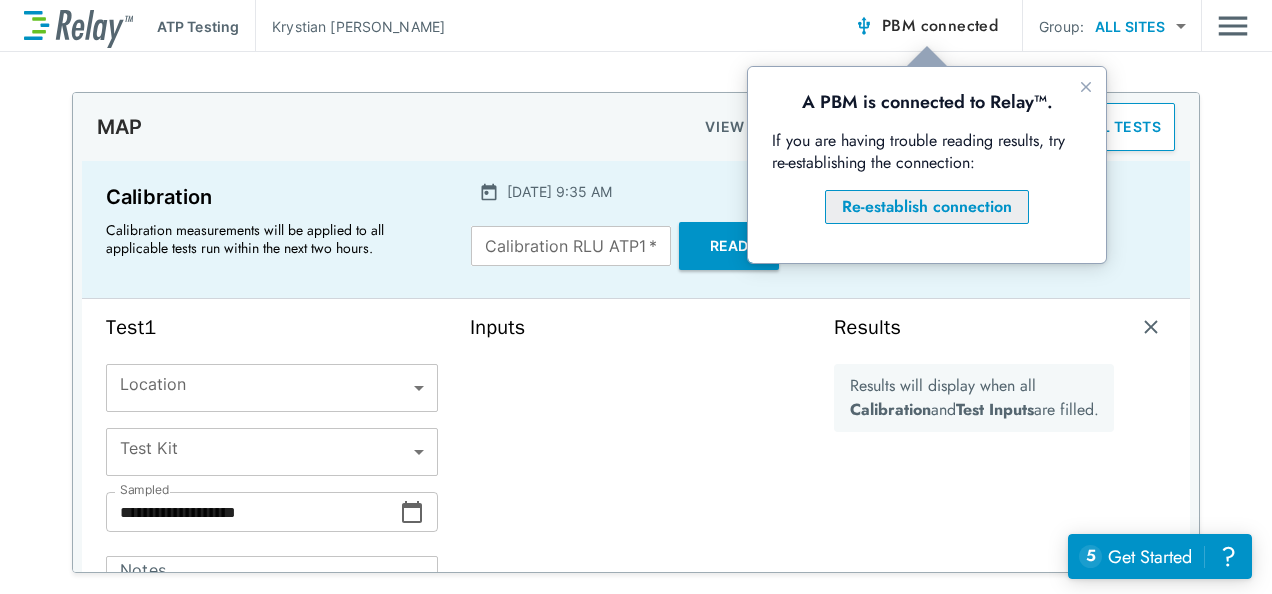 click on "Re-establish connection" at bounding box center [927, 207] 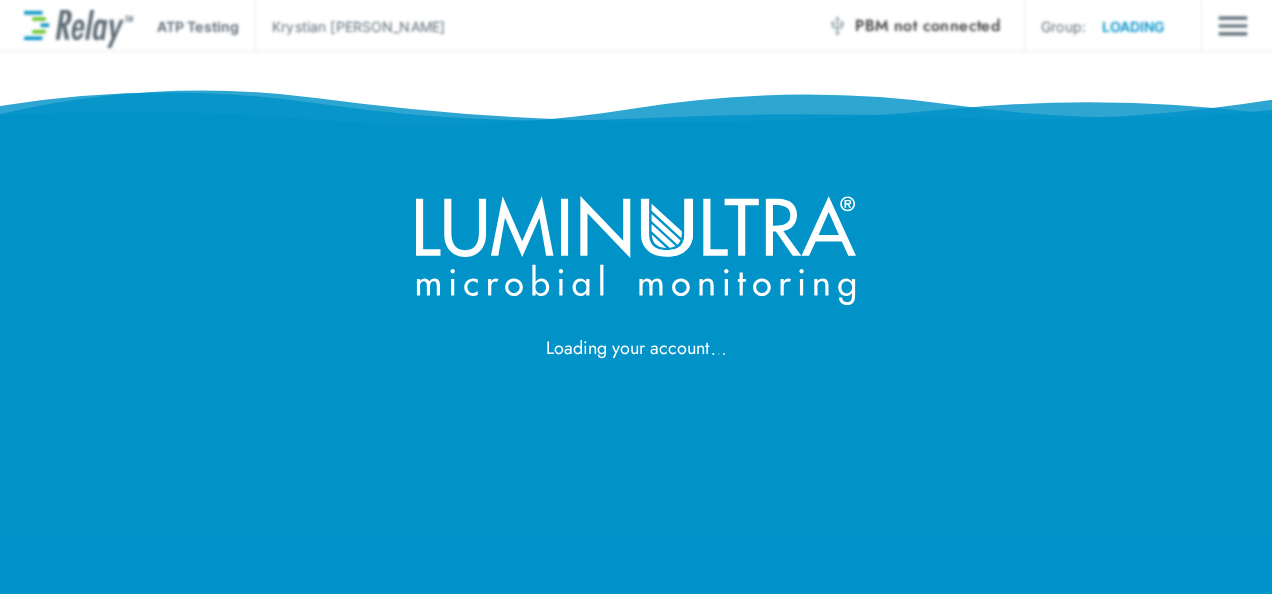 scroll, scrollTop: 0, scrollLeft: 0, axis: both 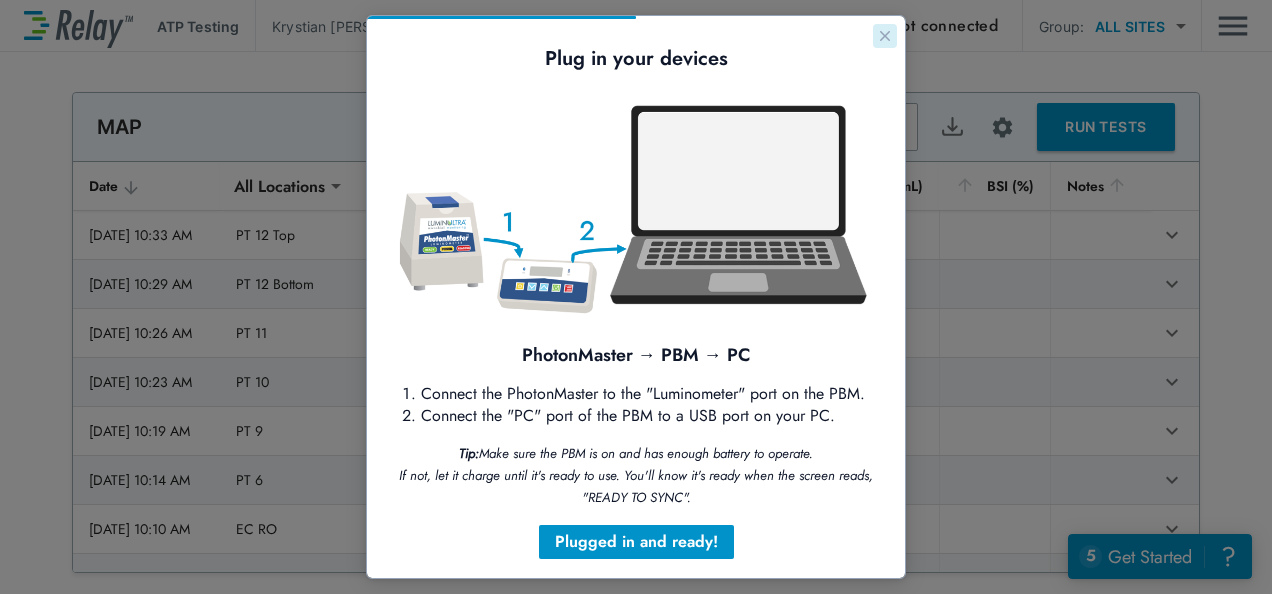 click 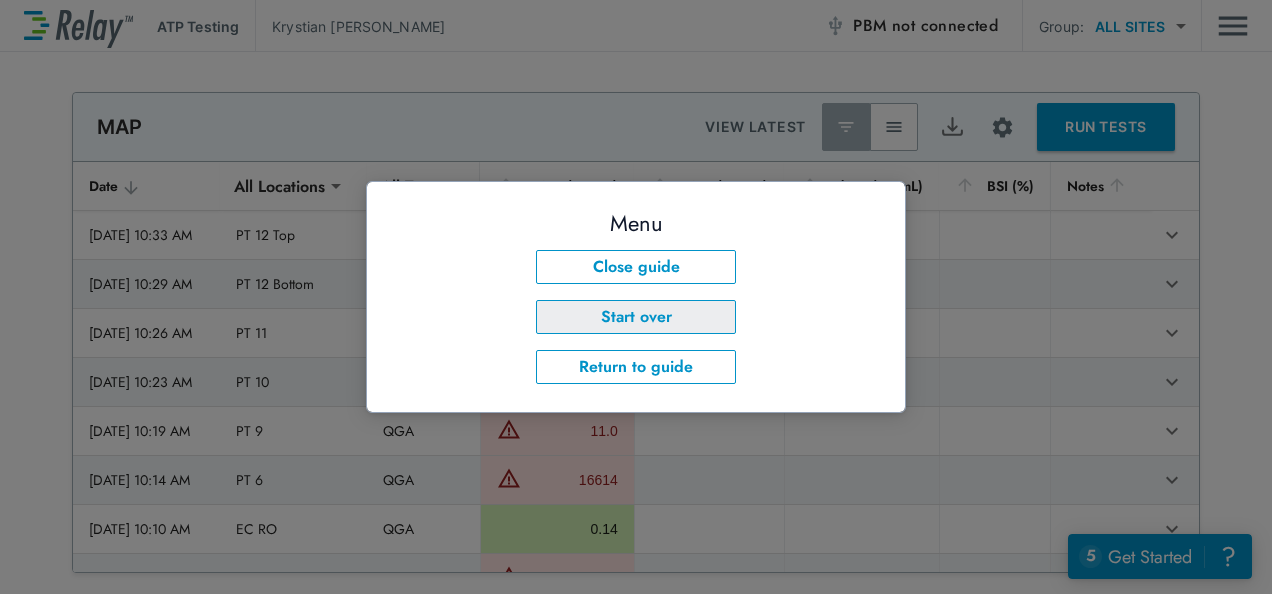 click on "Start over" at bounding box center [636, 317] 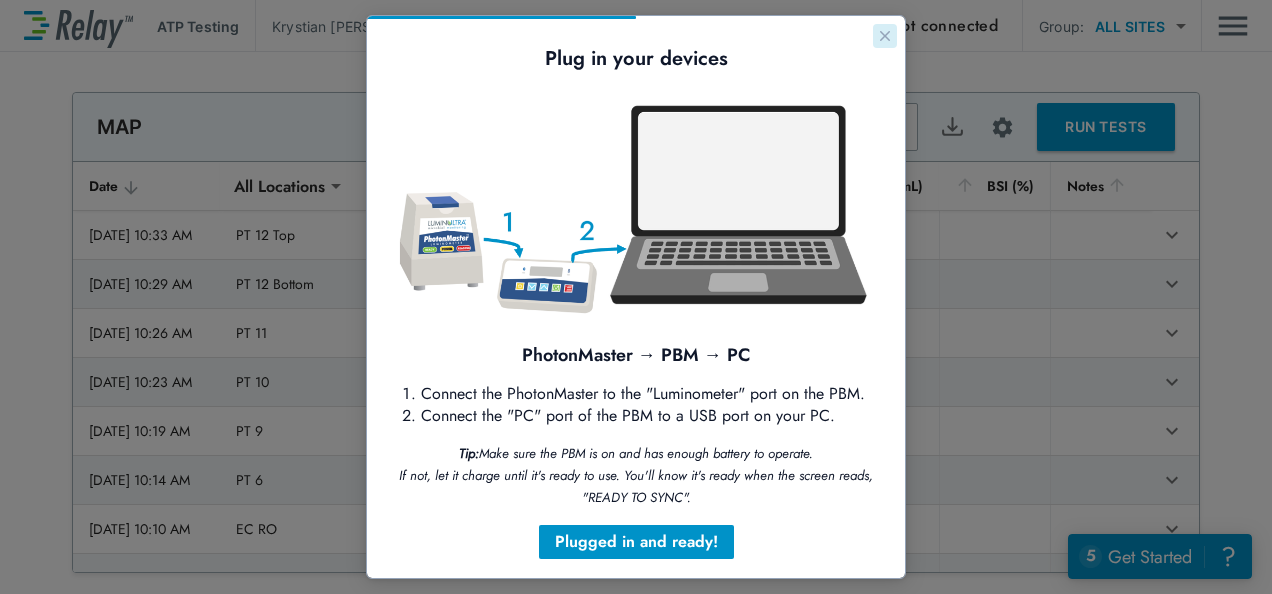 click 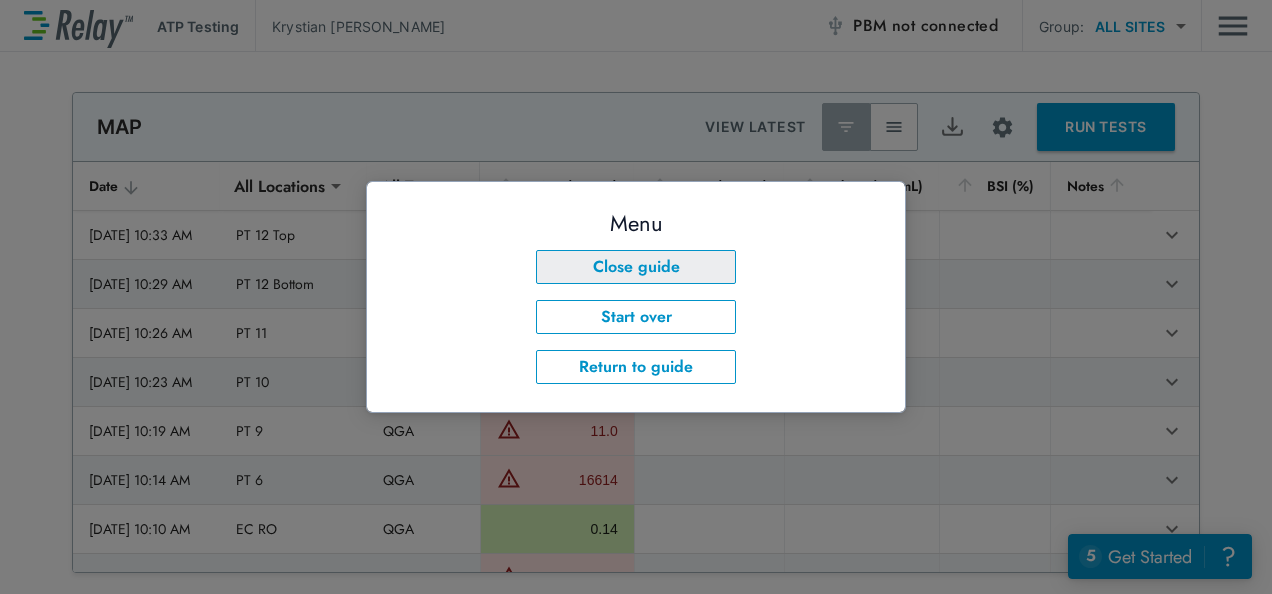 click on "Close guide" at bounding box center [636, 267] 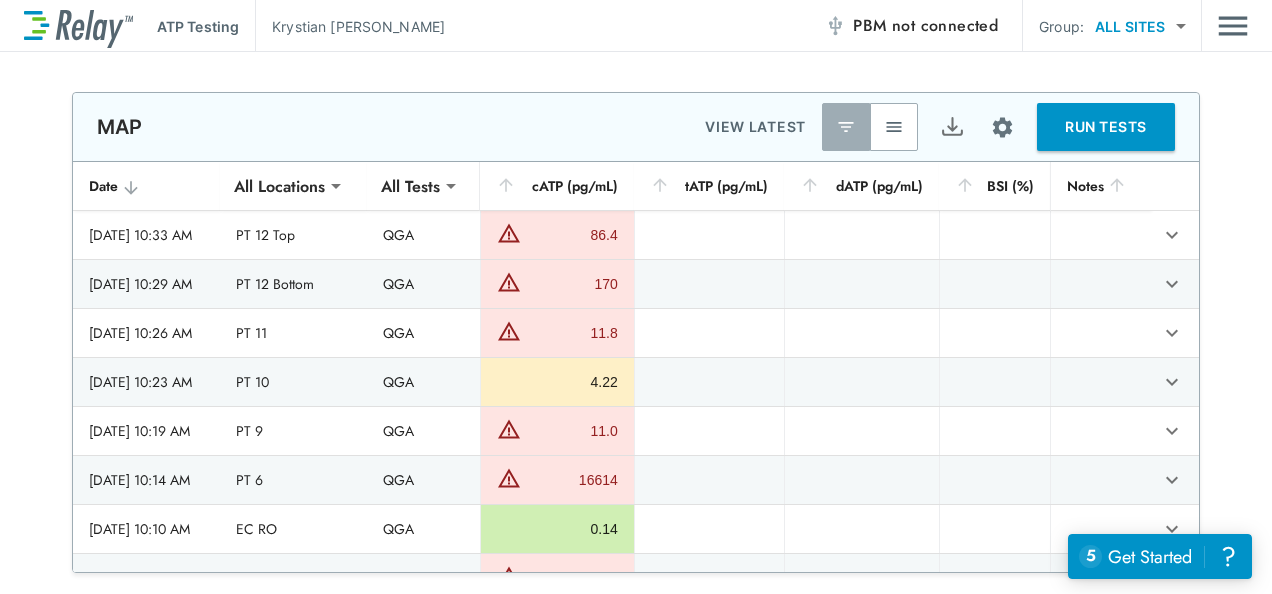 click on "not connected" at bounding box center (945, 25) 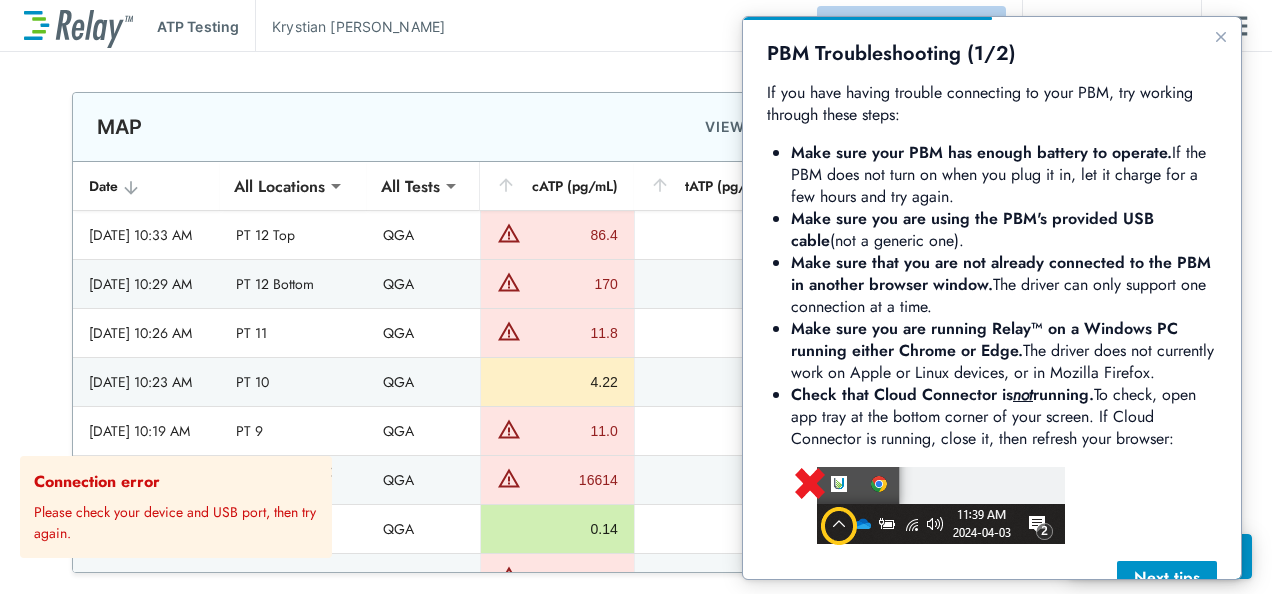 scroll, scrollTop: 0, scrollLeft: 0, axis: both 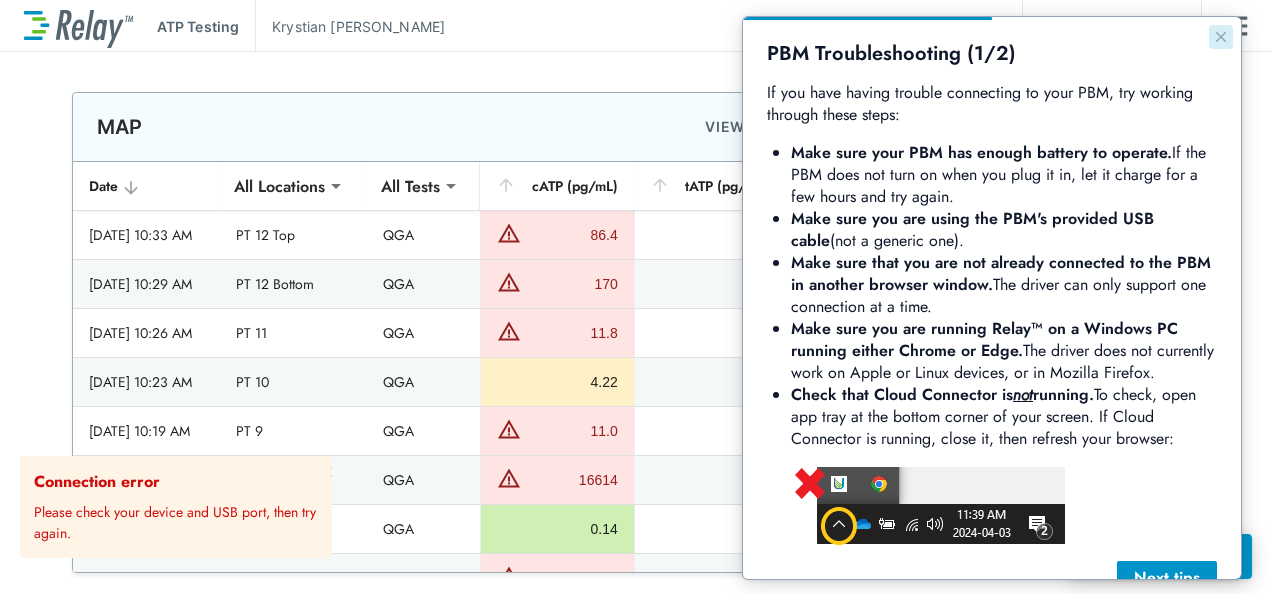 click at bounding box center (1221, 37) 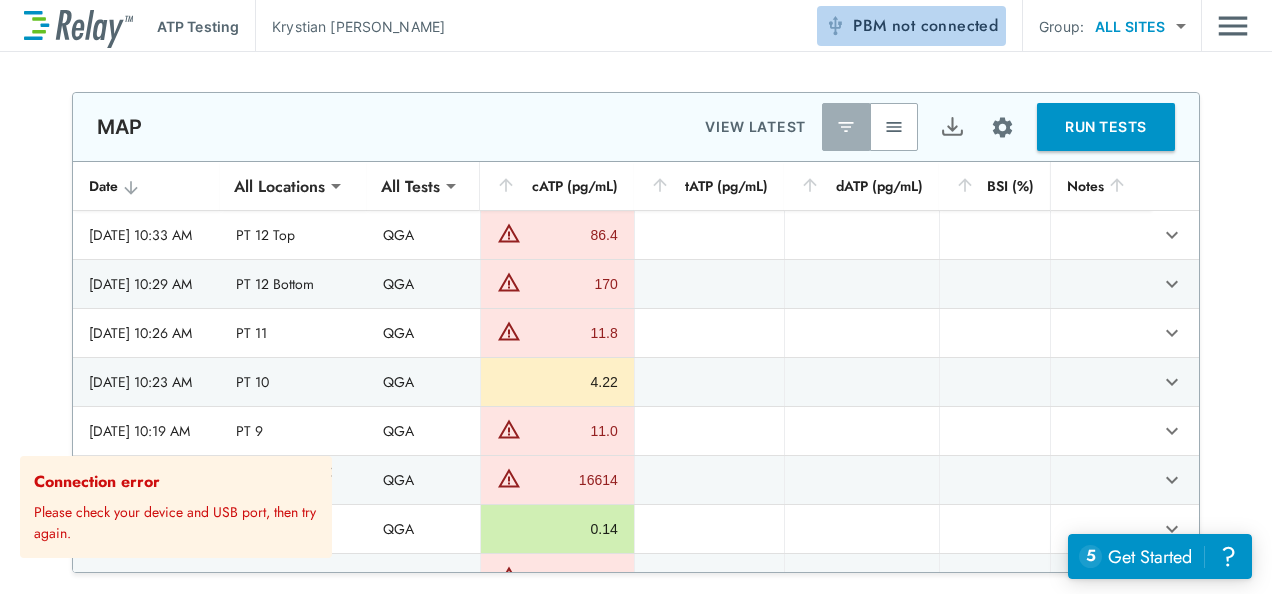 click on "not connected" at bounding box center (945, 25) 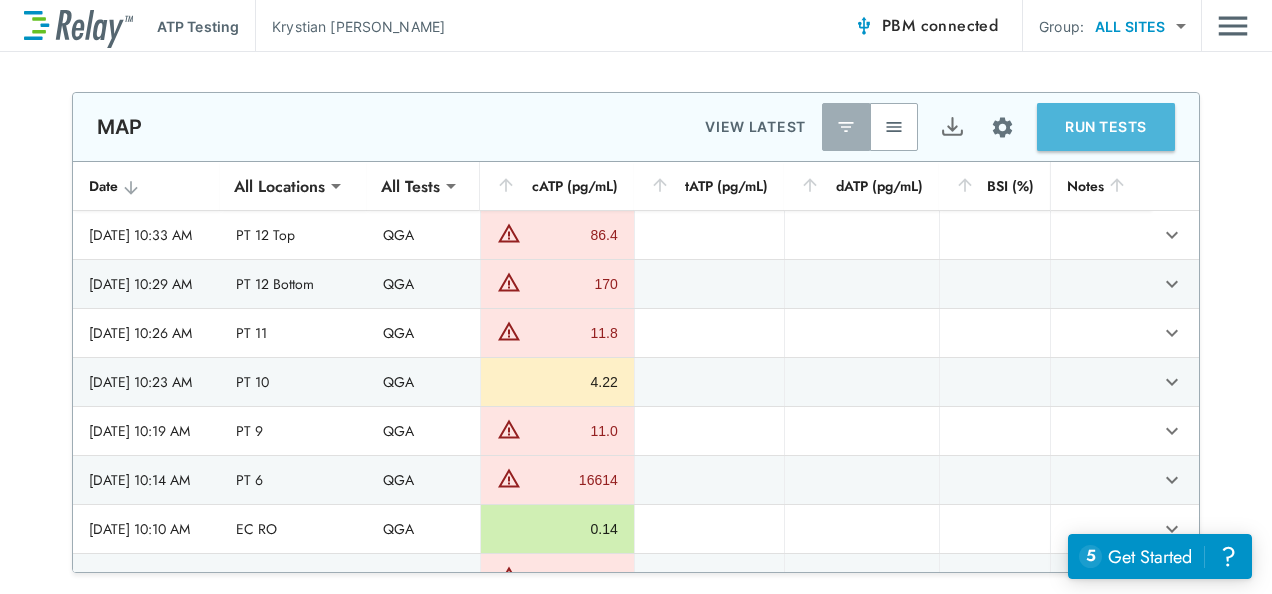 click on "RUN TESTS" at bounding box center (1106, 127) 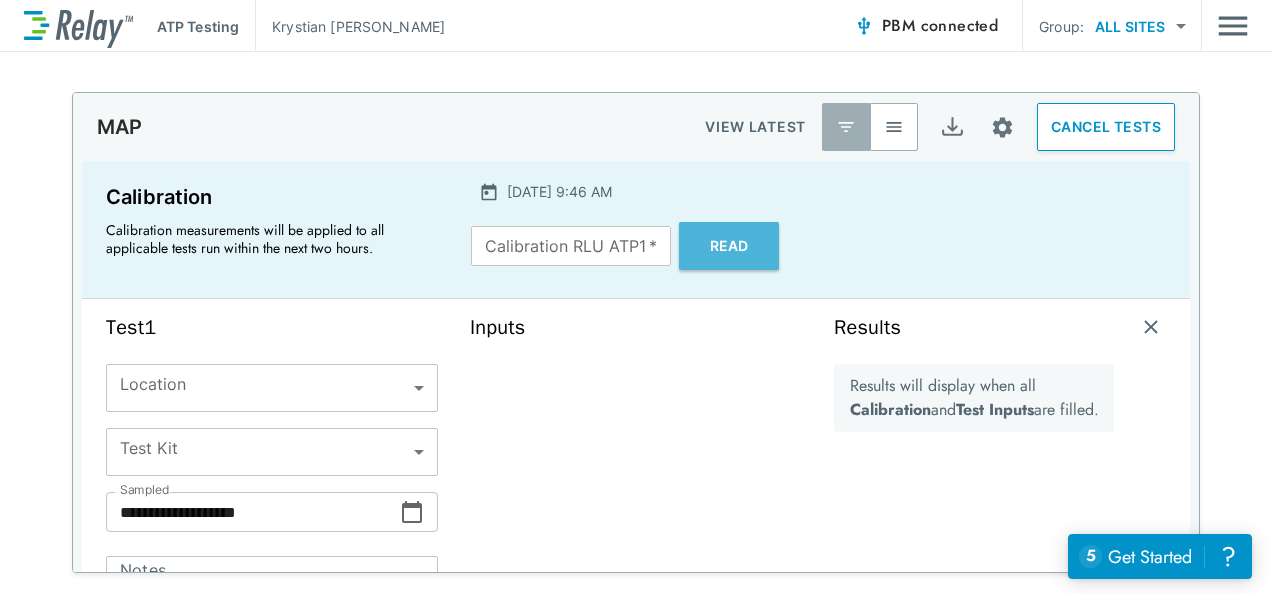 click on "Read" at bounding box center [729, 246] 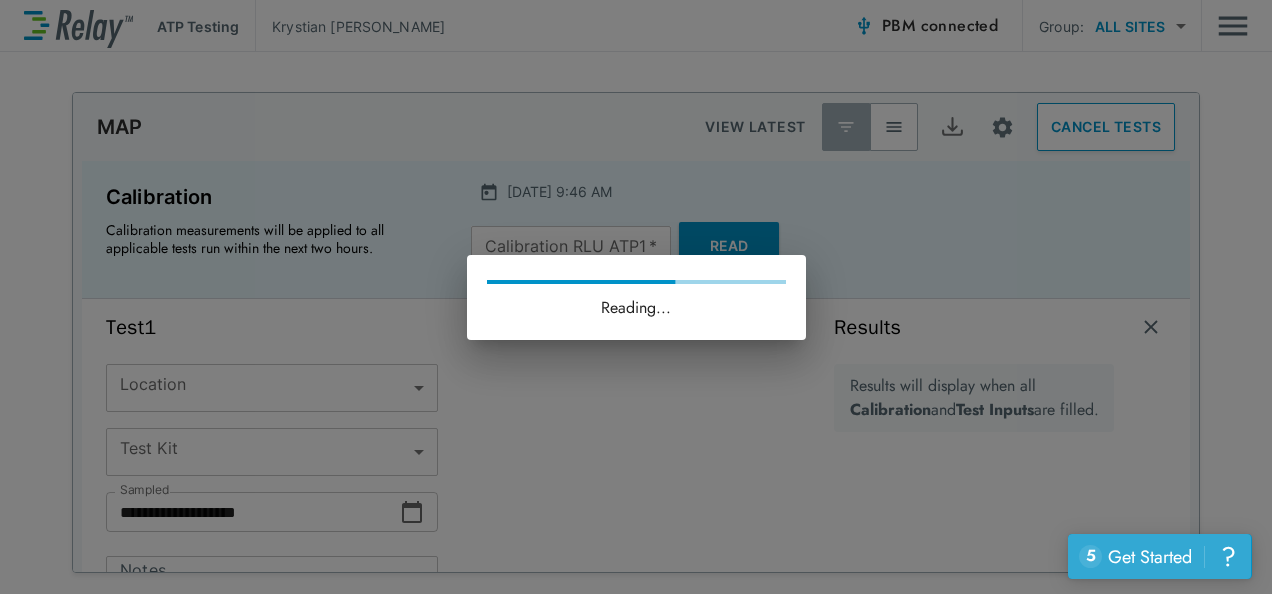 click on "?" 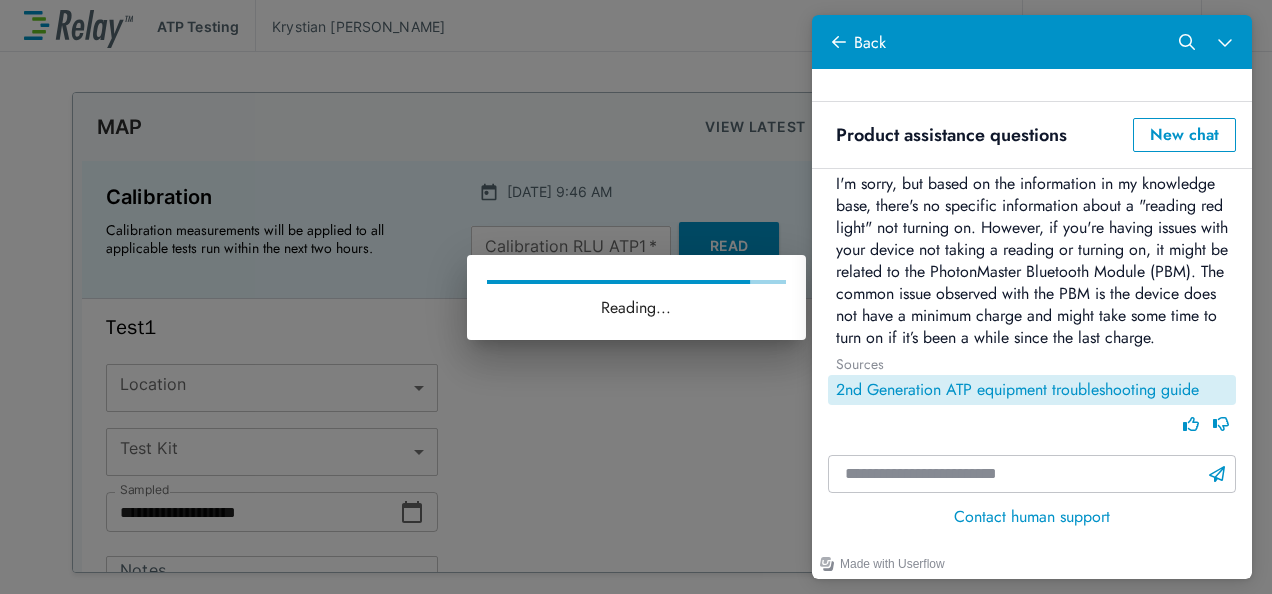 scroll, scrollTop: 179, scrollLeft: 0, axis: vertical 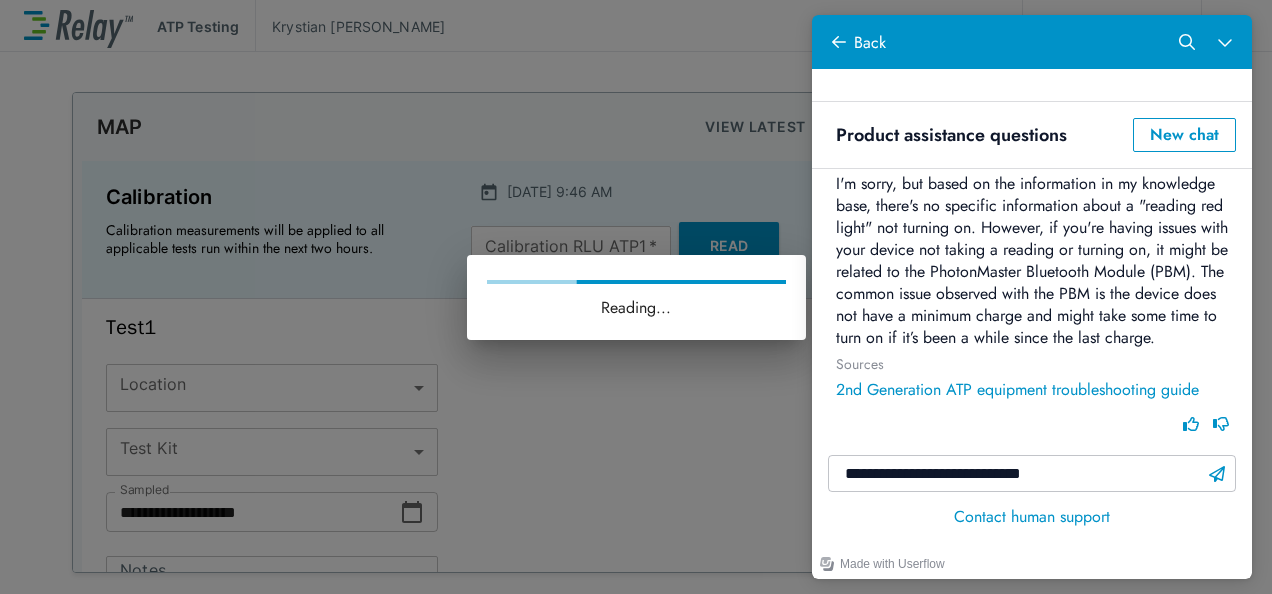 type on "**********" 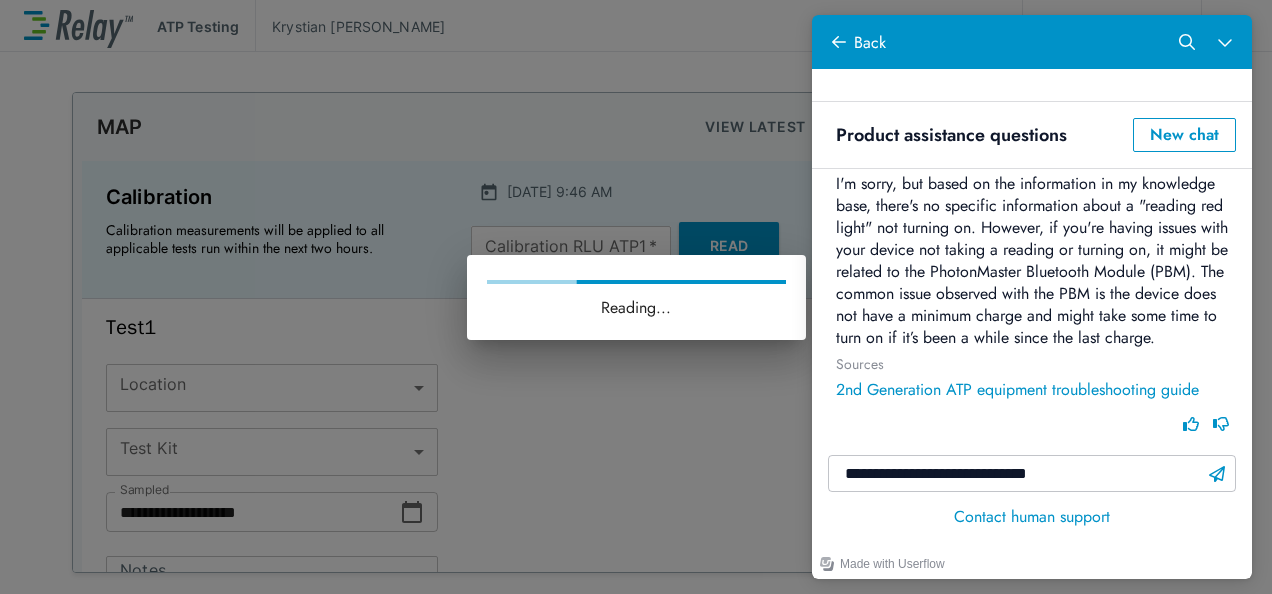 type 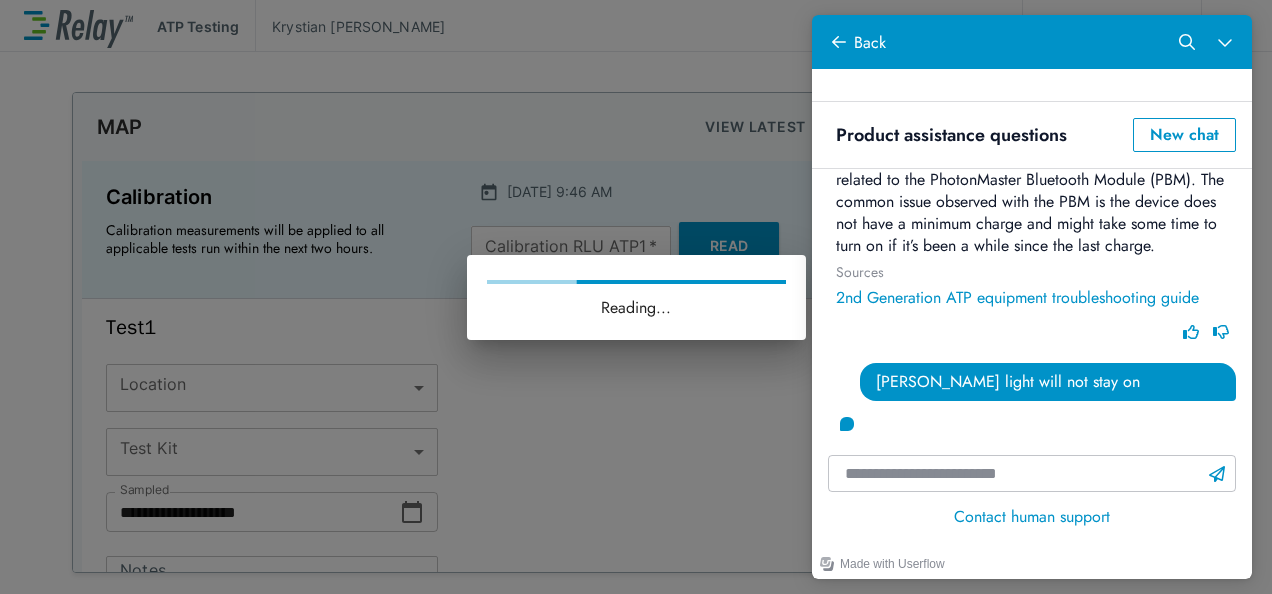 scroll, scrollTop: 272, scrollLeft: 0, axis: vertical 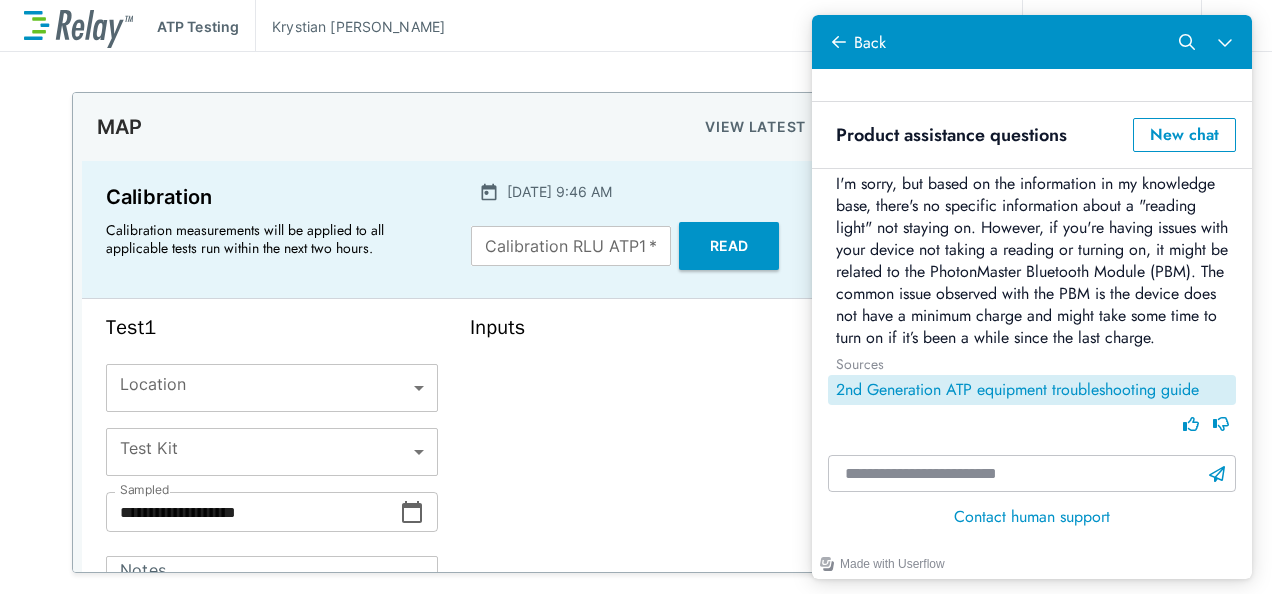 click on "2nd Generation ATP equipment troubleshooting guide" at bounding box center (1032, 390) 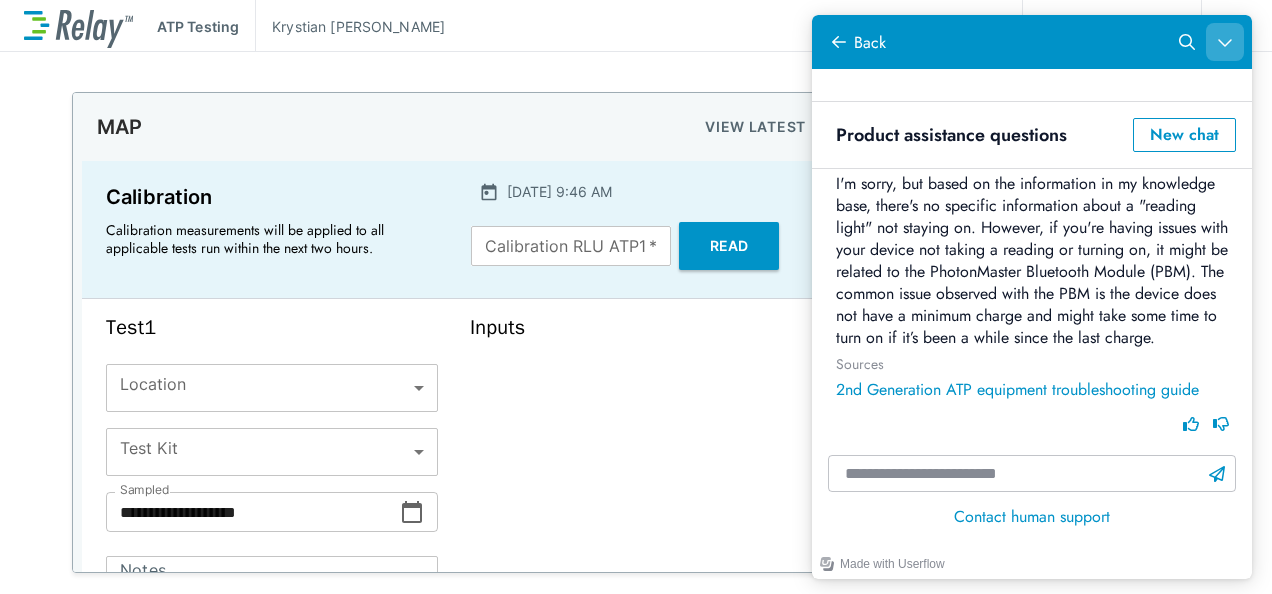 click at bounding box center (1225, 42) 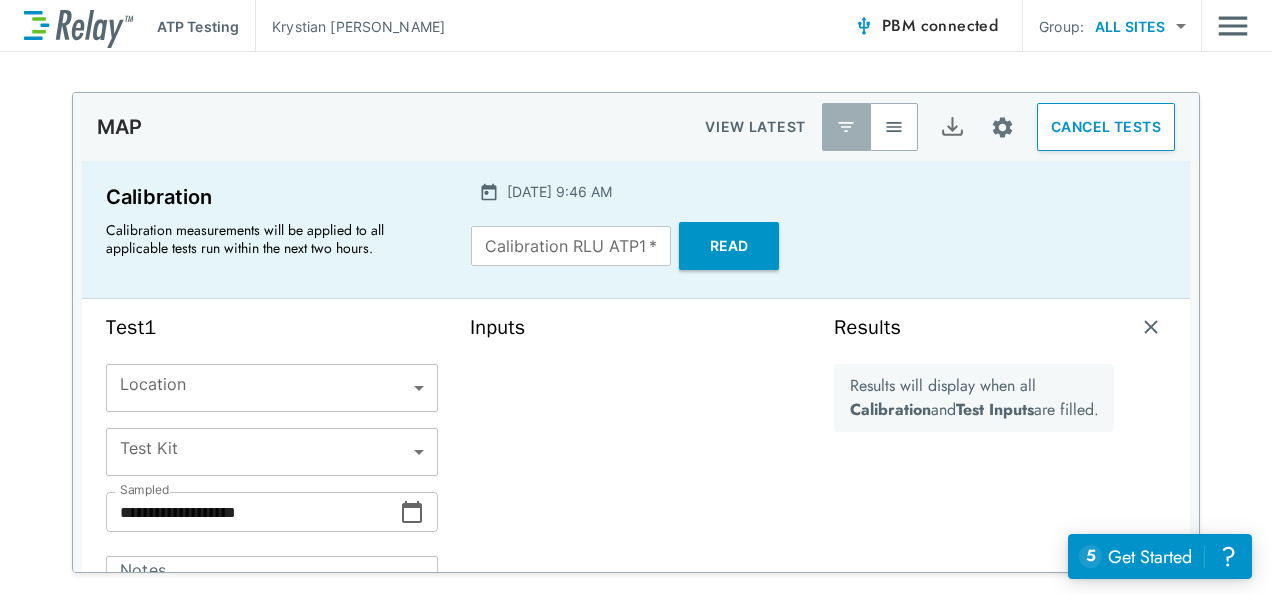 click on "Read" at bounding box center (729, 246) 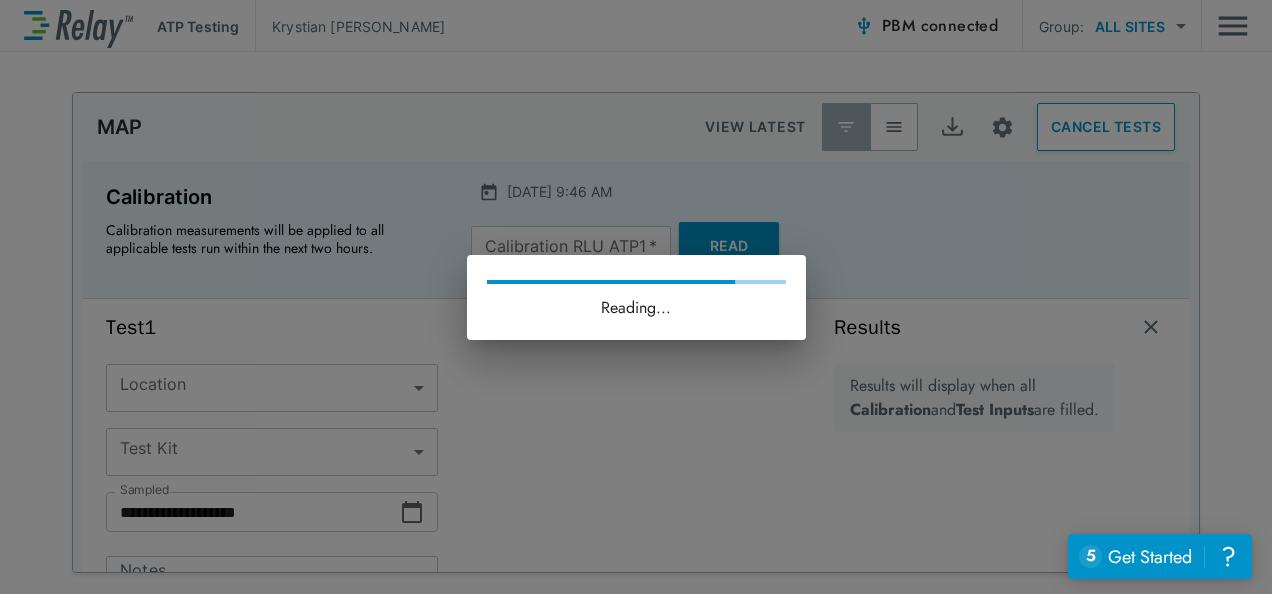 click on "Reading..." at bounding box center [636, 297] 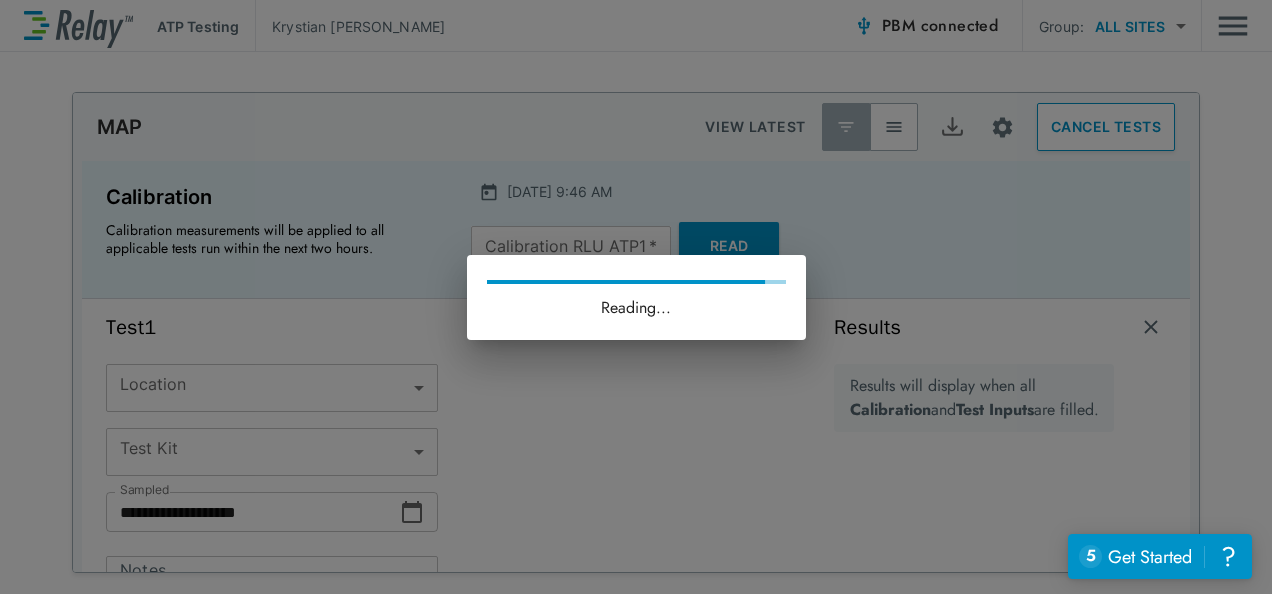 click on "Reading..." at bounding box center (636, 297) 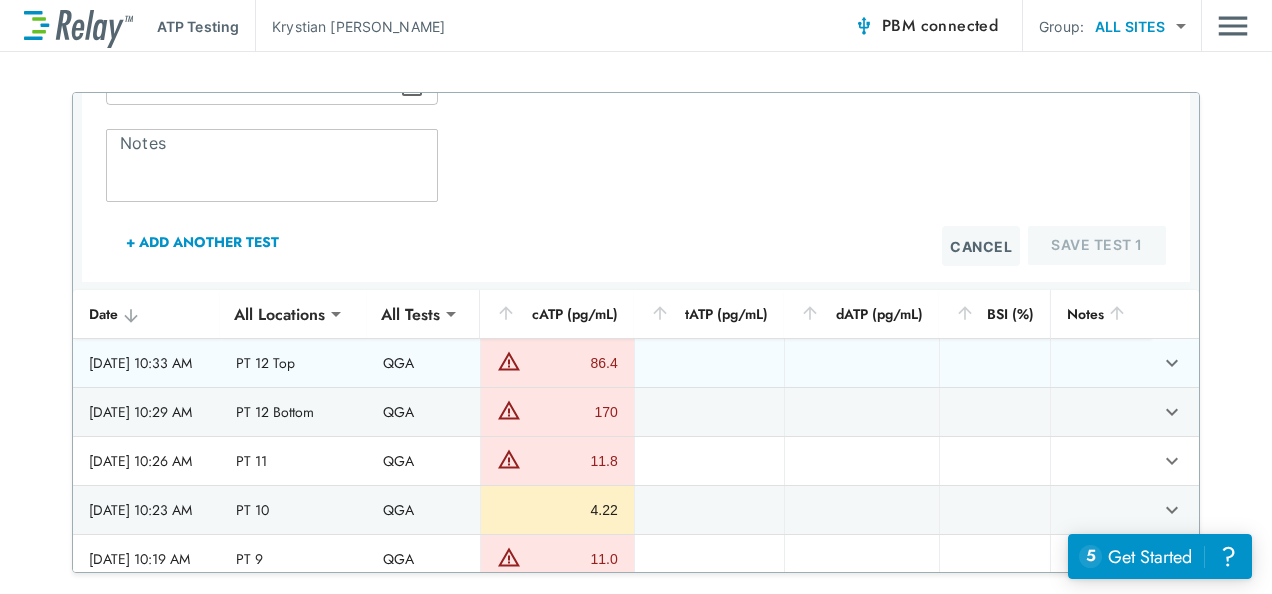 scroll, scrollTop: 728, scrollLeft: 0, axis: vertical 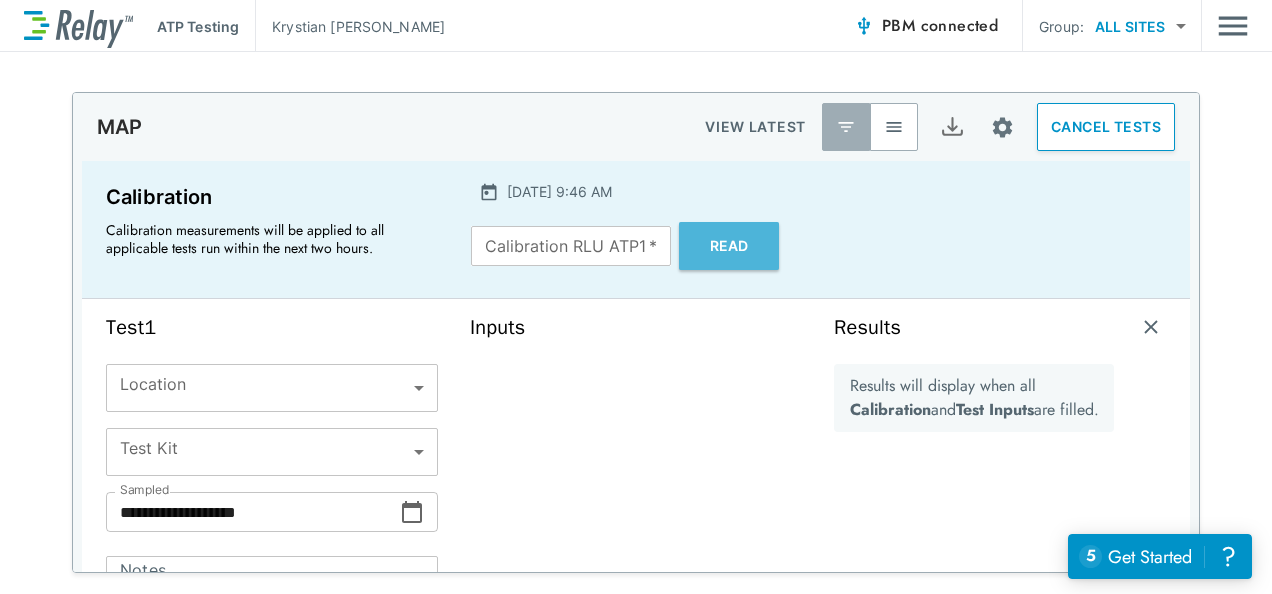 click on "Read" at bounding box center (729, 246) 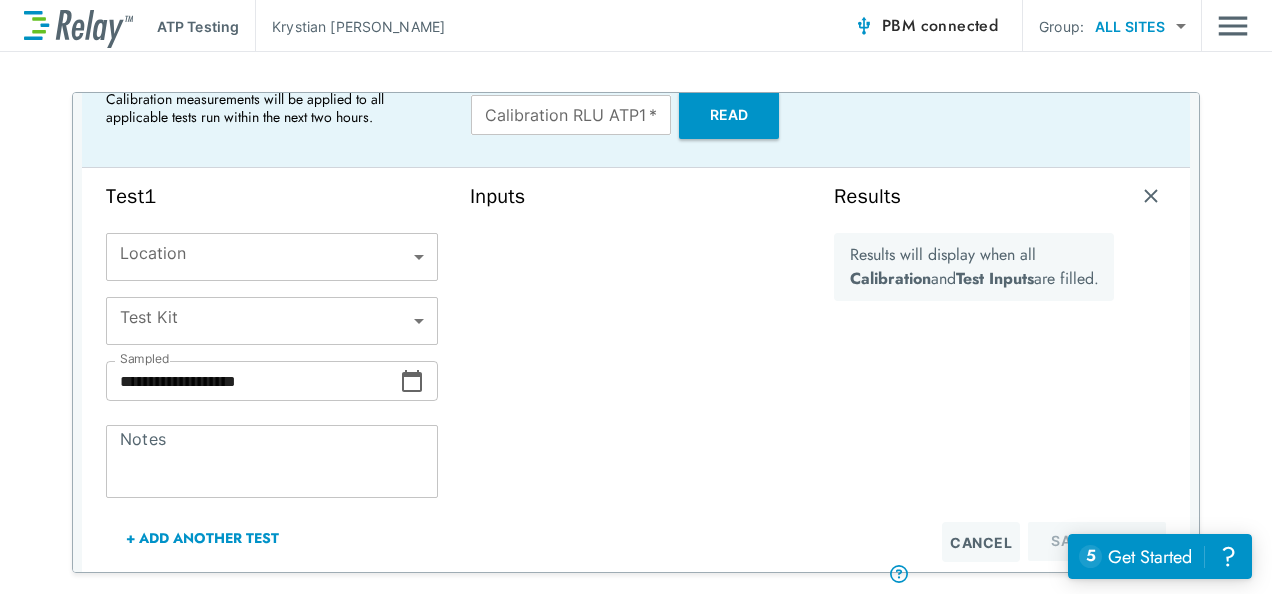 scroll, scrollTop: 23, scrollLeft: 0, axis: vertical 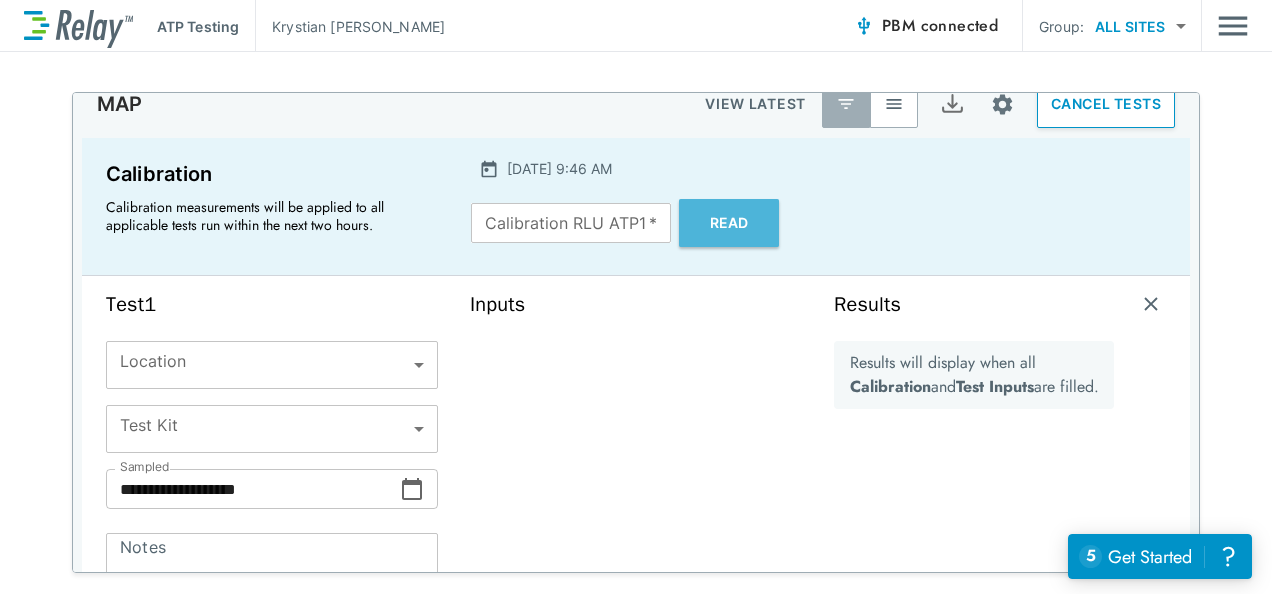 click on "Read" at bounding box center [729, 223] 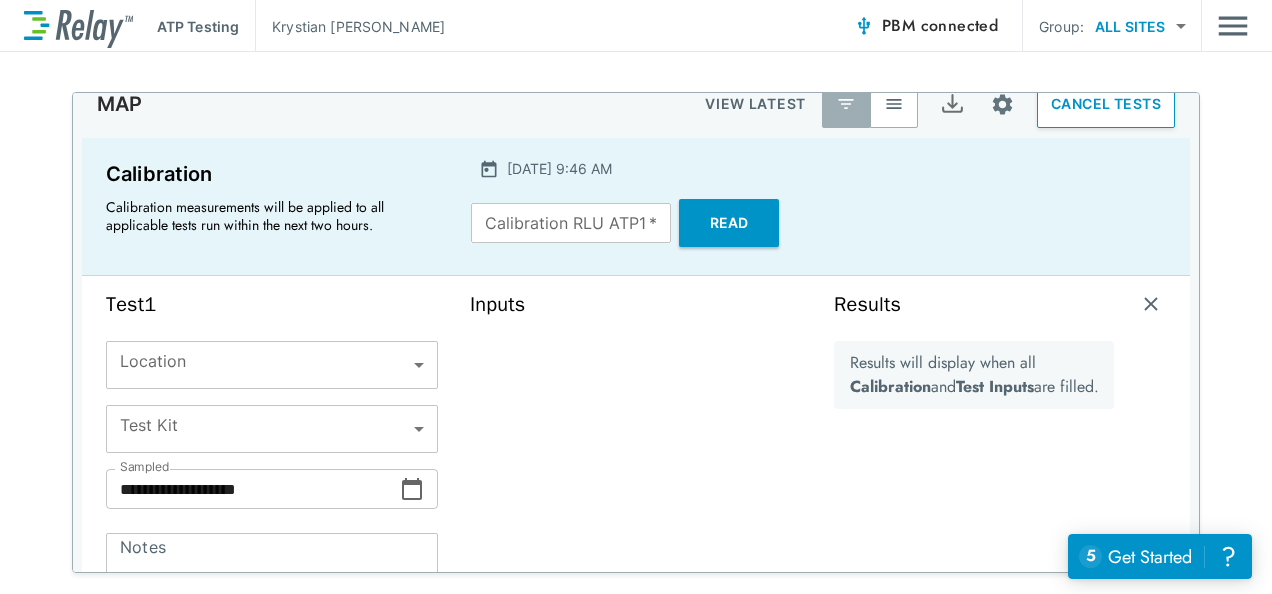 scroll, scrollTop: 0, scrollLeft: 0, axis: both 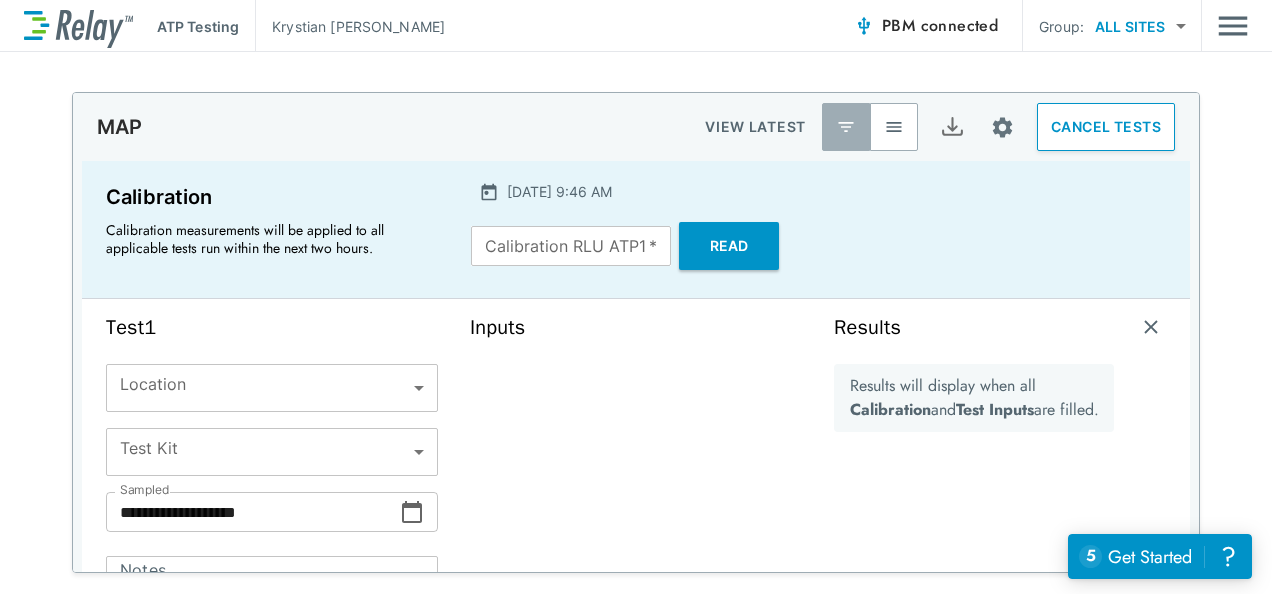 click on "Inputs" at bounding box center [636, 504] 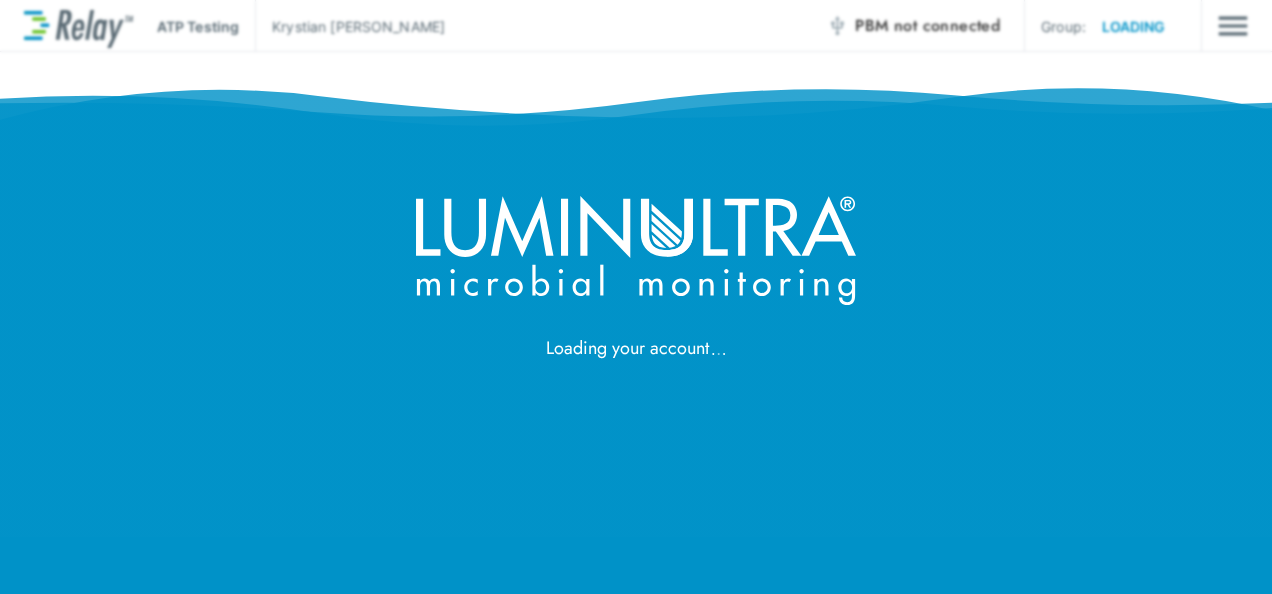 scroll, scrollTop: 0, scrollLeft: 0, axis: both 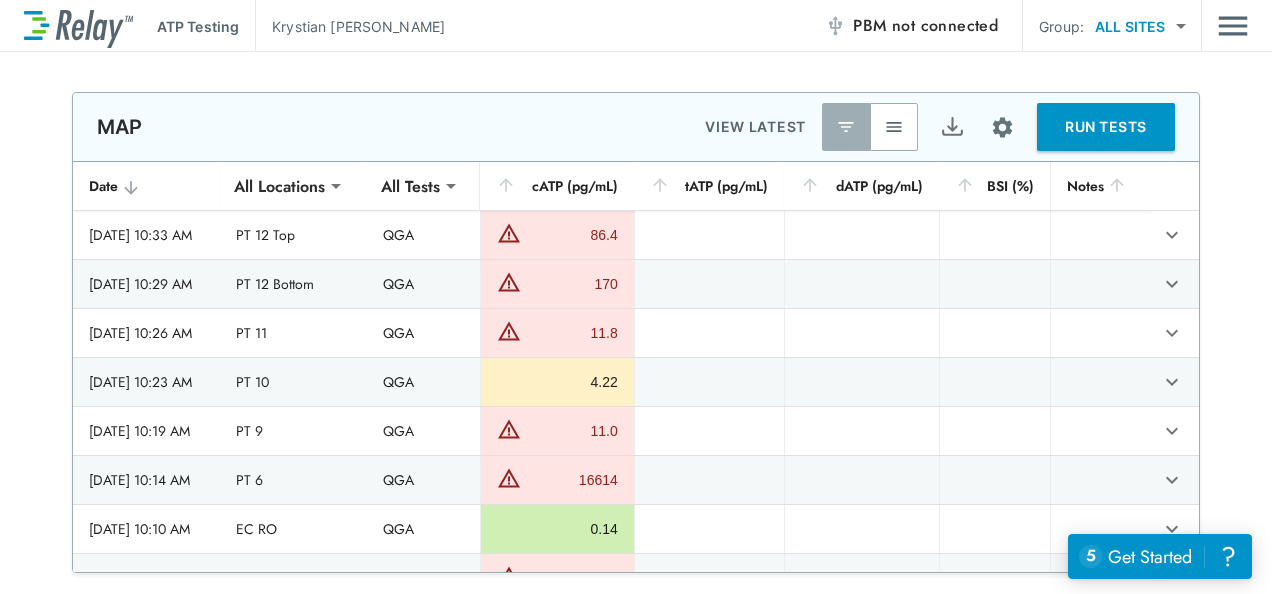click on "RUN TESTS" at bounding box center [1106, 127] 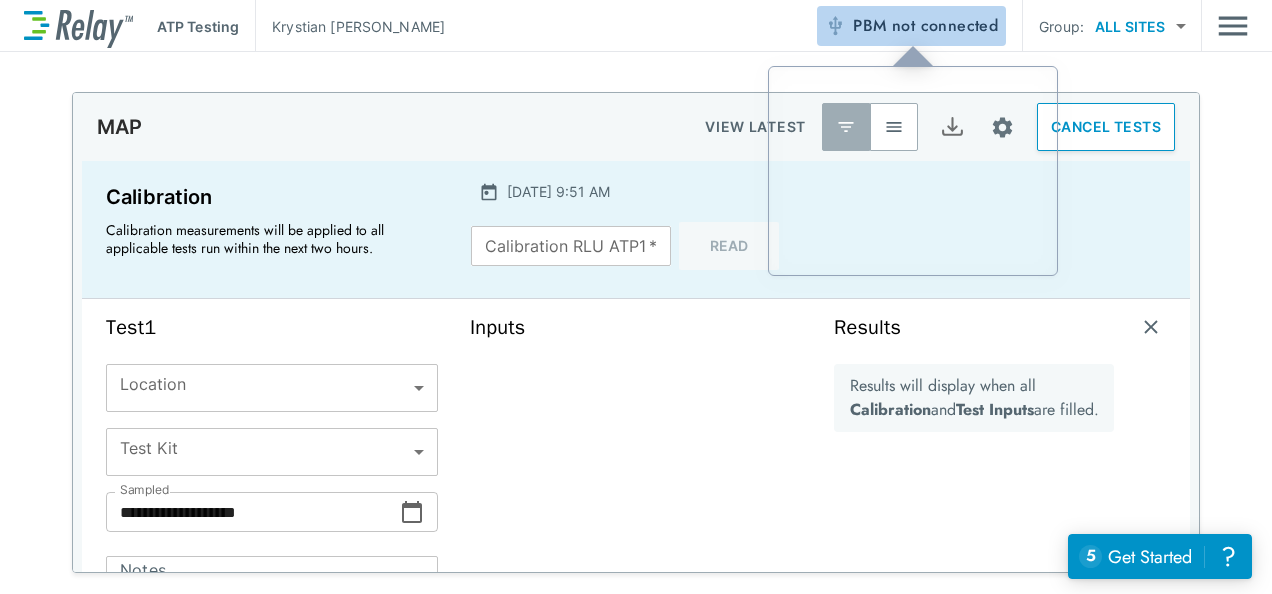 click on "not connected" at bounding box center [945, 25] 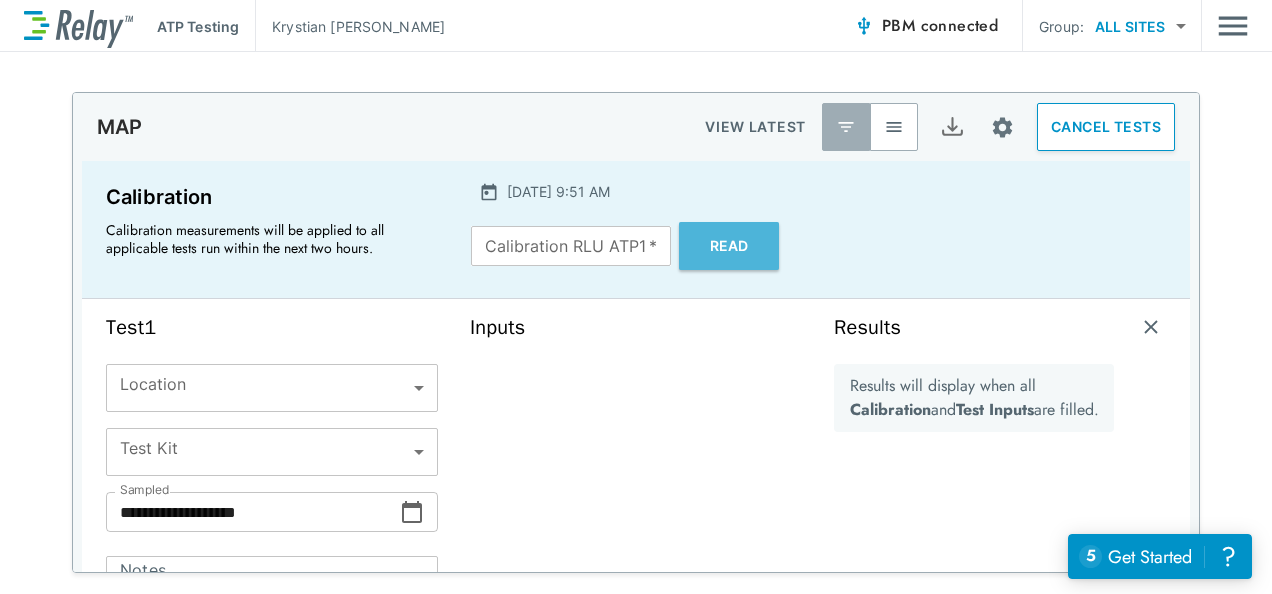 click on "Read" at bounding box center [729, 246] 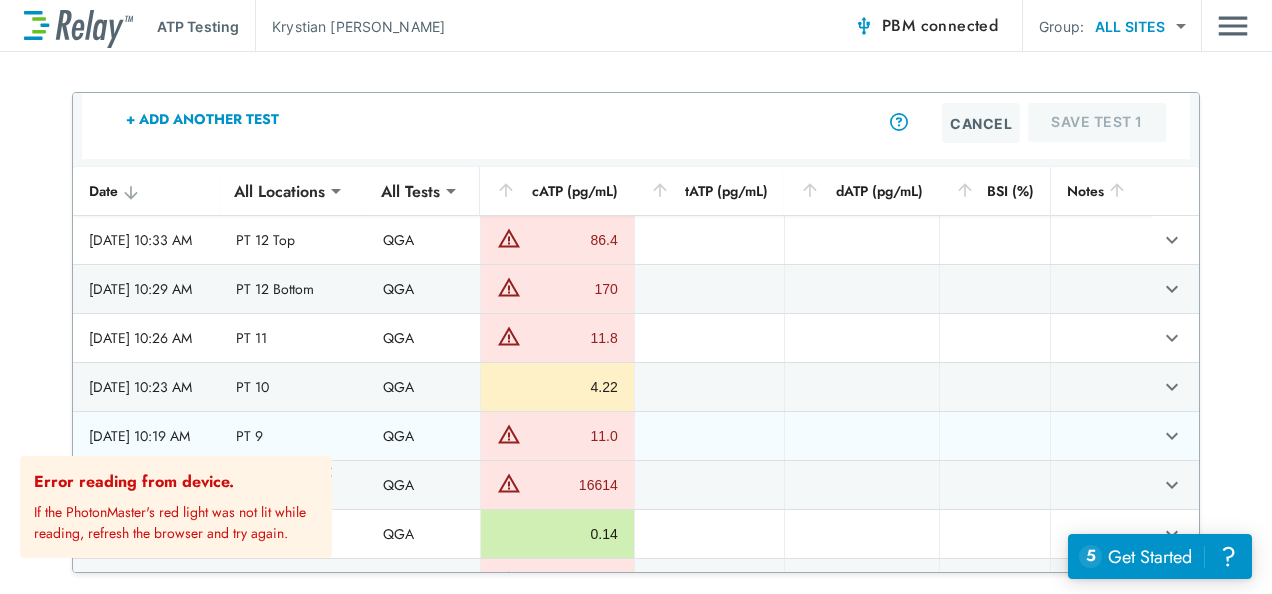 scroll, scrollTop: 728, scrollLeft: 0, axis: vertical 